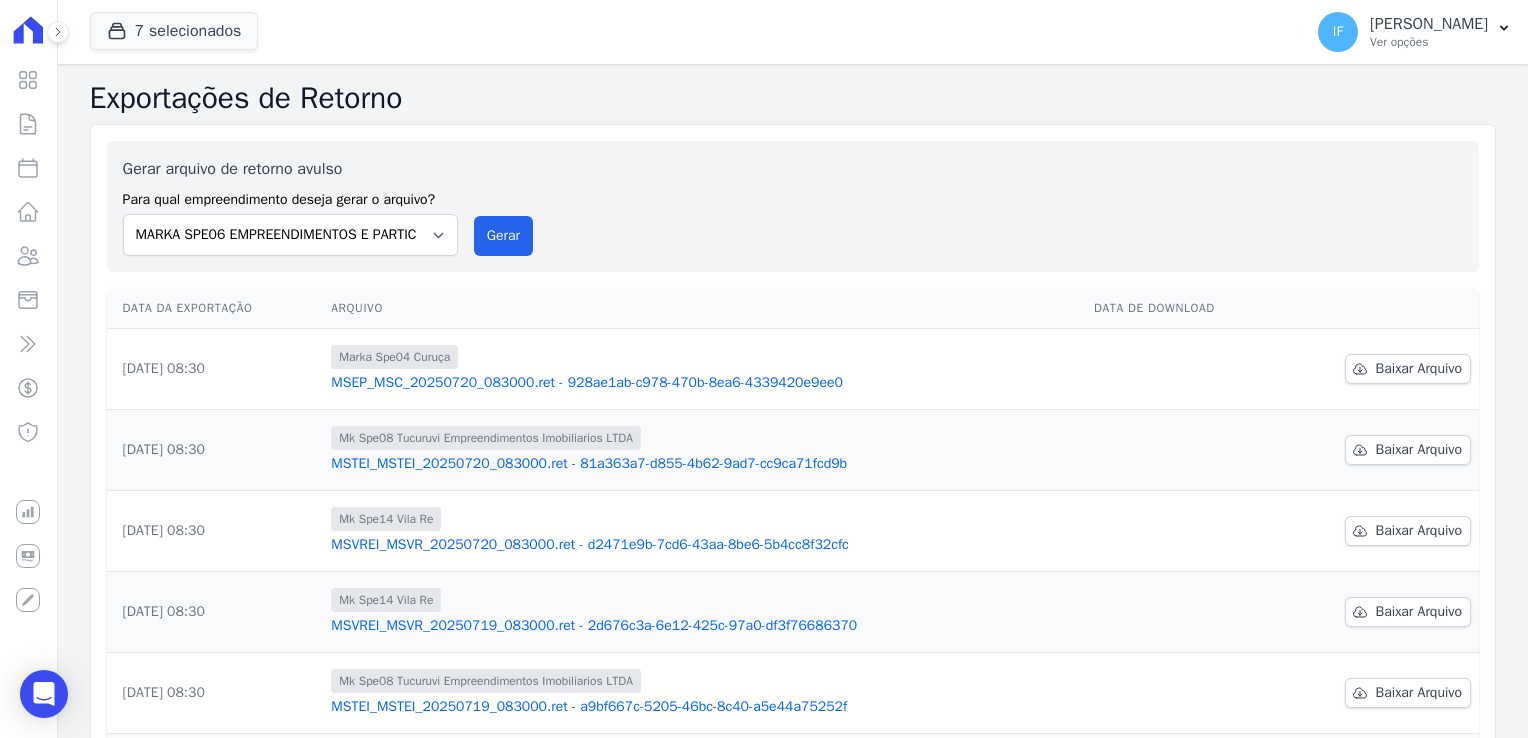 scroll, scrollTop: 0, scrollLeft: 0, axis: both 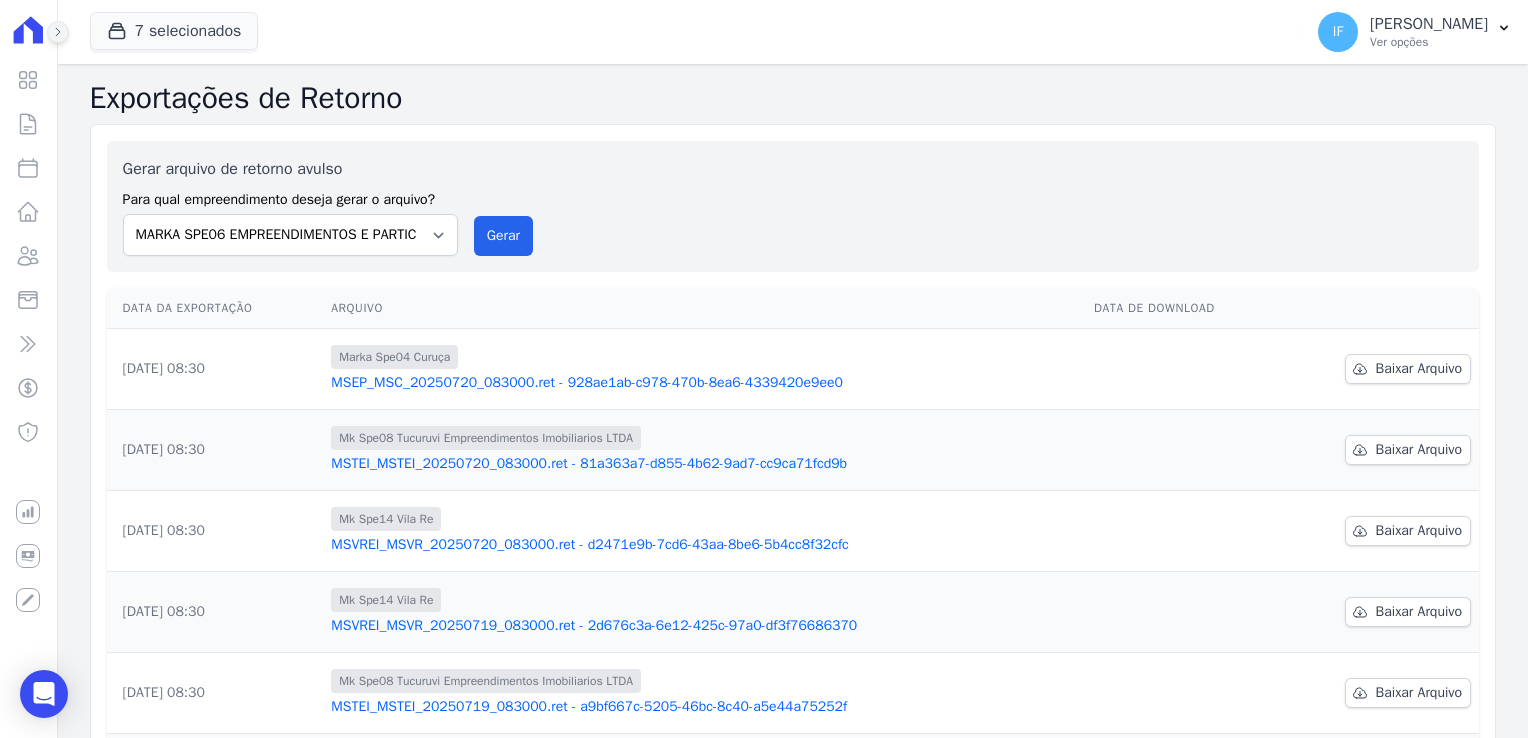 click at bounding box center (58, 32) 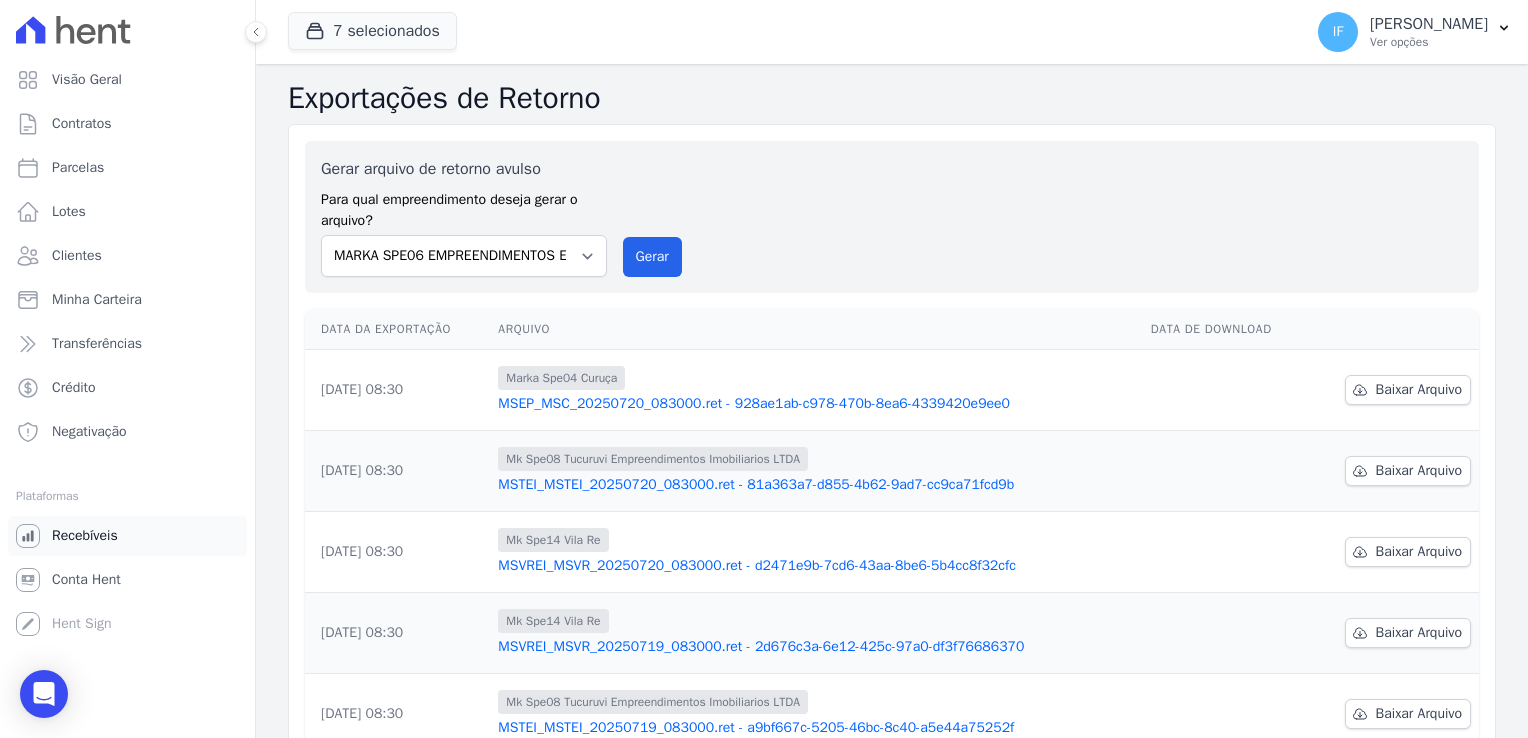 click on "Recebíveis" at bounding box center [85, 536] 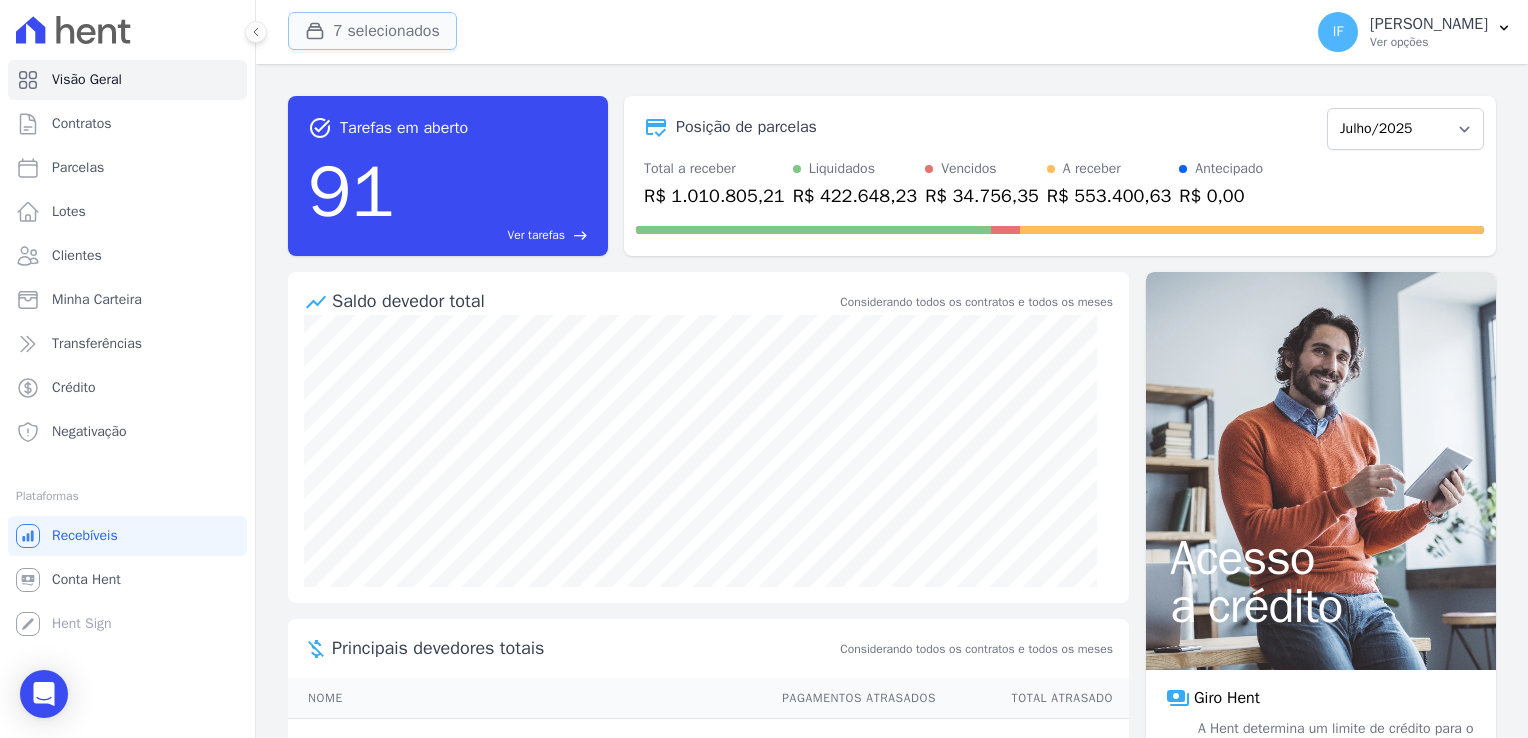 click 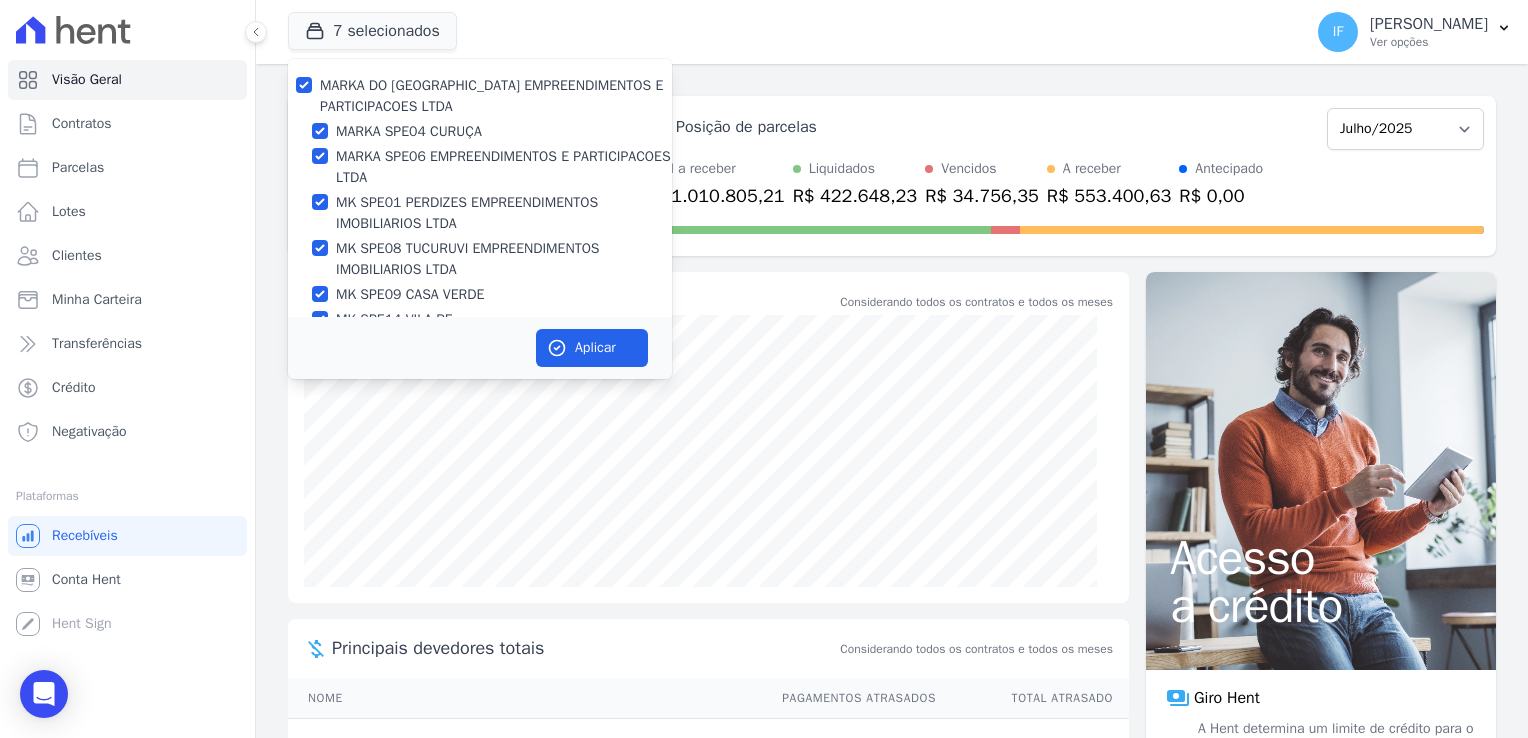 click on "MARKA DO [GEOGRAPHIC_DATA] EMPREENDIMENTOS E PARTICIPACOES LTDA" at bounding box center [480, 96] 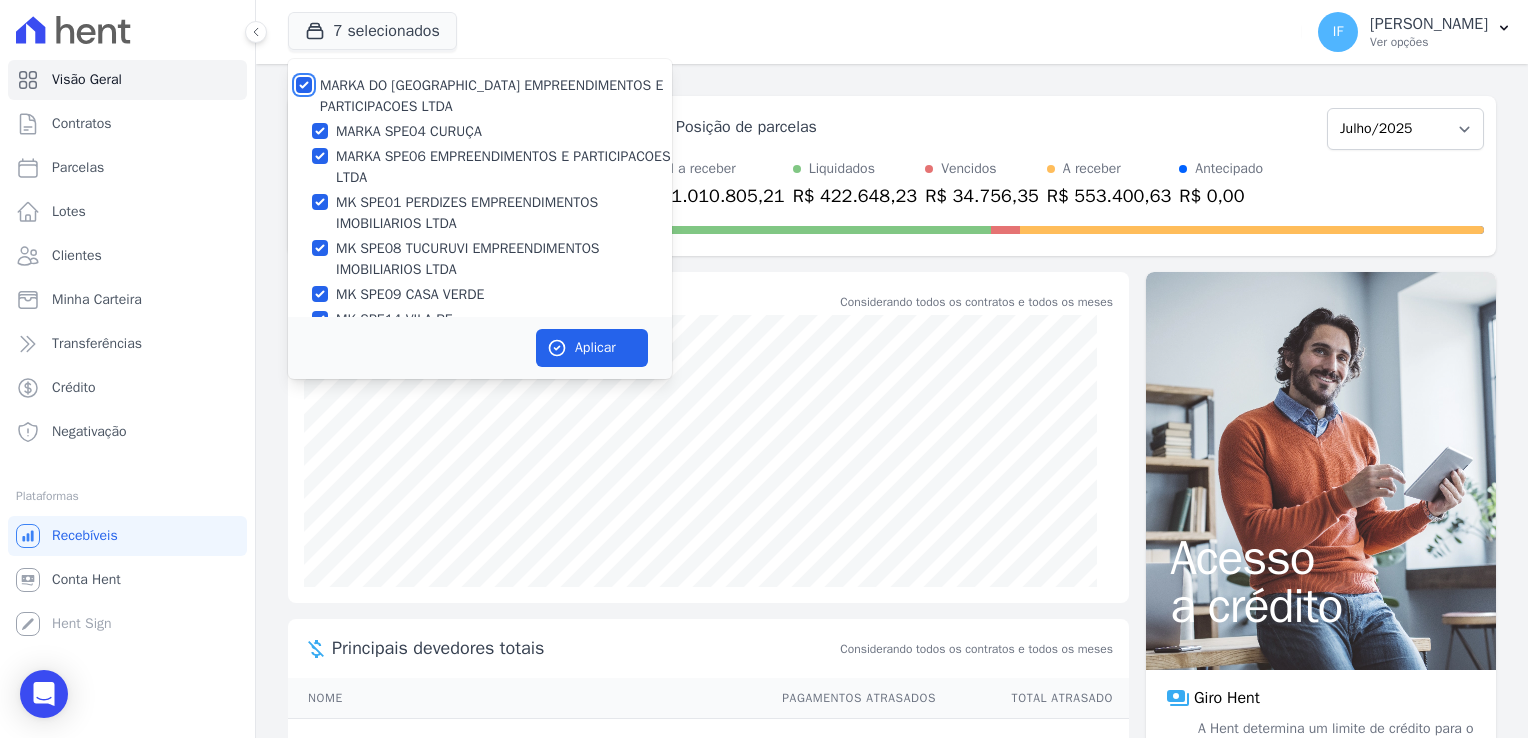 click on "MARKA DO [GEOGRAPHIC_DATA] EMPREENDIMENTOS E PARTICIPACOES LTDA" at bounding box center (304, 85) 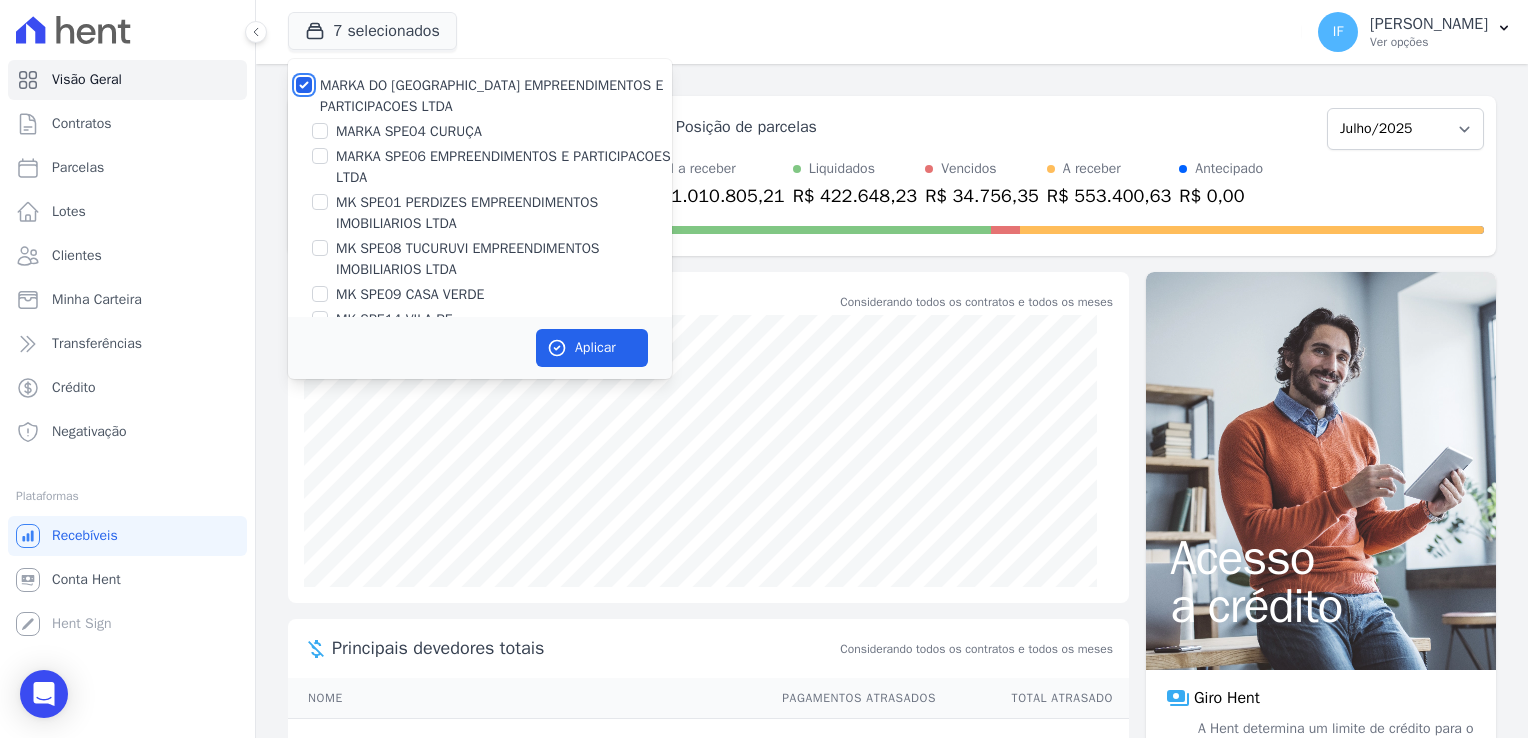 checkbox on "false" 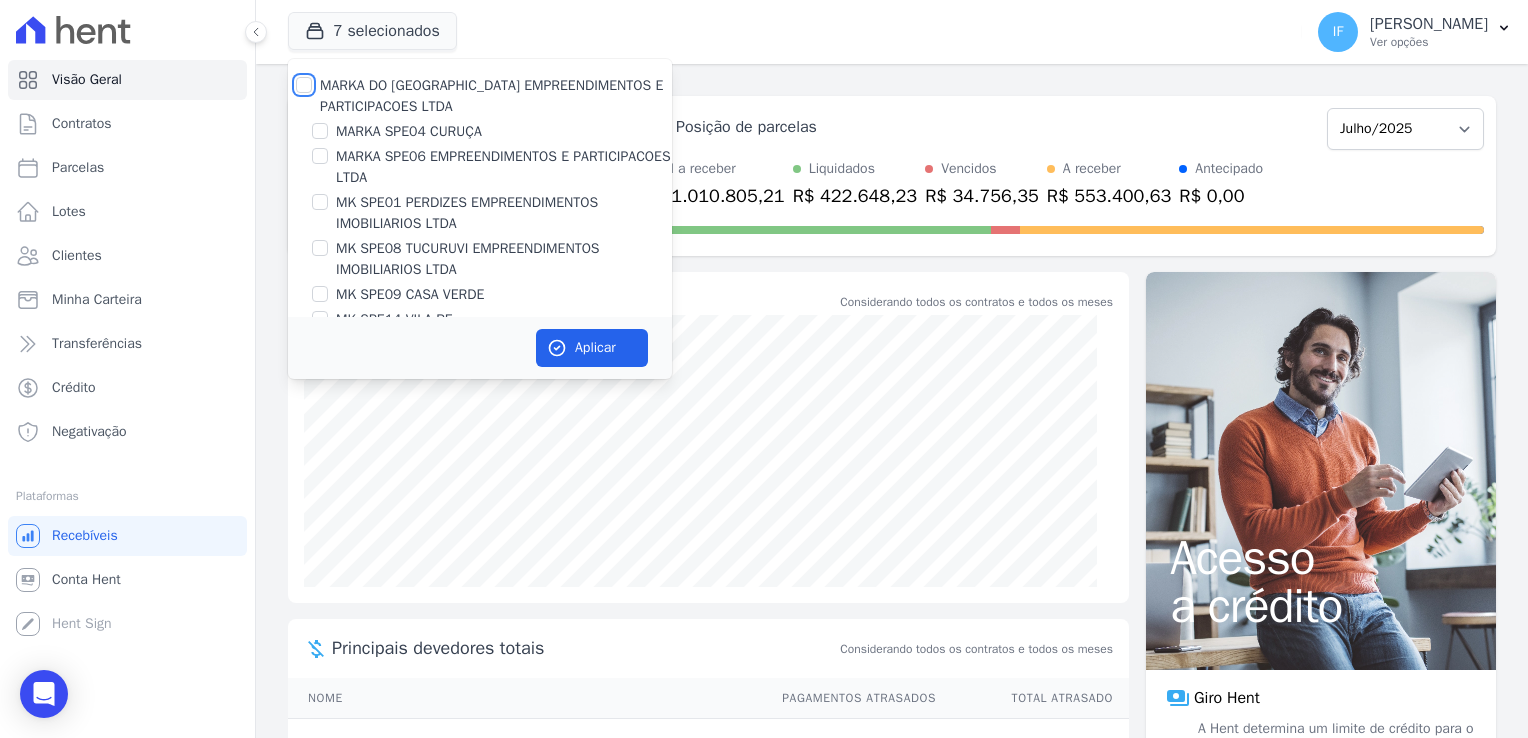 checkbox on "false" 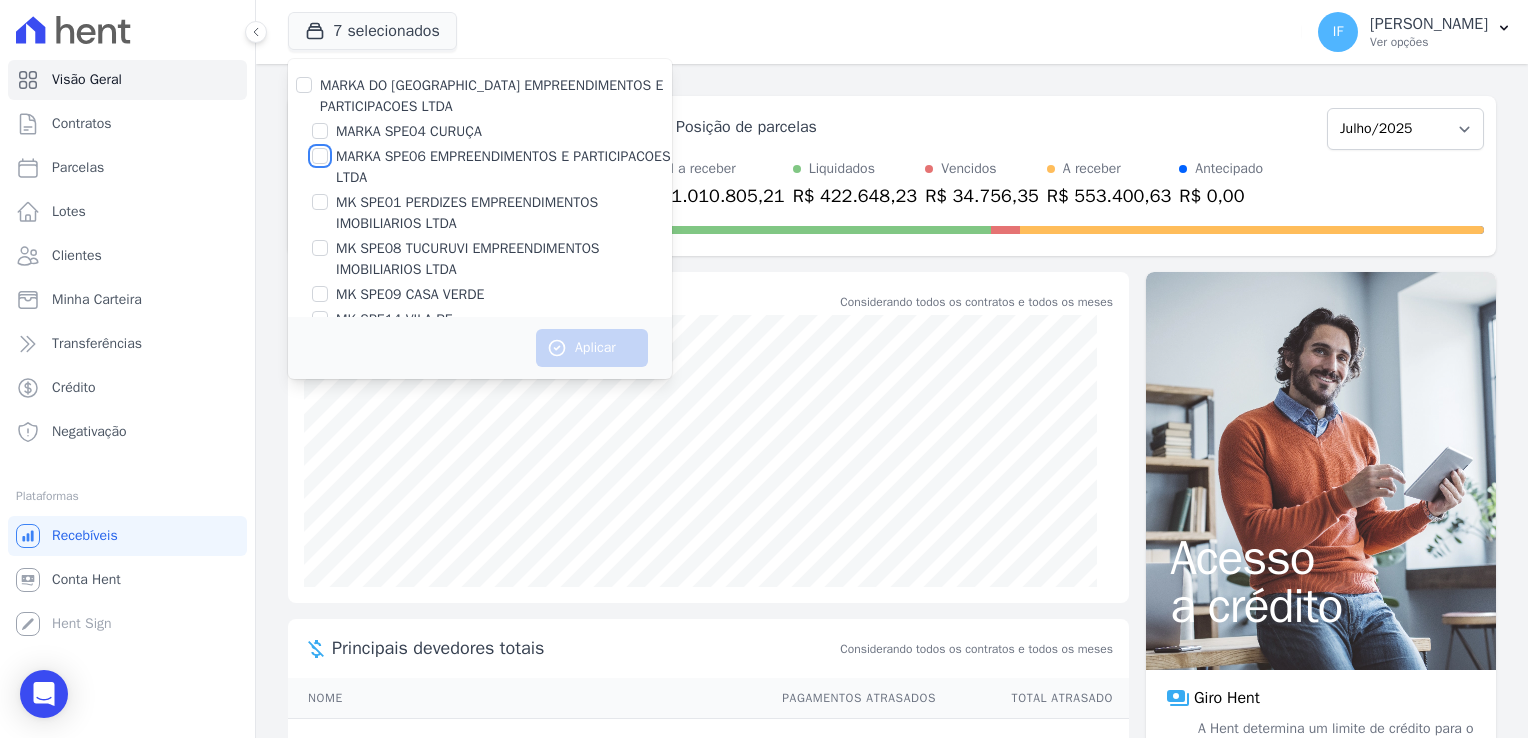 click on "MARKA SPE06 EMPREENDIMENTOS E PARTICIPACOES LTDA" at bounding box center [320, 156] 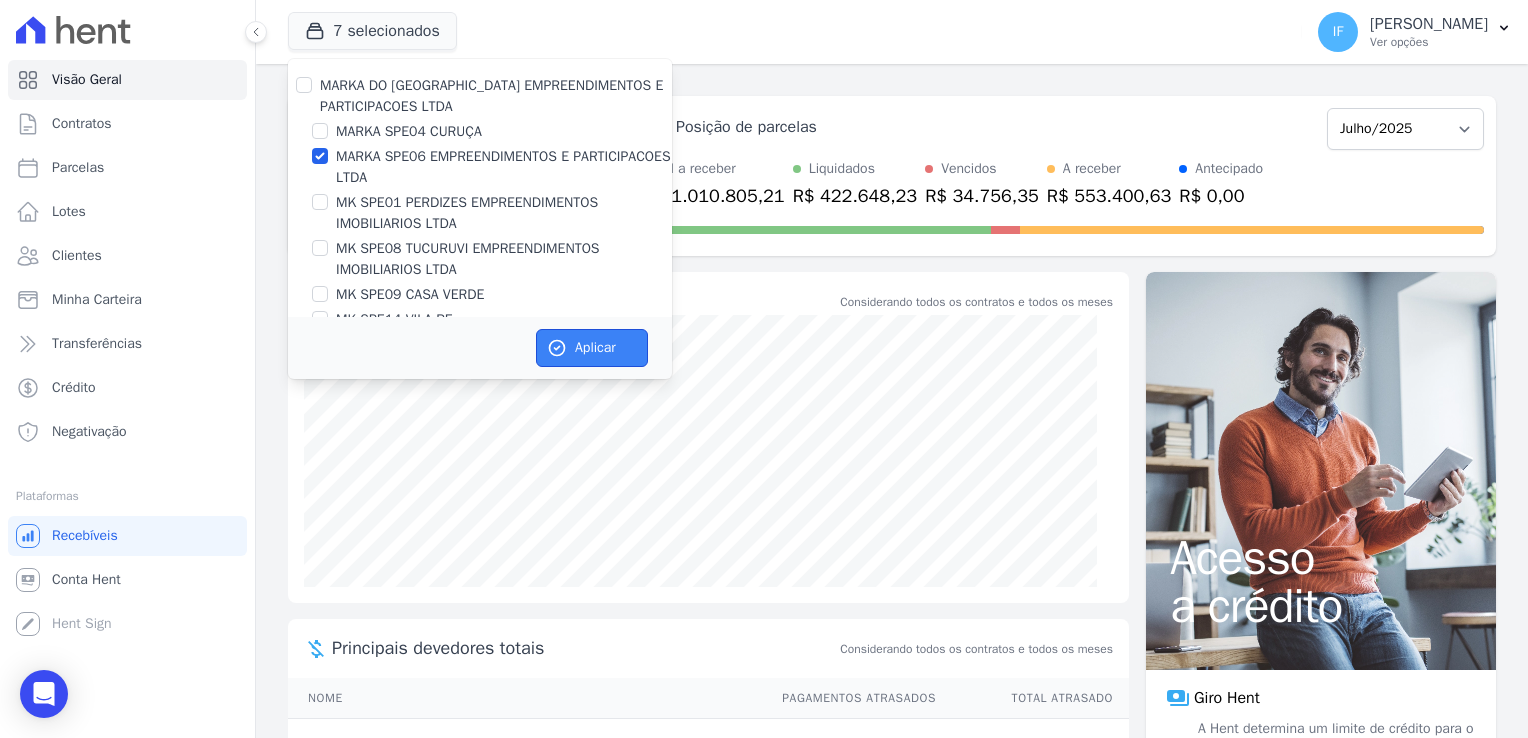 click on "Aplicar" at bounding box center (592, 348) 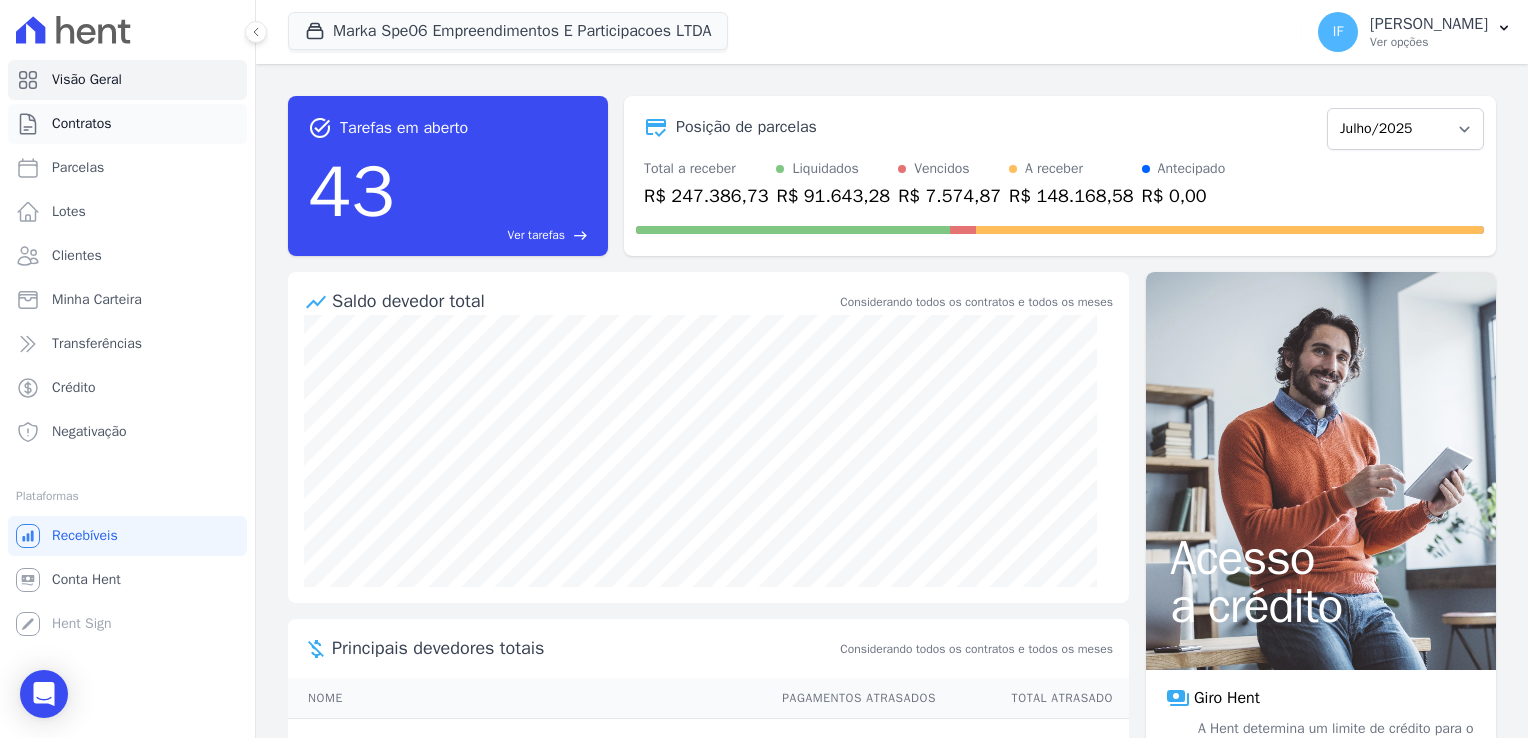 drag, startPoint x: 91, startPoint y: 112, endPoint x: 96, endPoint y: 128, distance: 16.763054 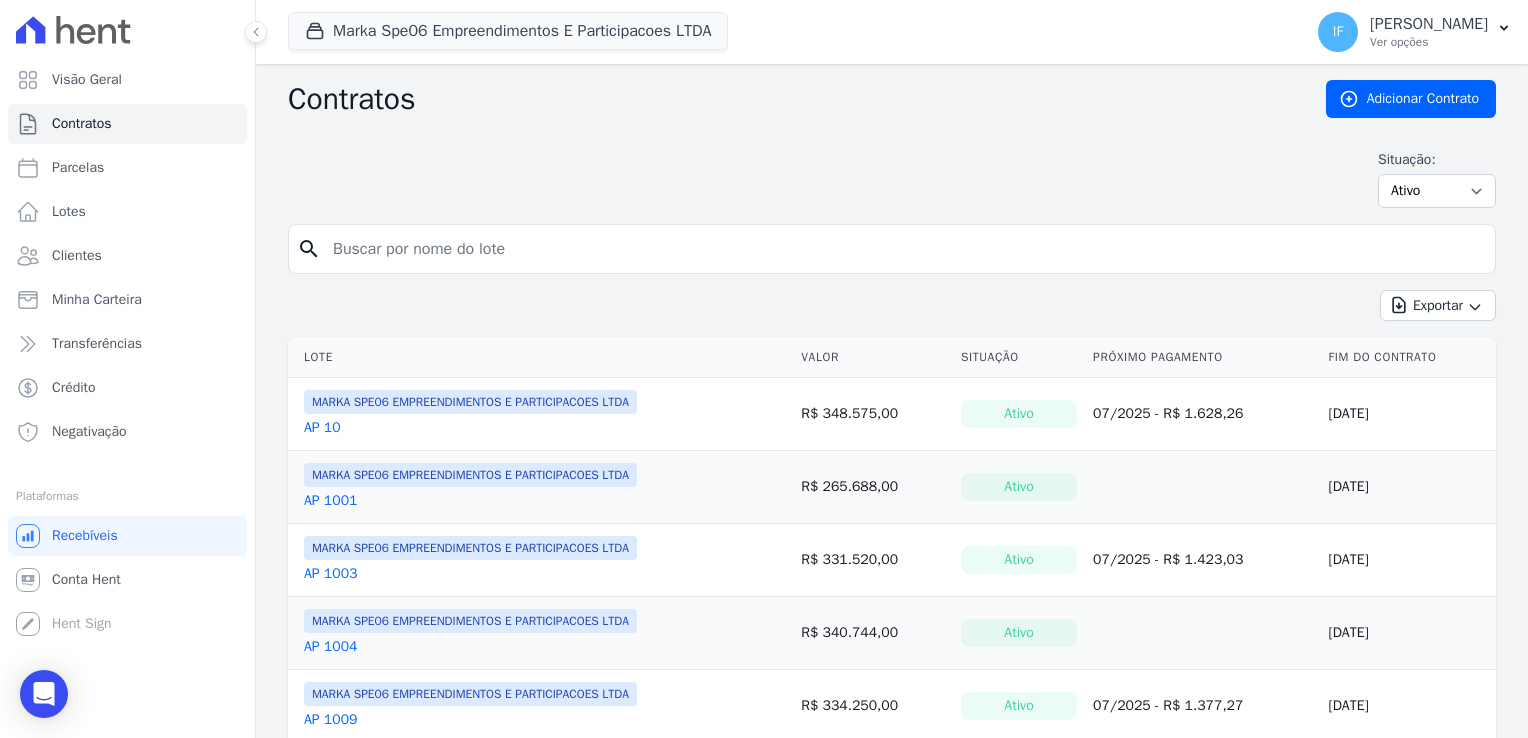 click at bounding box center [904, 249] 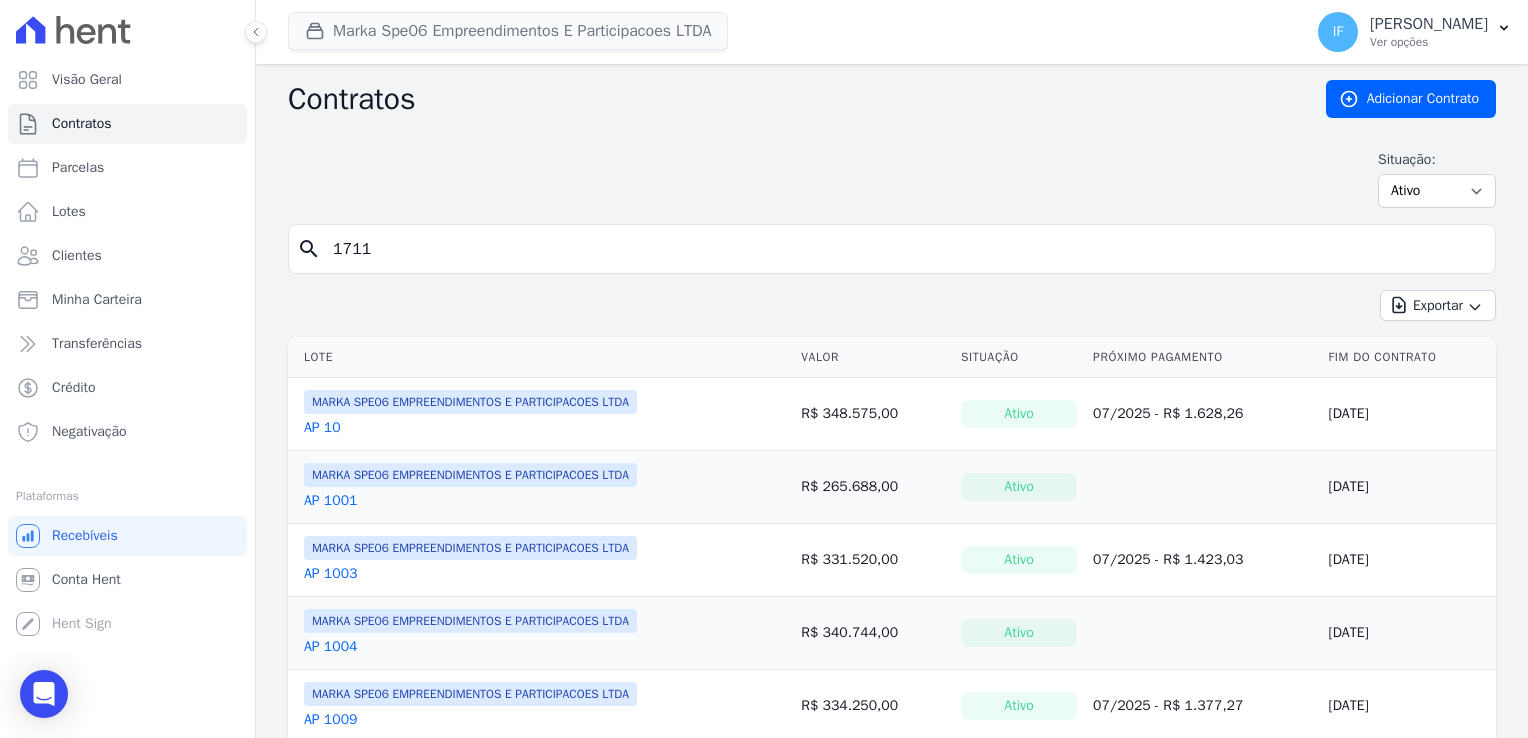type on "1711" 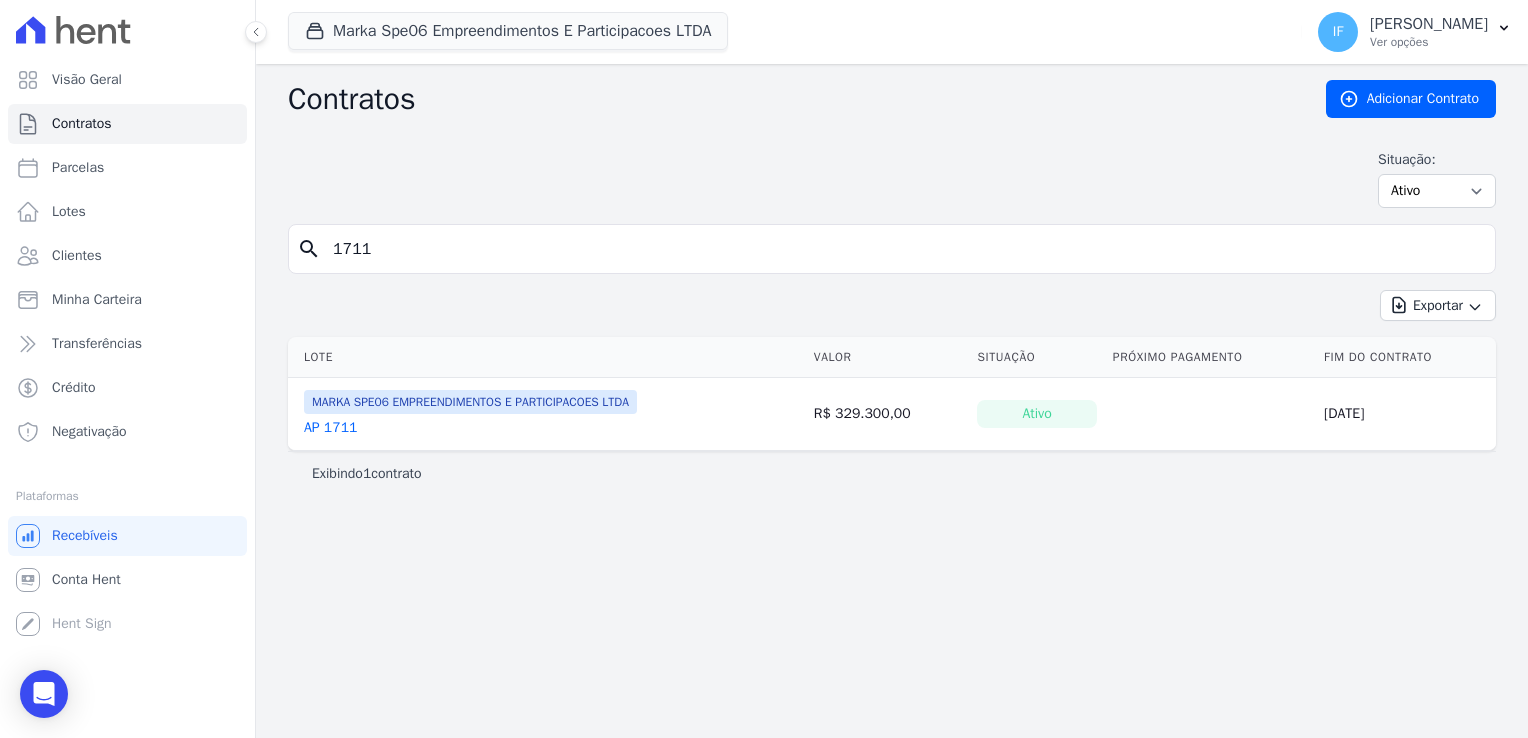 click on "AP 1711" at bounding box center [330, 428] 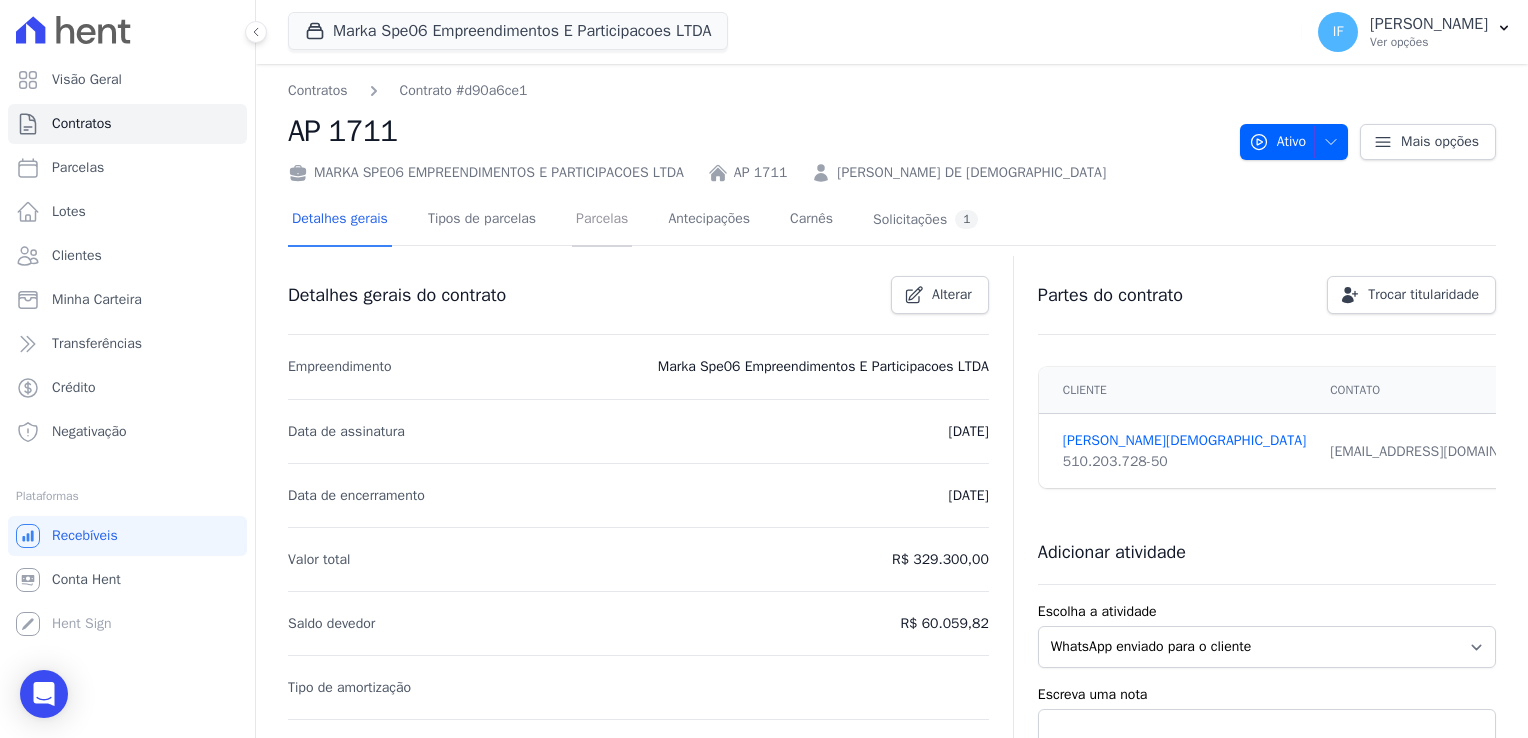 click on "Parcelas" at bounding box center [602, 220] 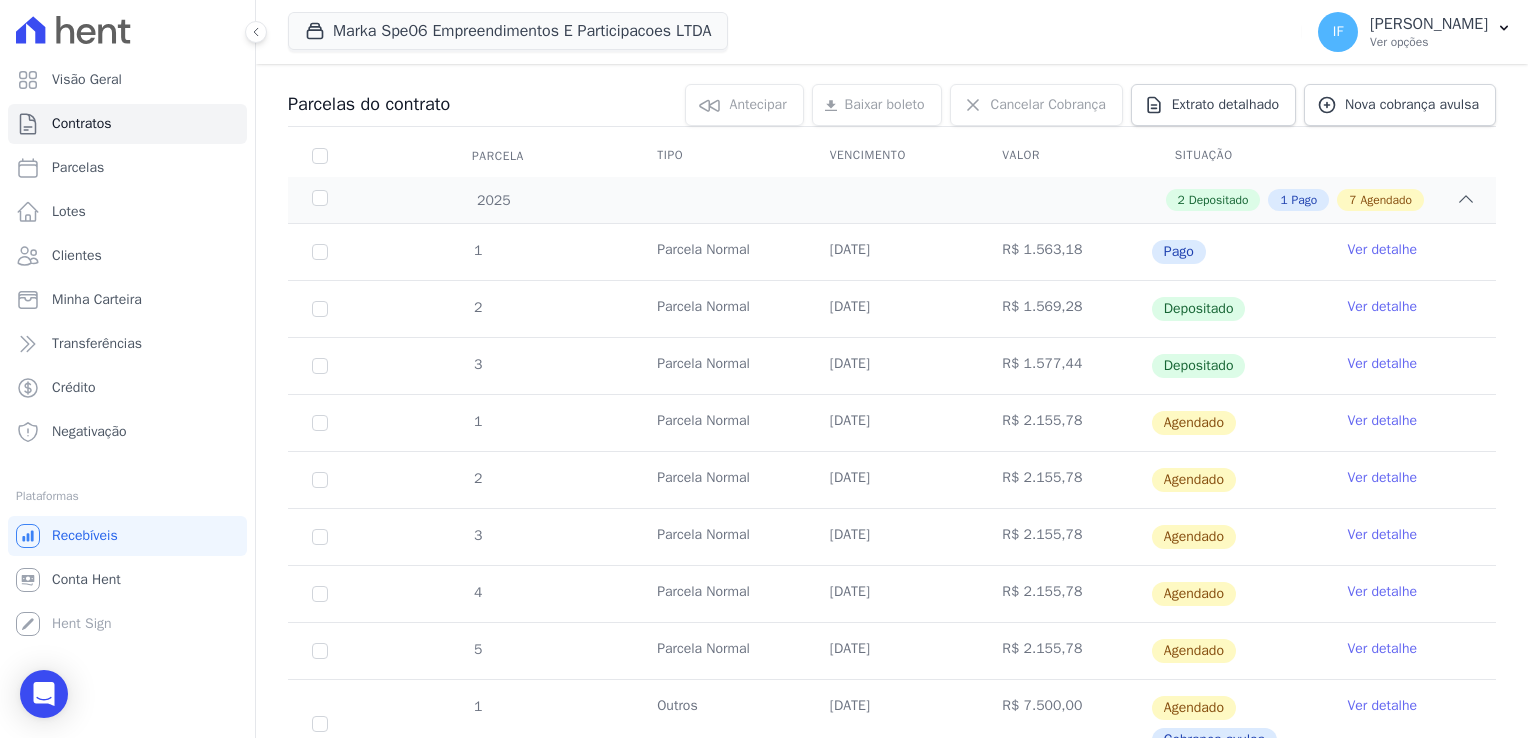 scroll, scrollTop: 200, scrollLeft: 0, axis: vertical 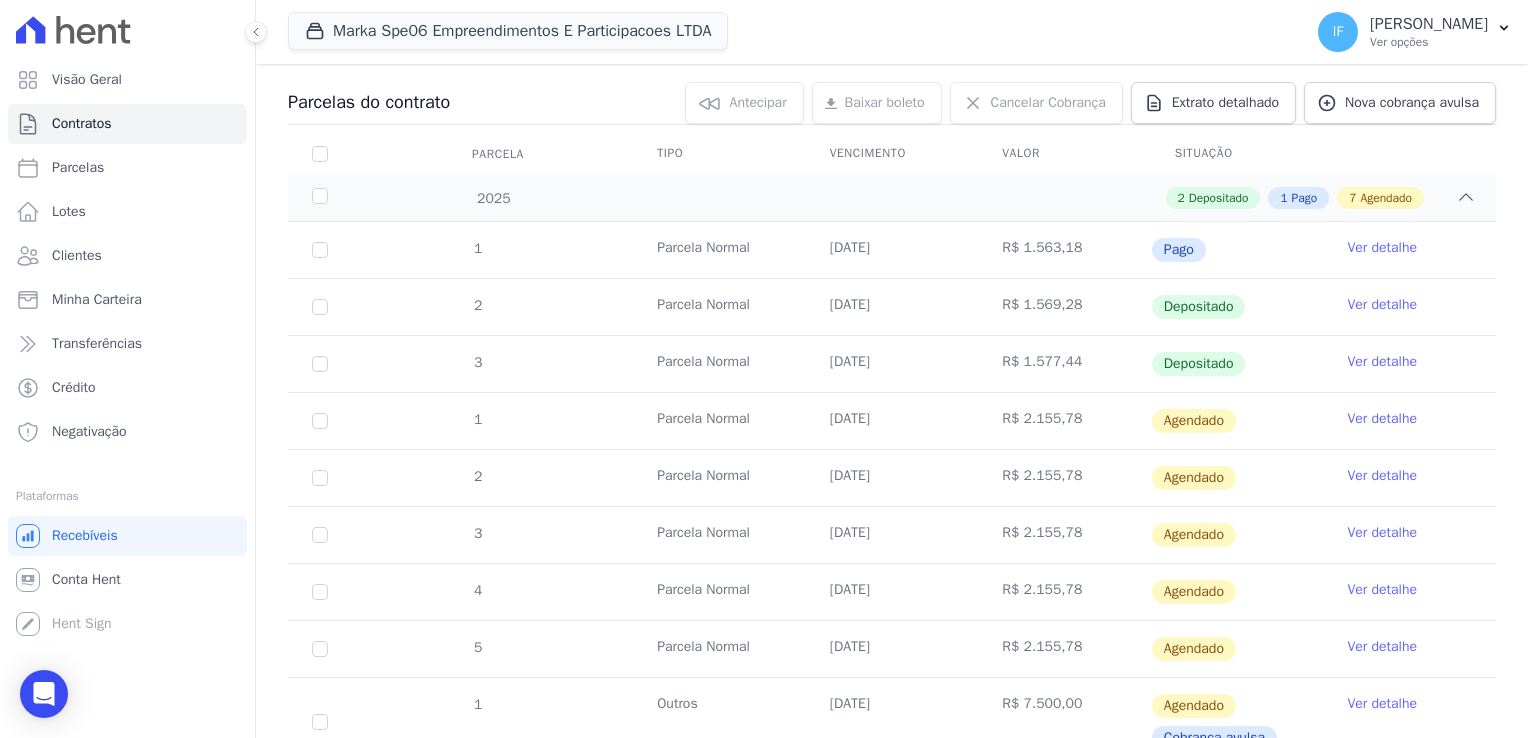 click on "Ver detalhe" at bounding box center (1382, 476) 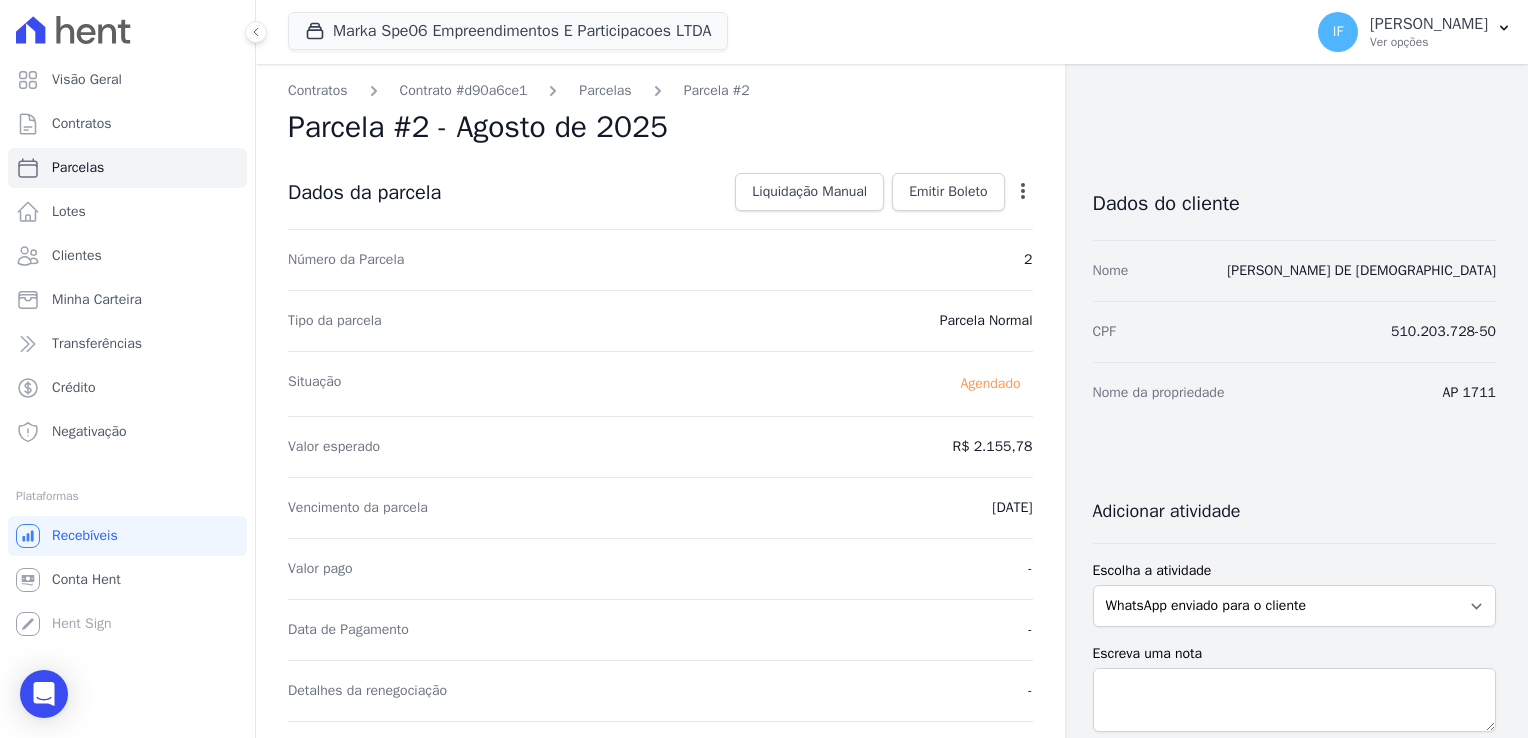 scroll, scrollTop: 0, scrollLeft: 0, axis: both 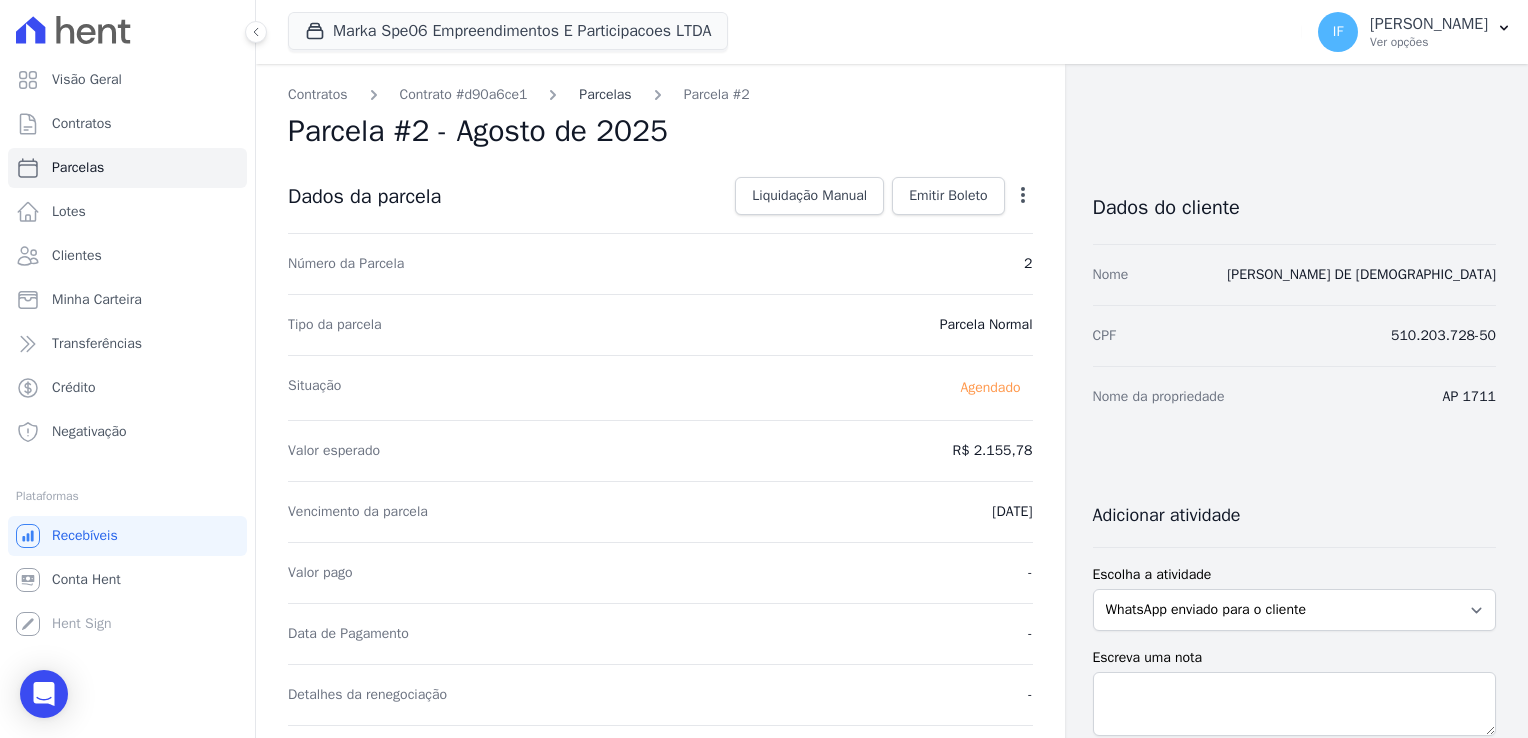 click on "Parcelas" at bounding box center [605, 94] 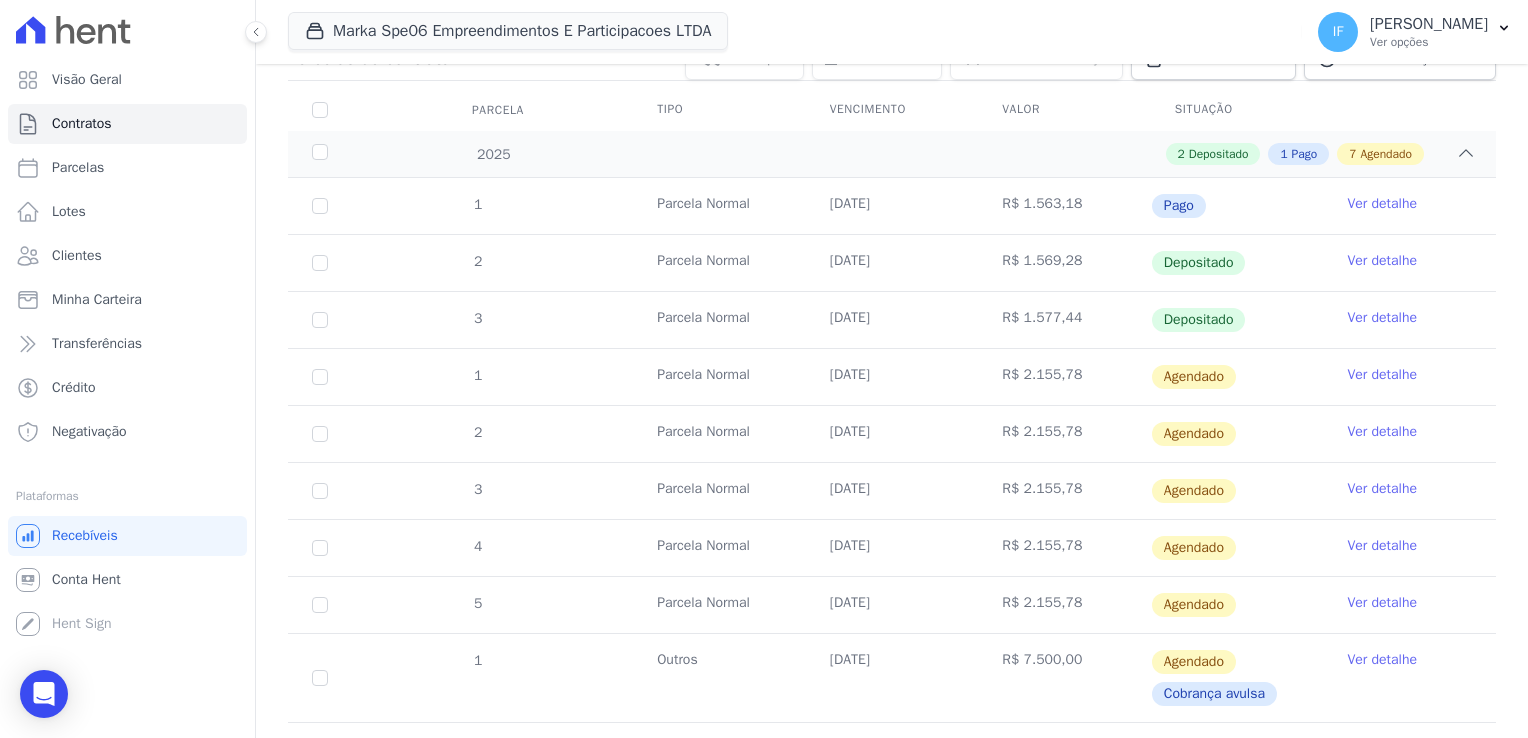 scroll, scrollTop: 300, scrollLeft: 0, axis: vertical 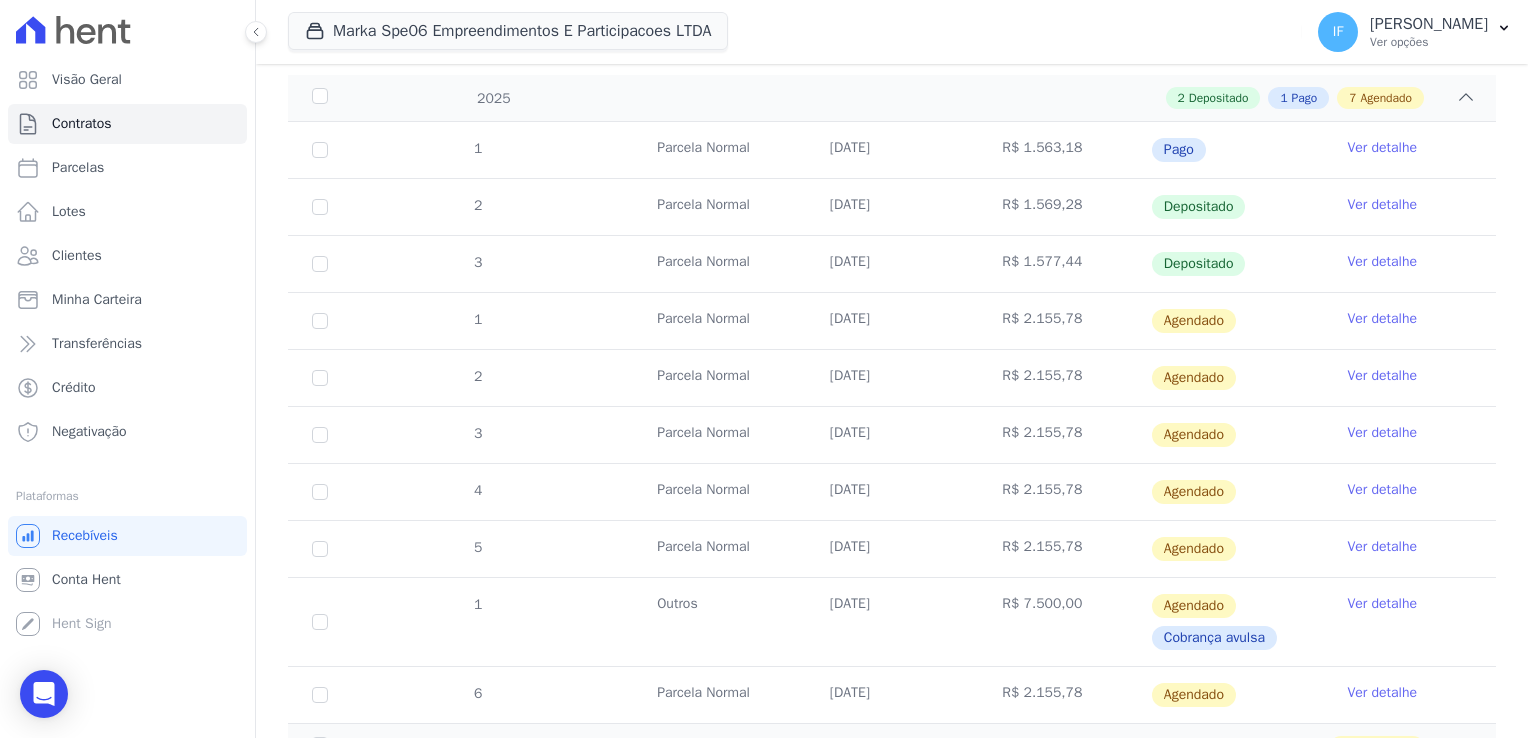 click on "Ver detalhe" at bounding box center [1382, 319] 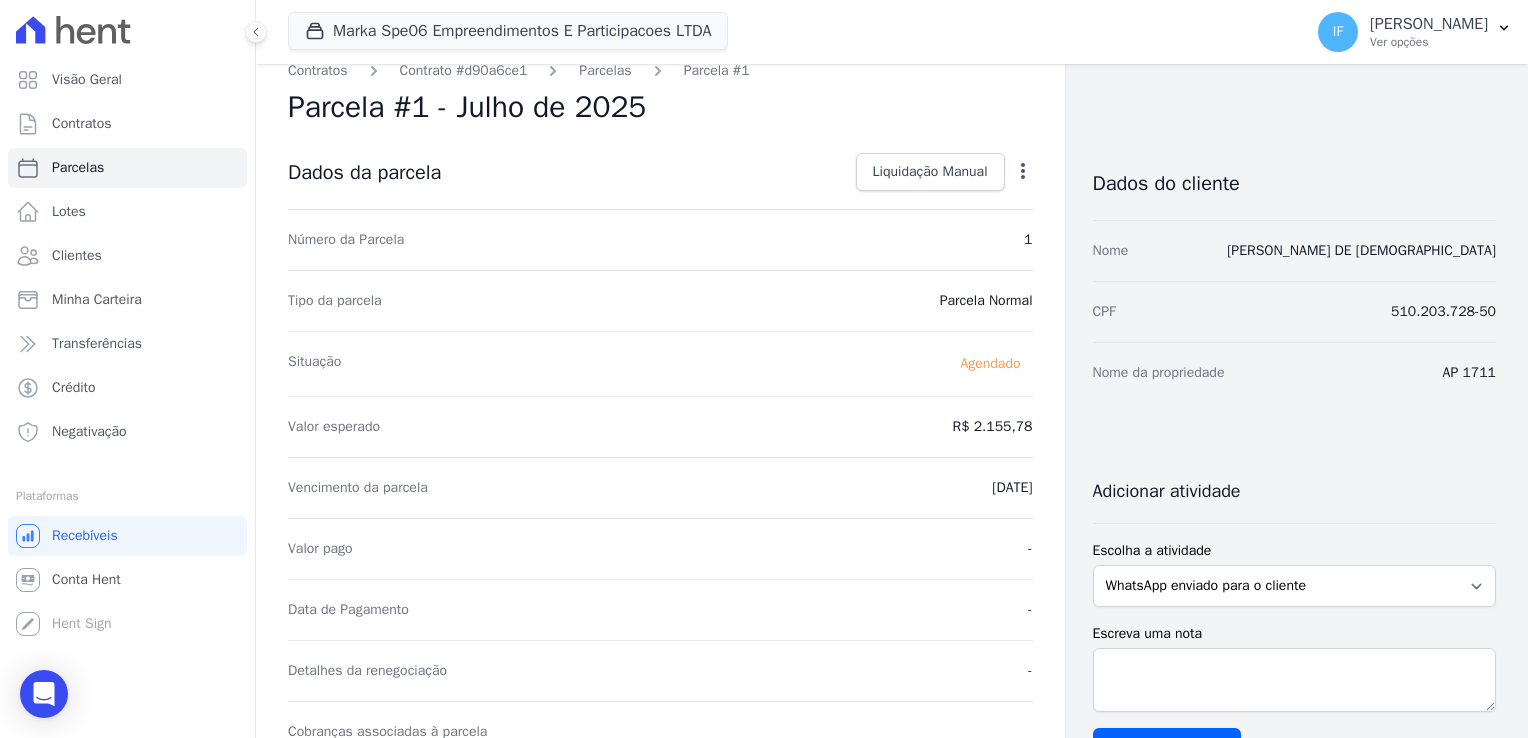 scroll, scrollTop: 0, scrollLeft: 0, axis: both 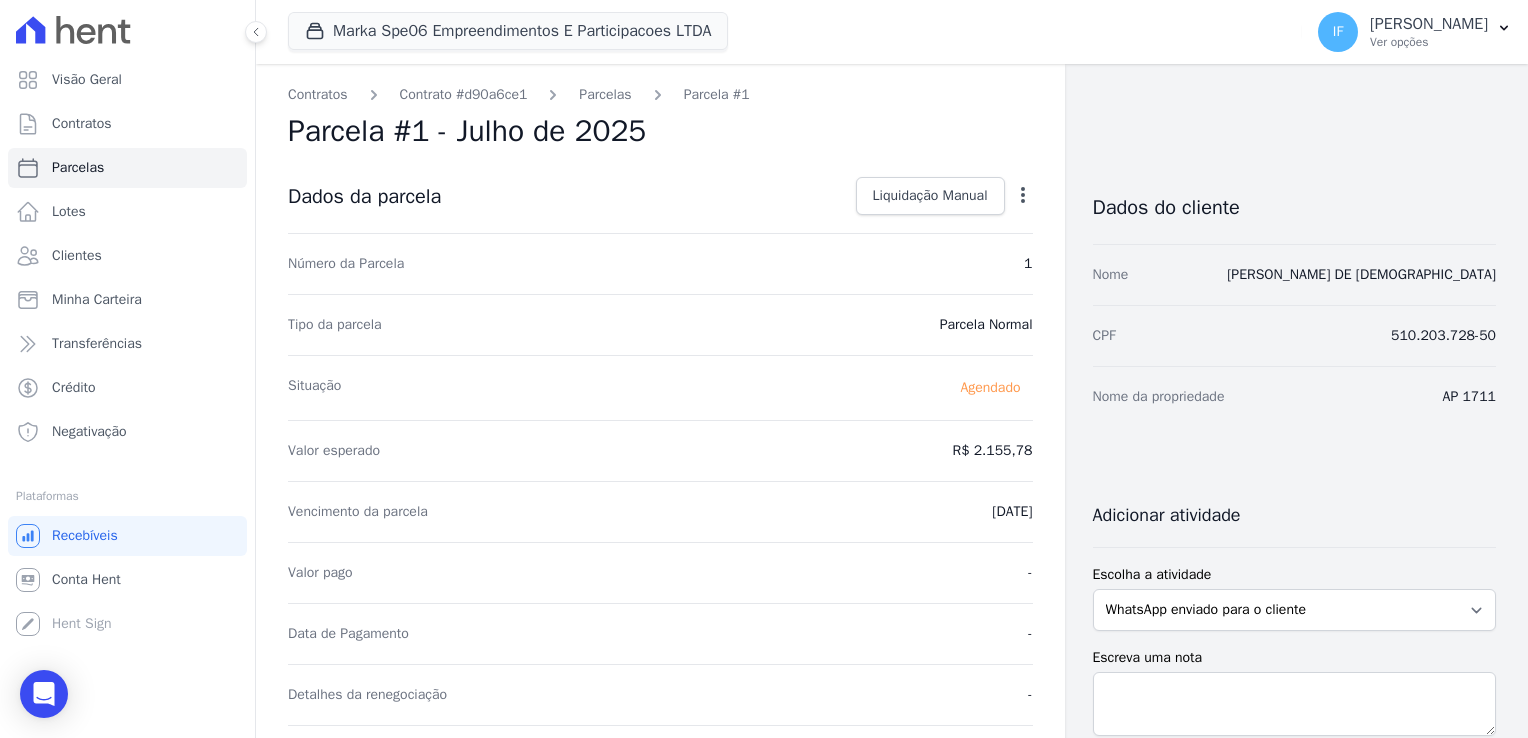 click 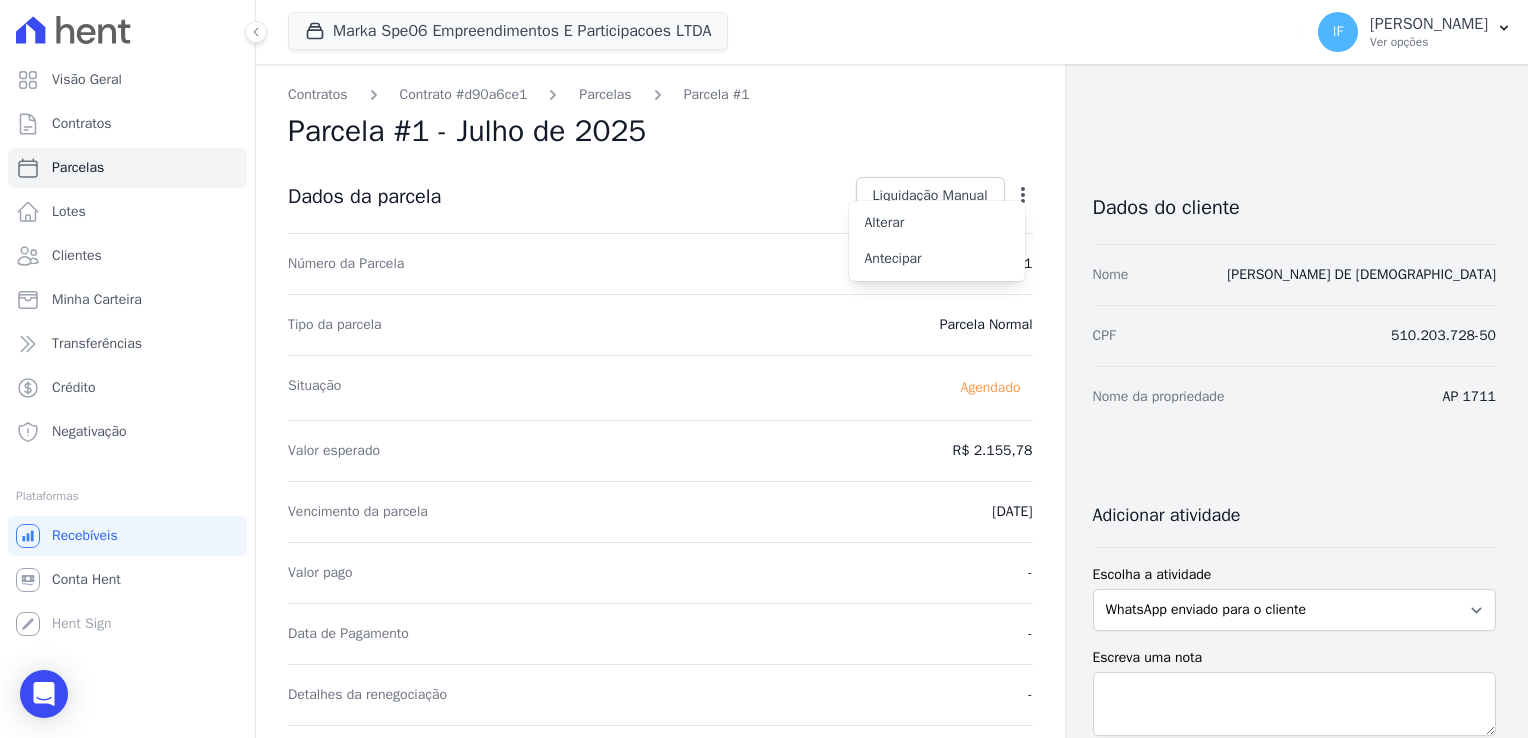 click on "Parcela #1 - Julho de 2025" at bounding box center [660, 131] 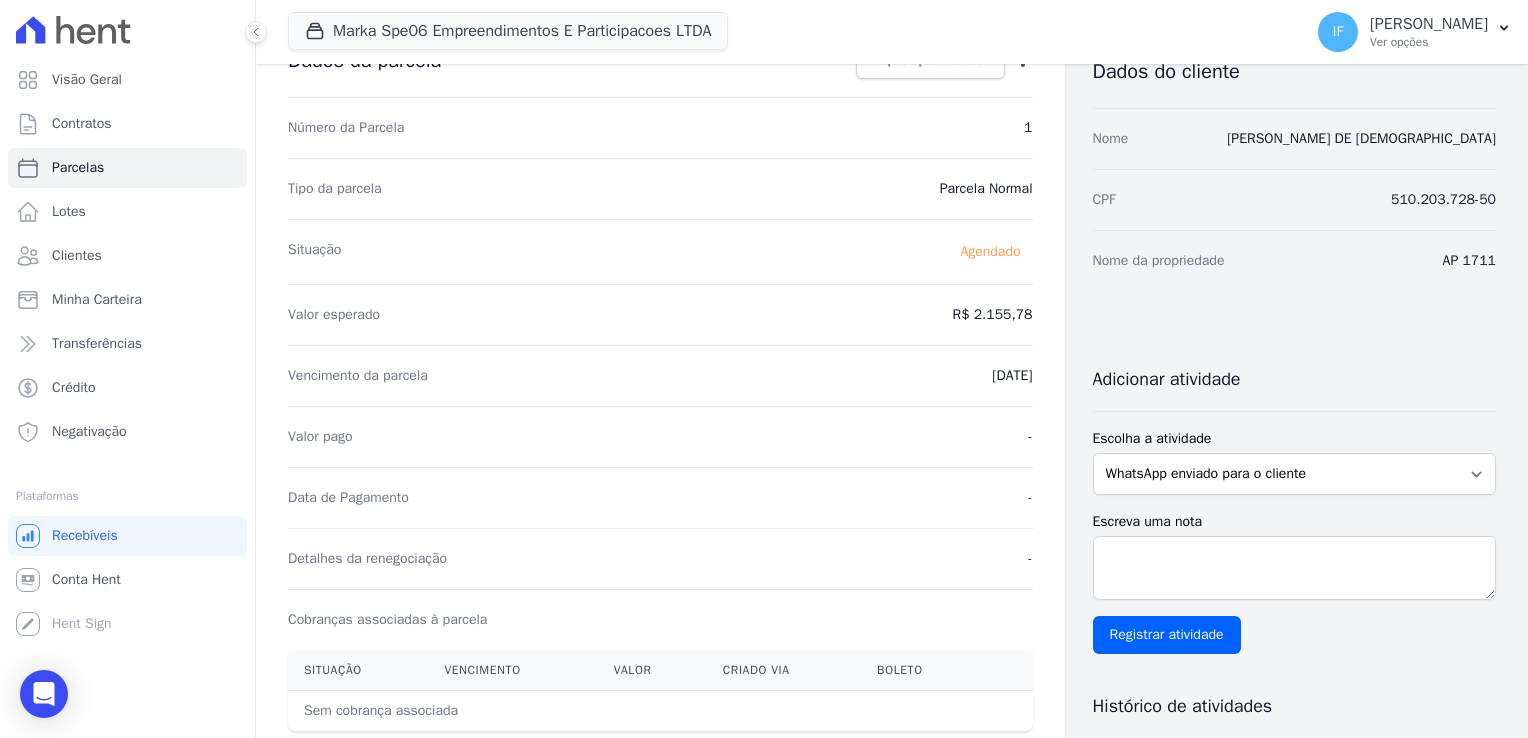 scroll, scrollTop: 124, scrollLeft: 0, axis: vertical 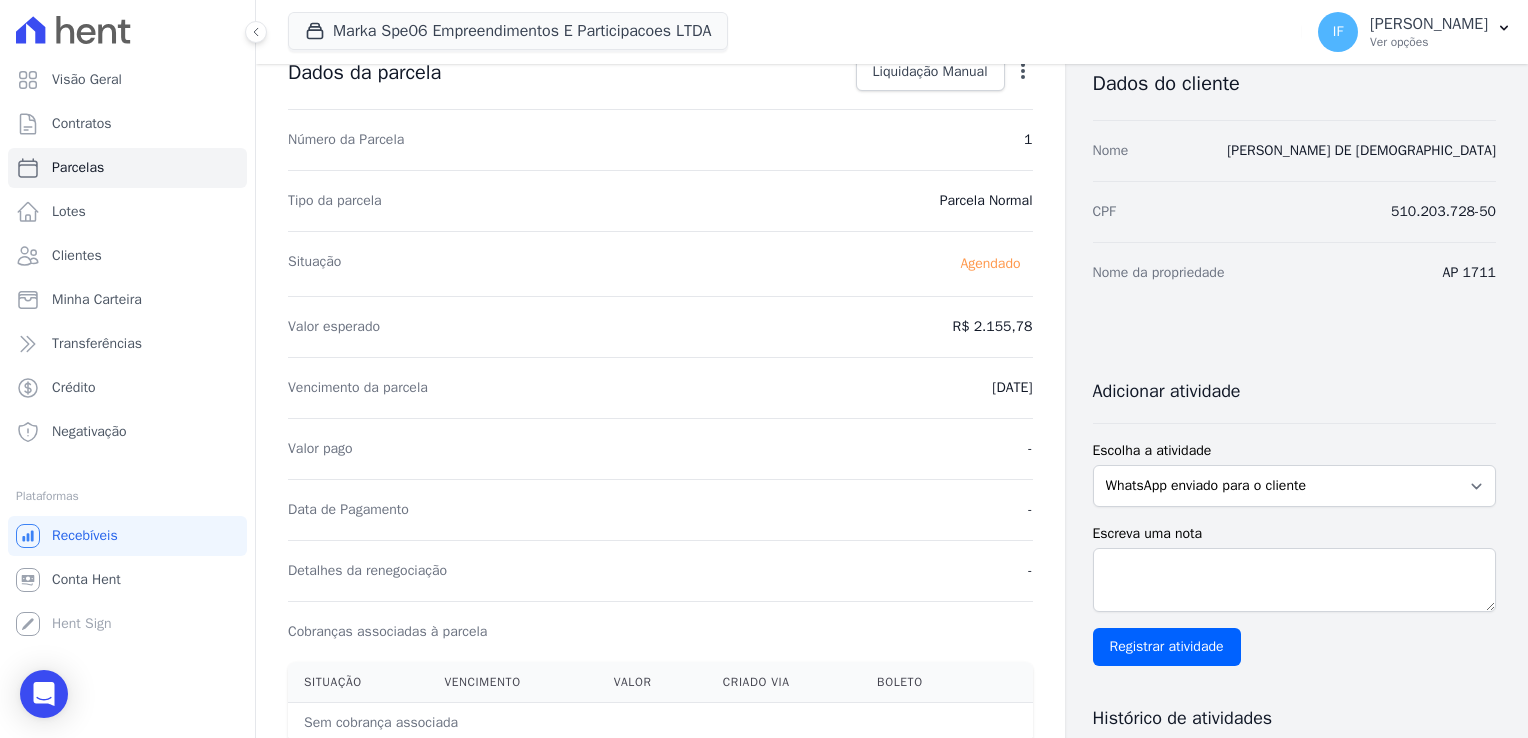 click on "Valor esperado
R$ 2.155,78" at bounding box center (660, 326) 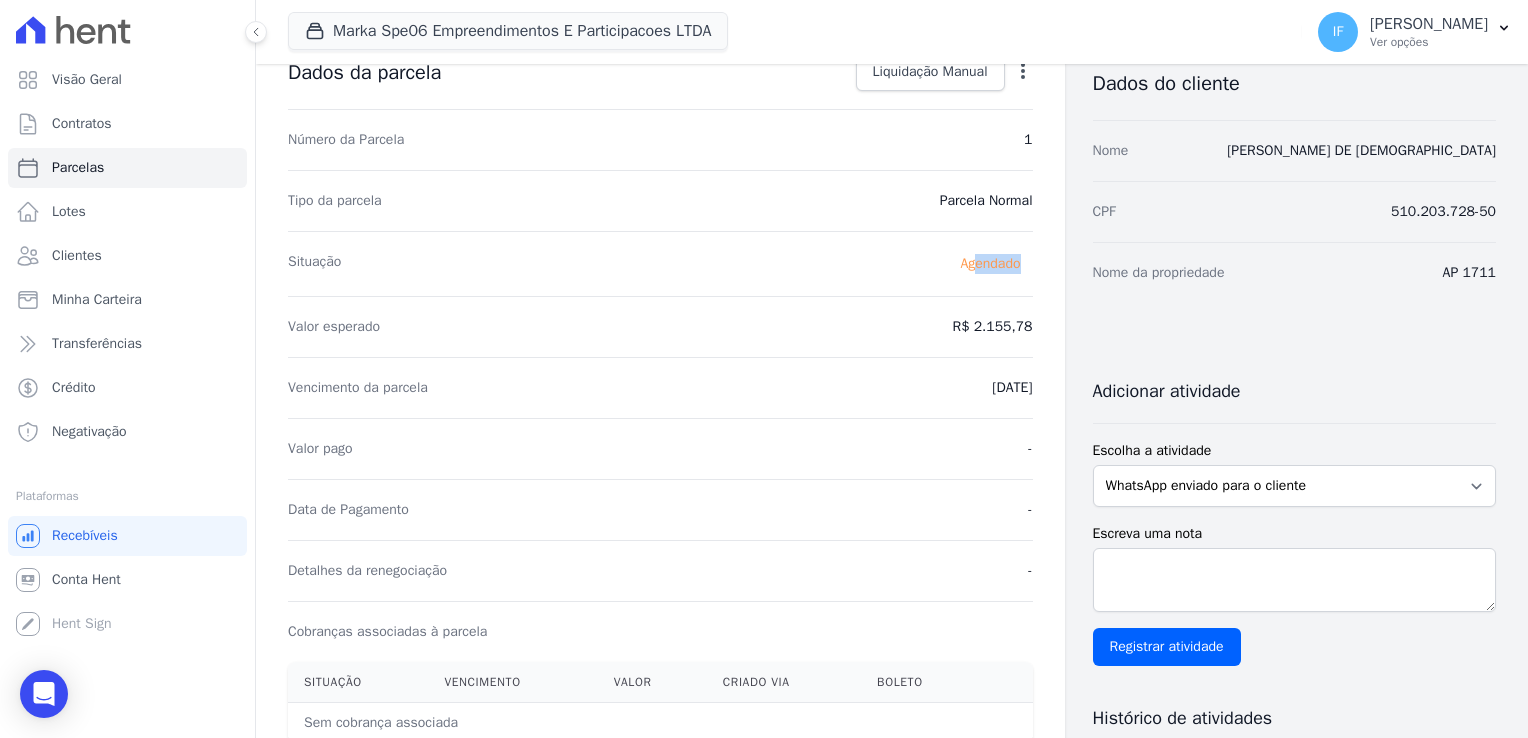 drag, startPoint x: 958, startPoint y: 264, endPoint x: 1027, endPoint y: 271, distance: 69.354164 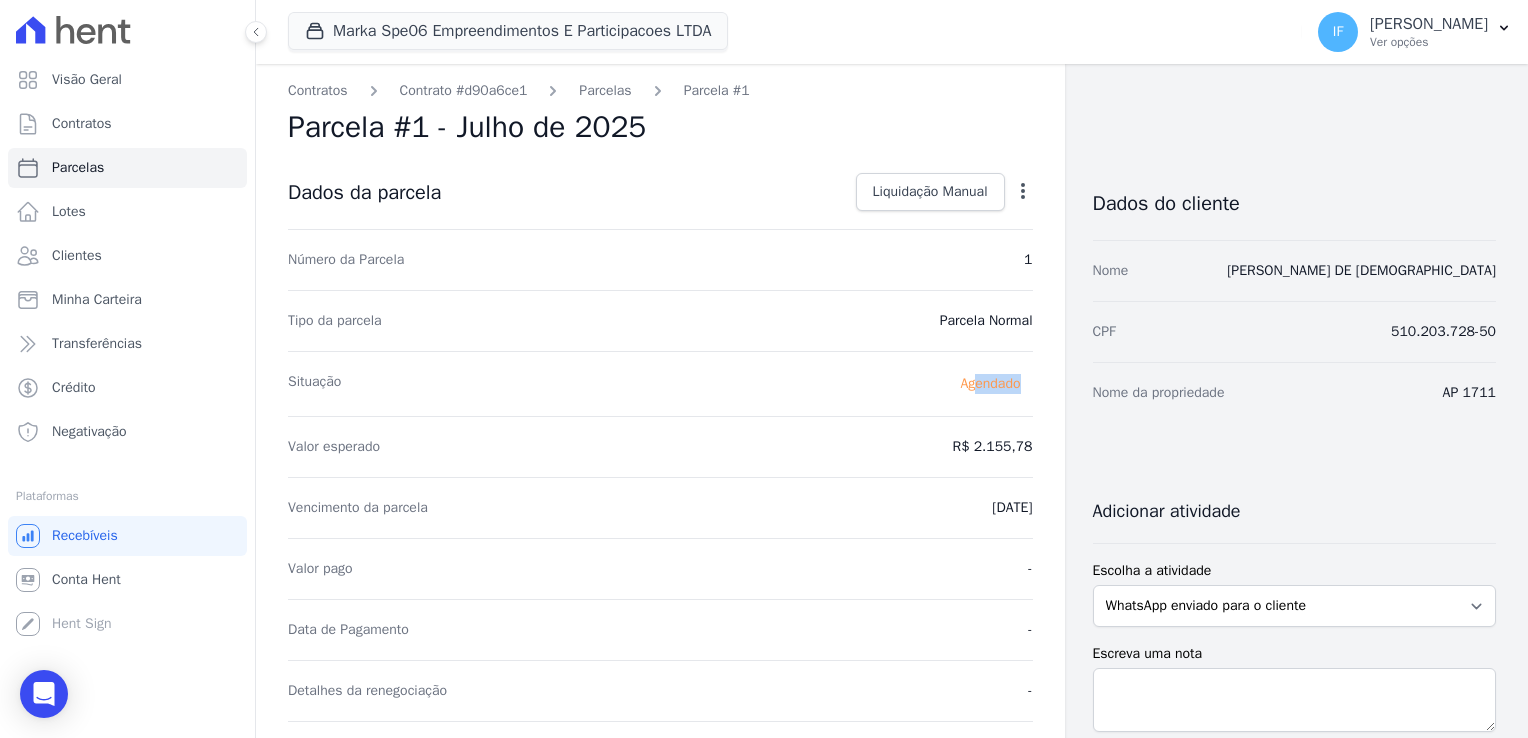 scroll, scrollTop: 0, scrollLeft: 0, axis: both 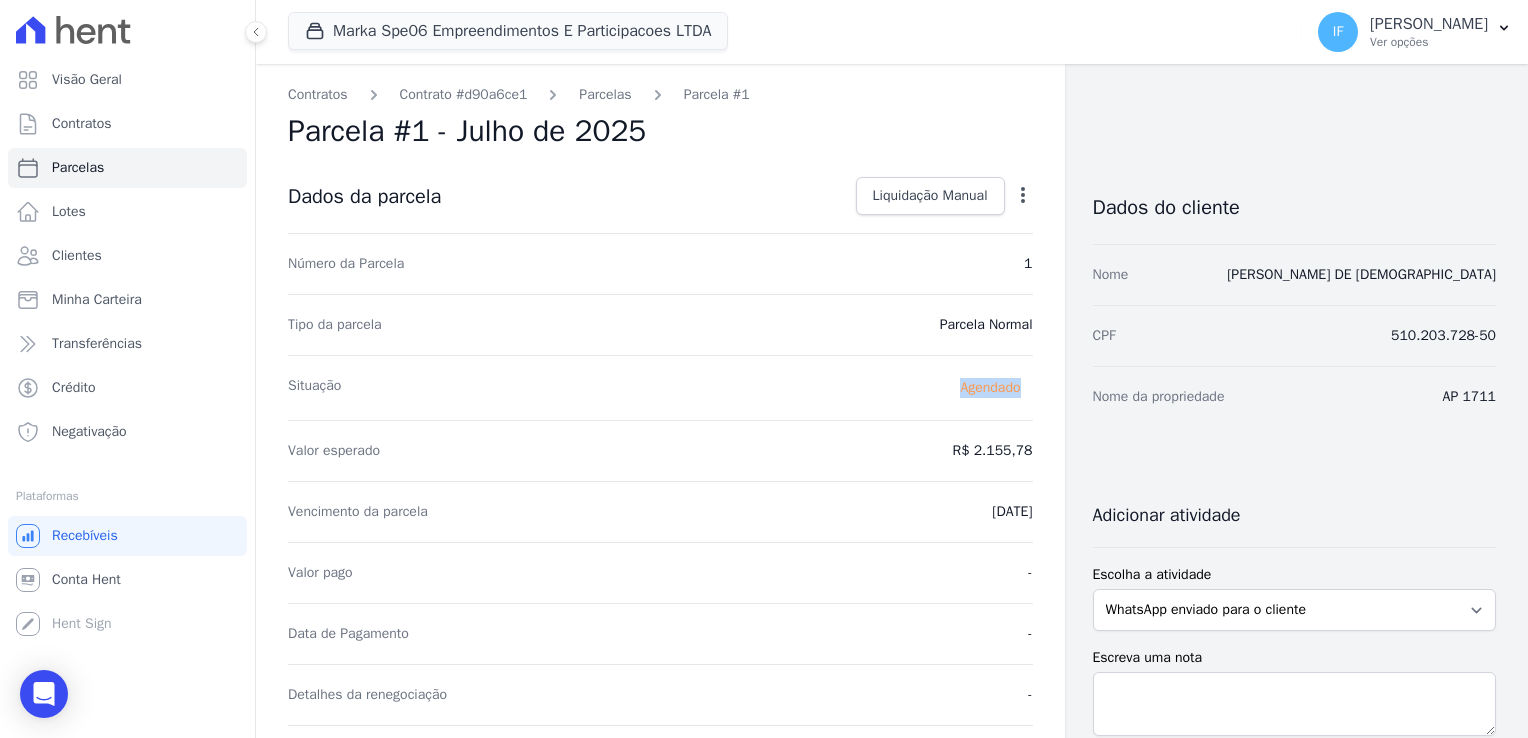 drag, startPoint x: 944, startPoint y: 378, endPoint x: 1015, endPoint y: 386, distance: 71.44928 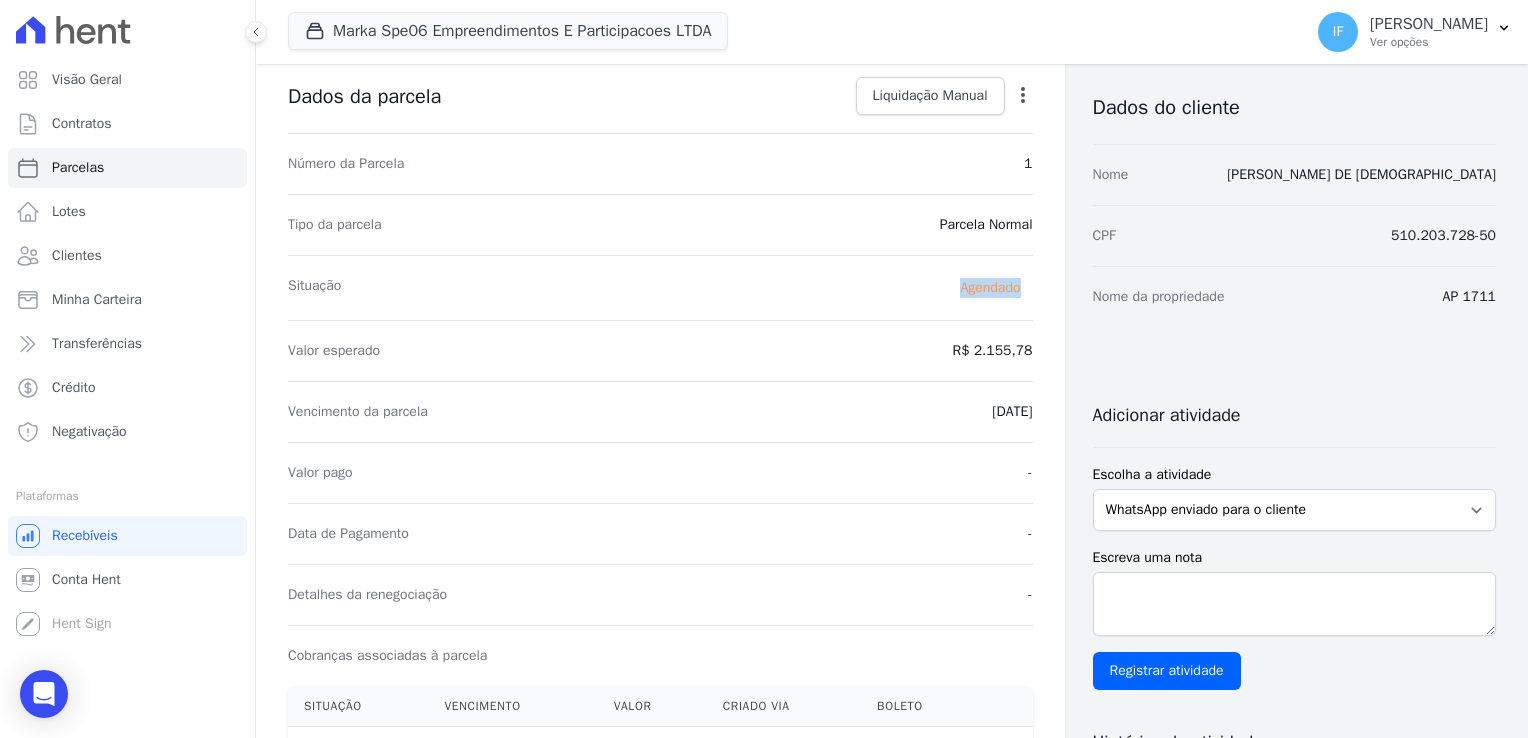 scroll, scrollTop: 0, scrollLeft: 0, axis: both 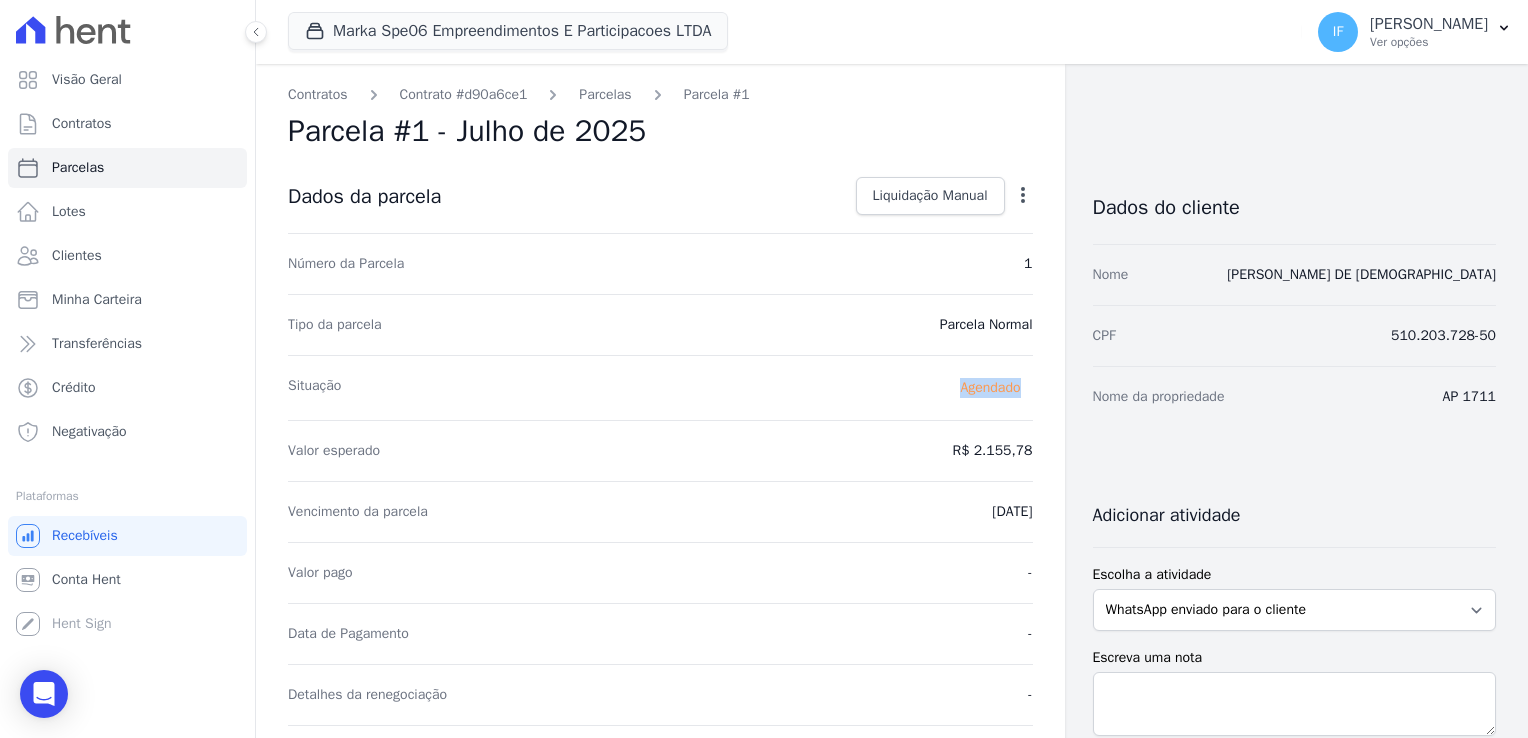 click 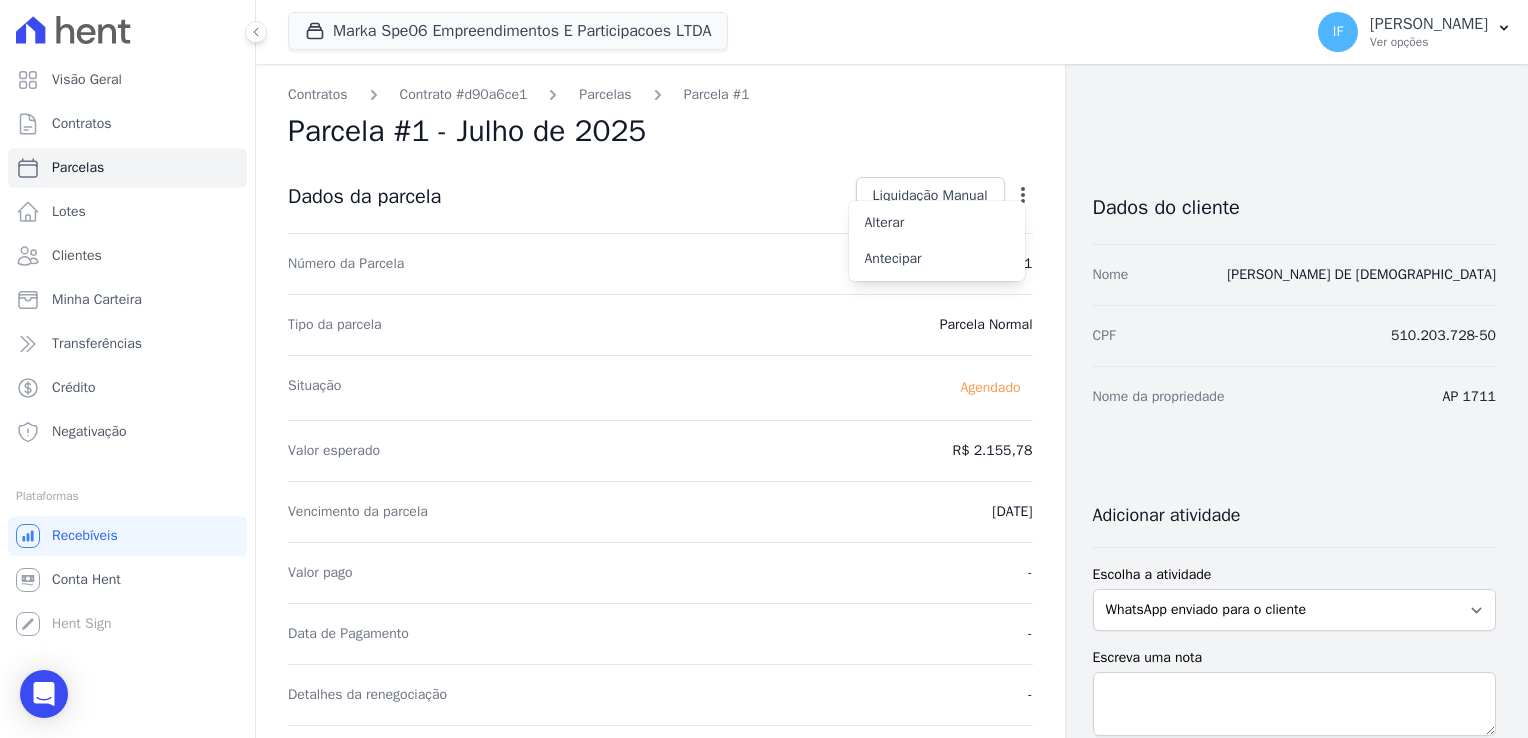 click on "Tipo da parcela
[GEOGRAPHIC_DATA]" at bounding box center (660, 324) 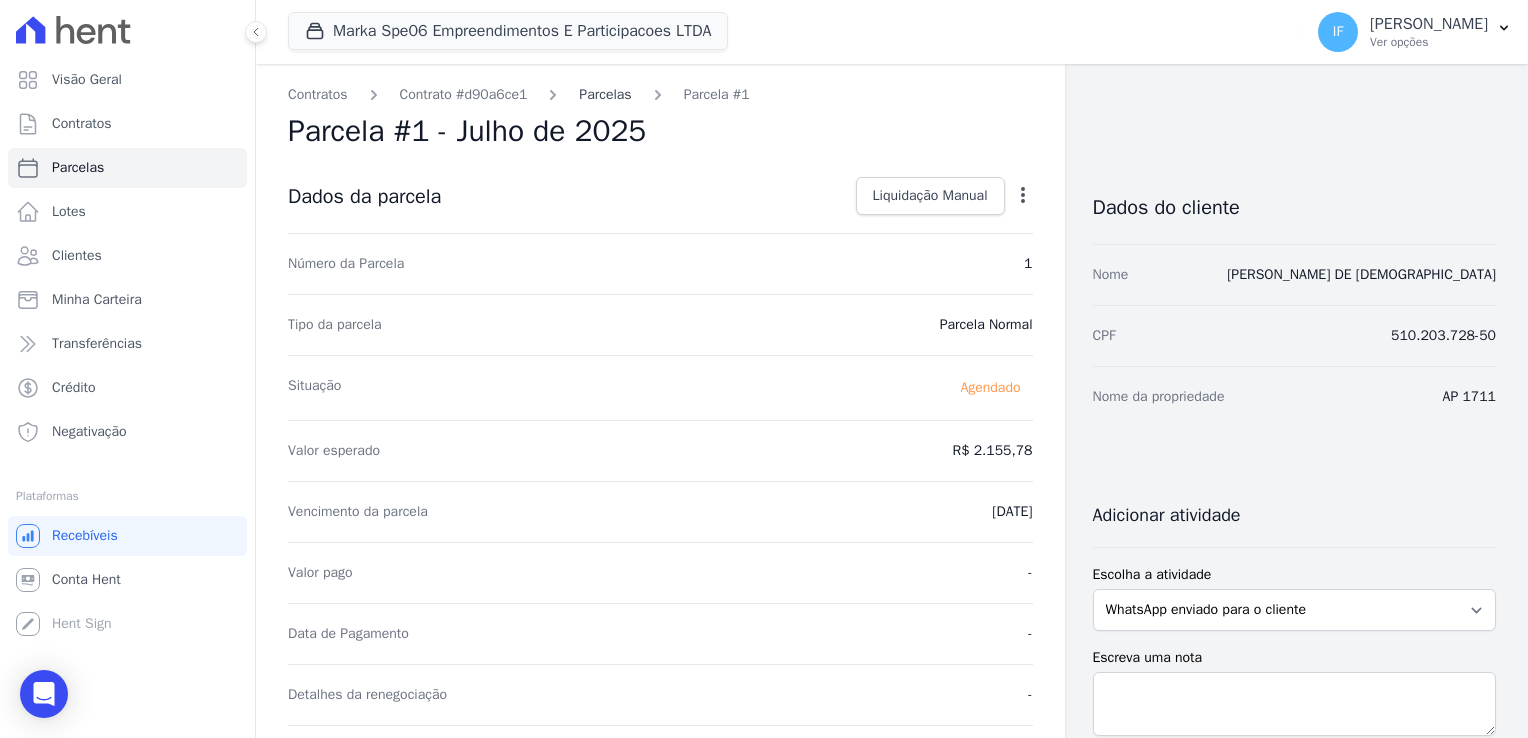 click on "Parcelas" at bounding box center (605, 94) 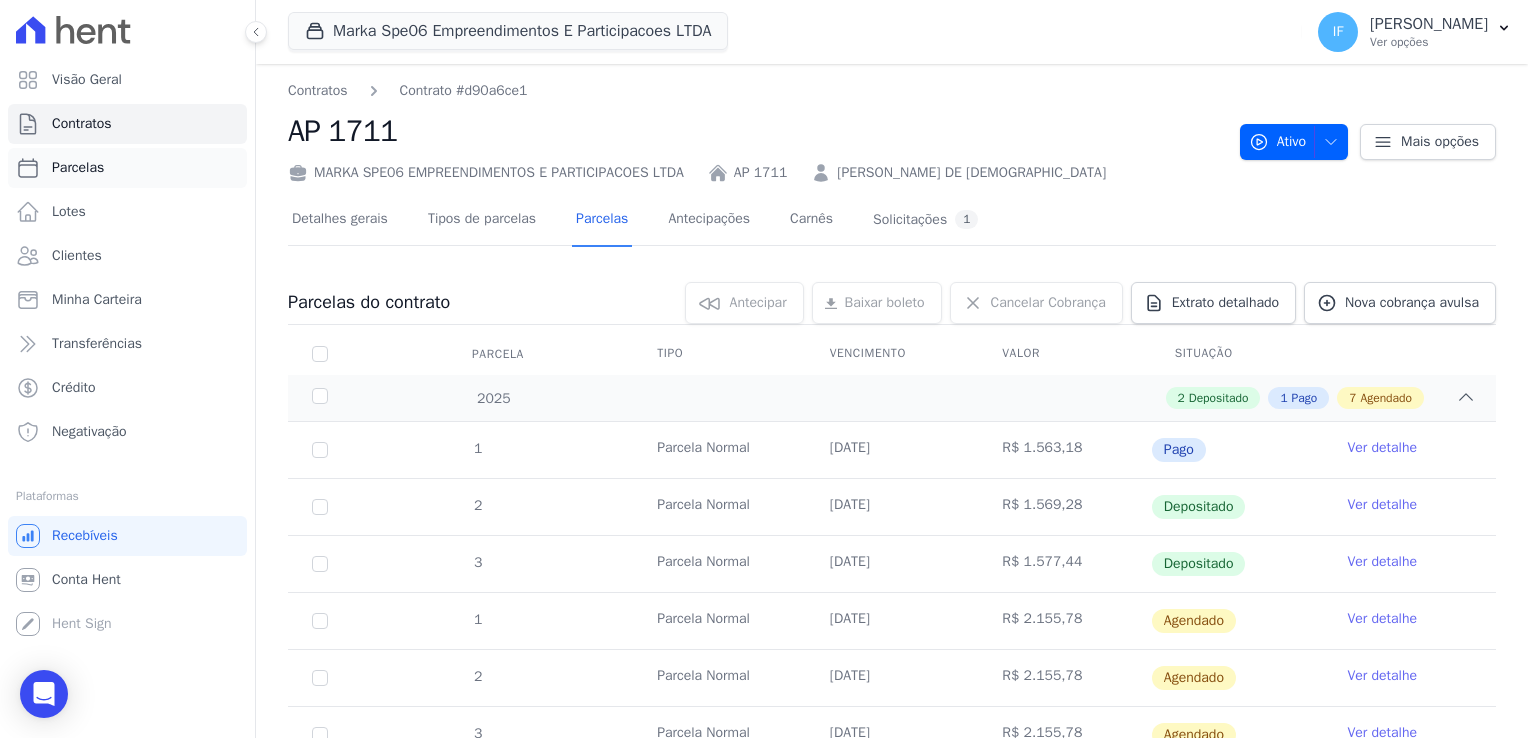 click on "Parcelas" at bounding box center [127, 168] 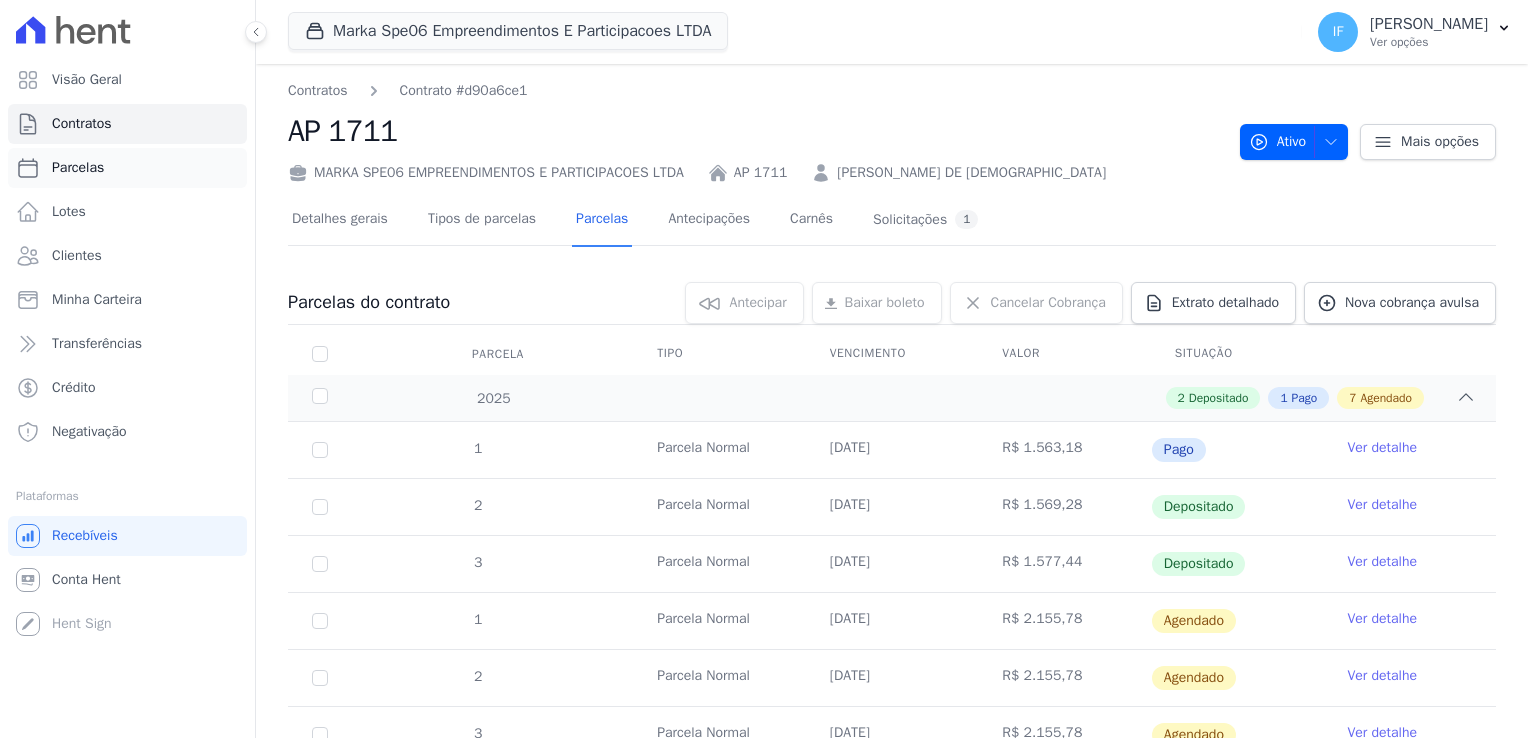select 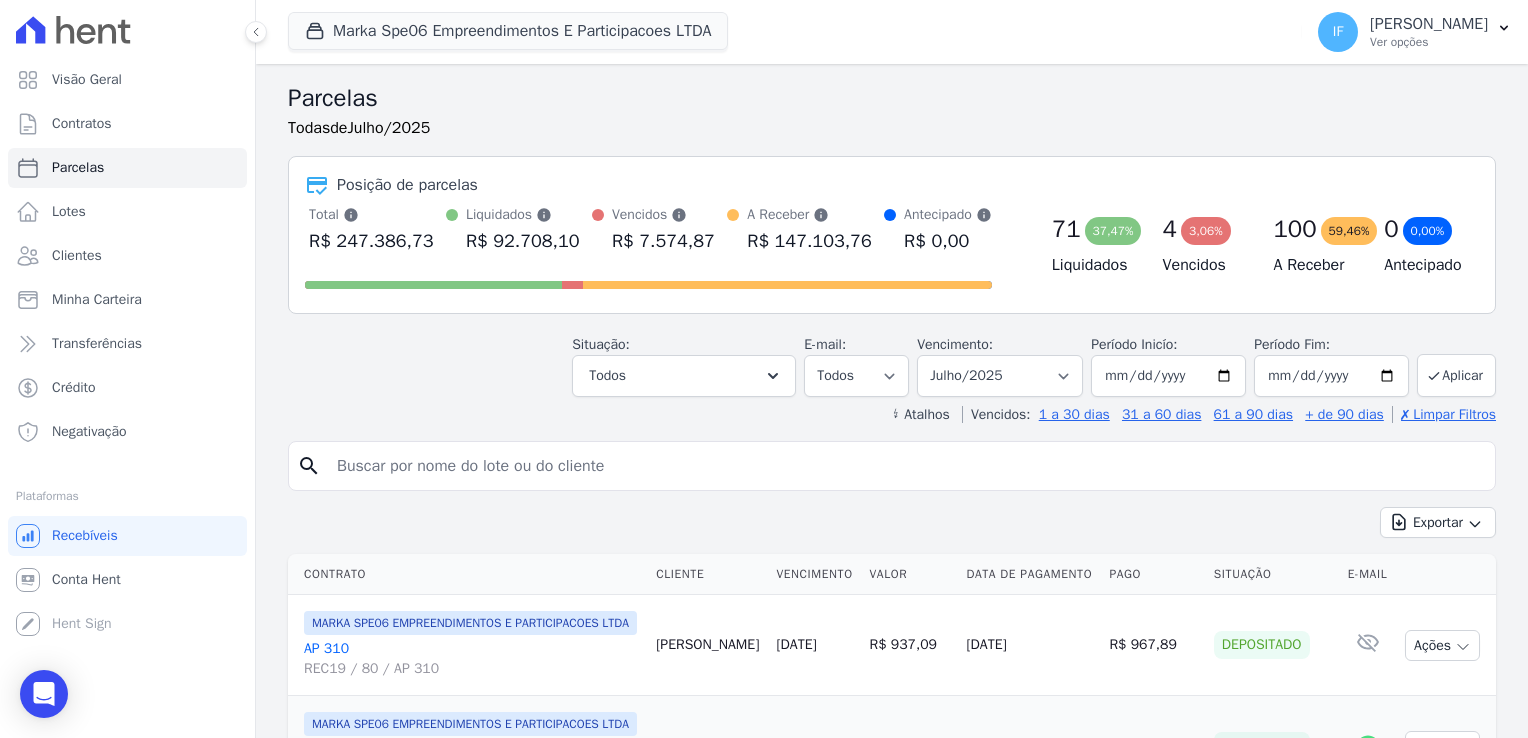 click on "Parcelas
Todas
de  Julho/2025
Posição de parcelas
Total
Soma das parcelas pagas, vencidas, em aberto e agendadas. Não considera parcelas canceladas ou renegociadas.
R$ 247.386,73
Liquidados" at bounding box center [892, 1635] 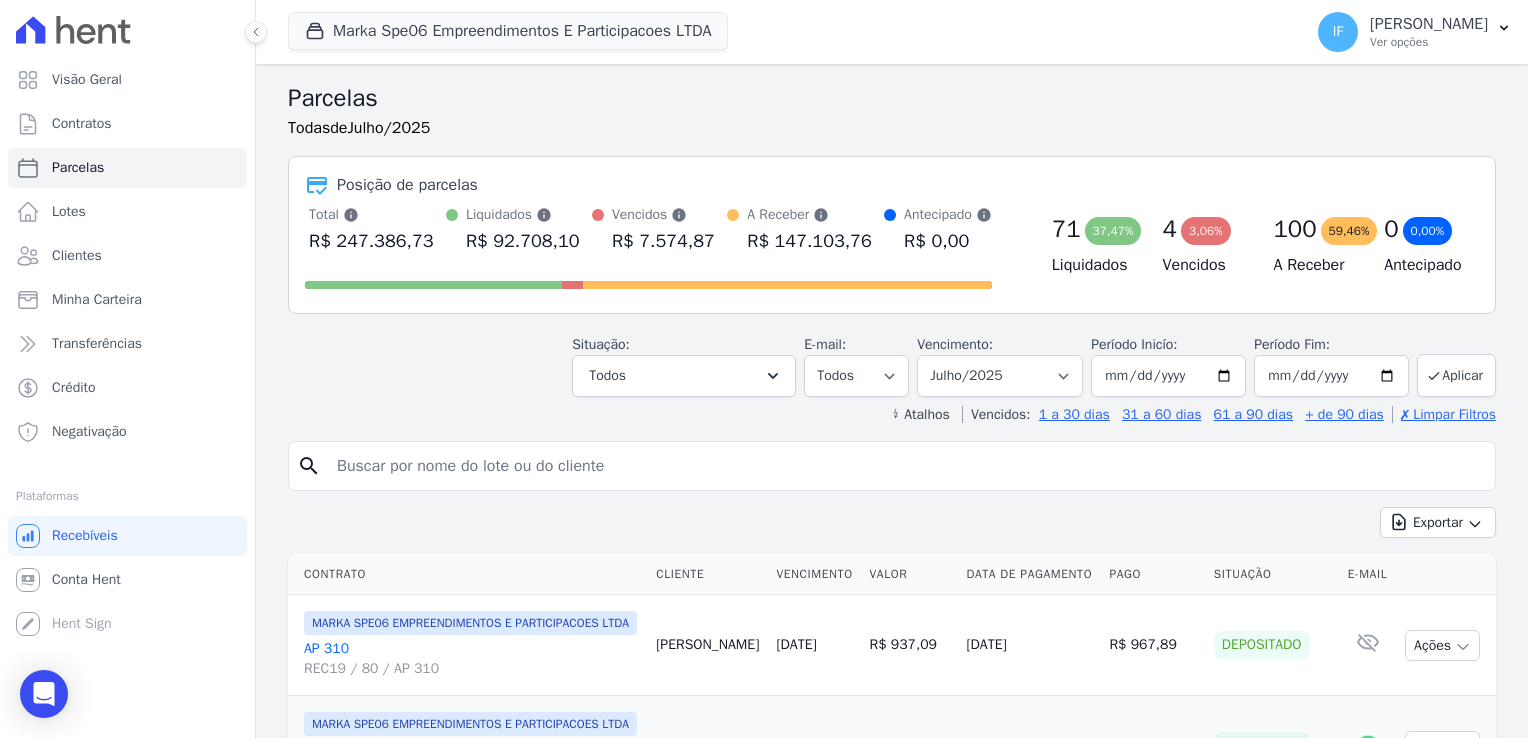 click at bounding box center [906, 466] 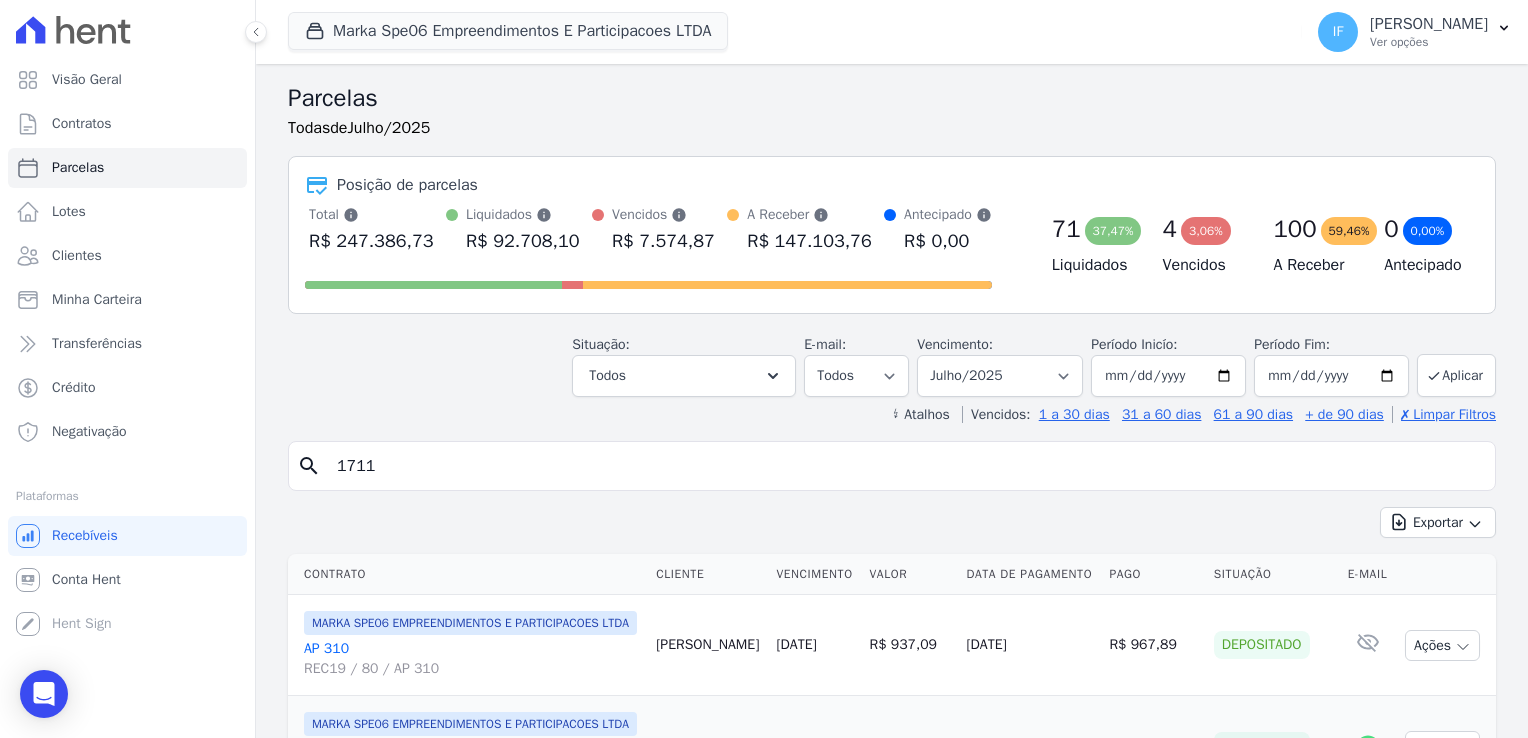 type on "1711" 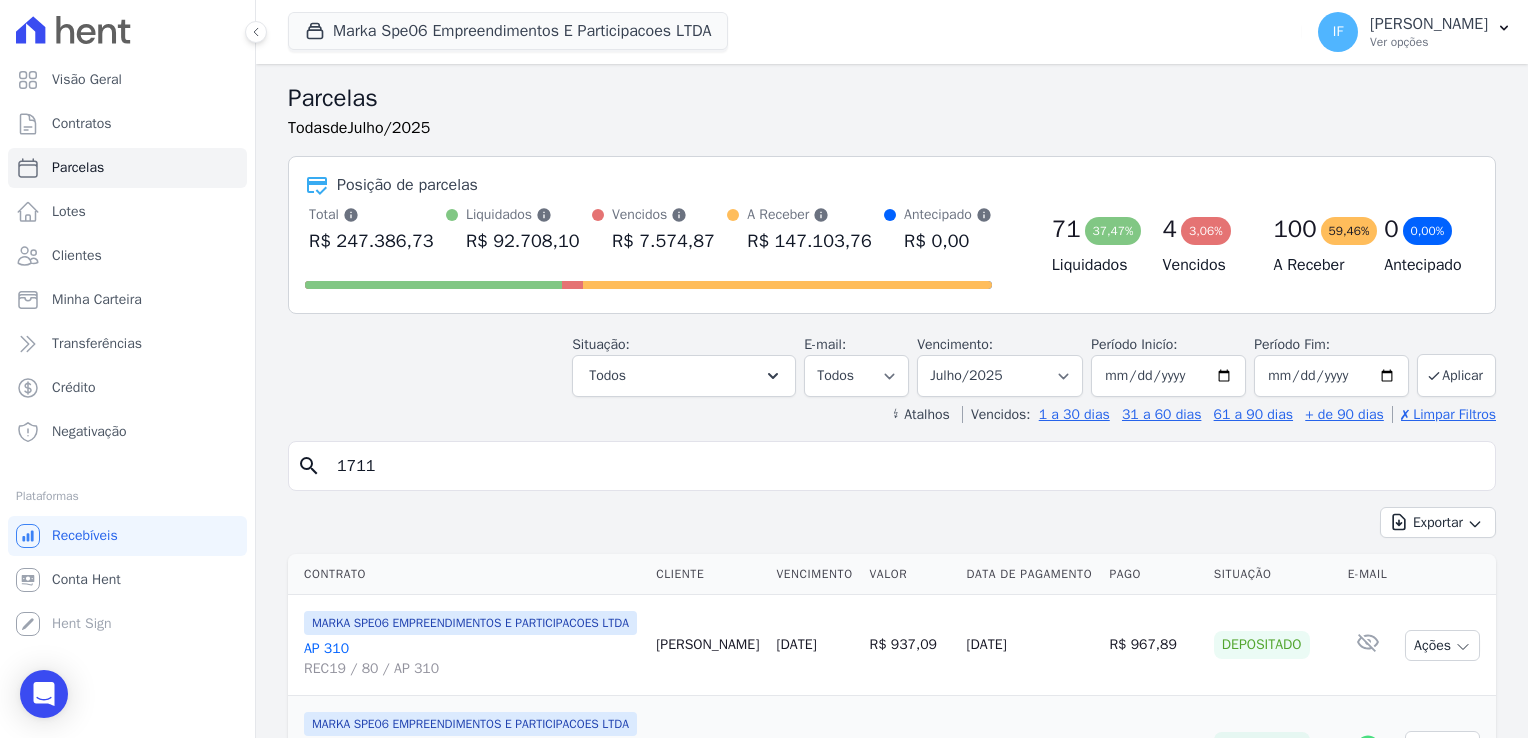 select 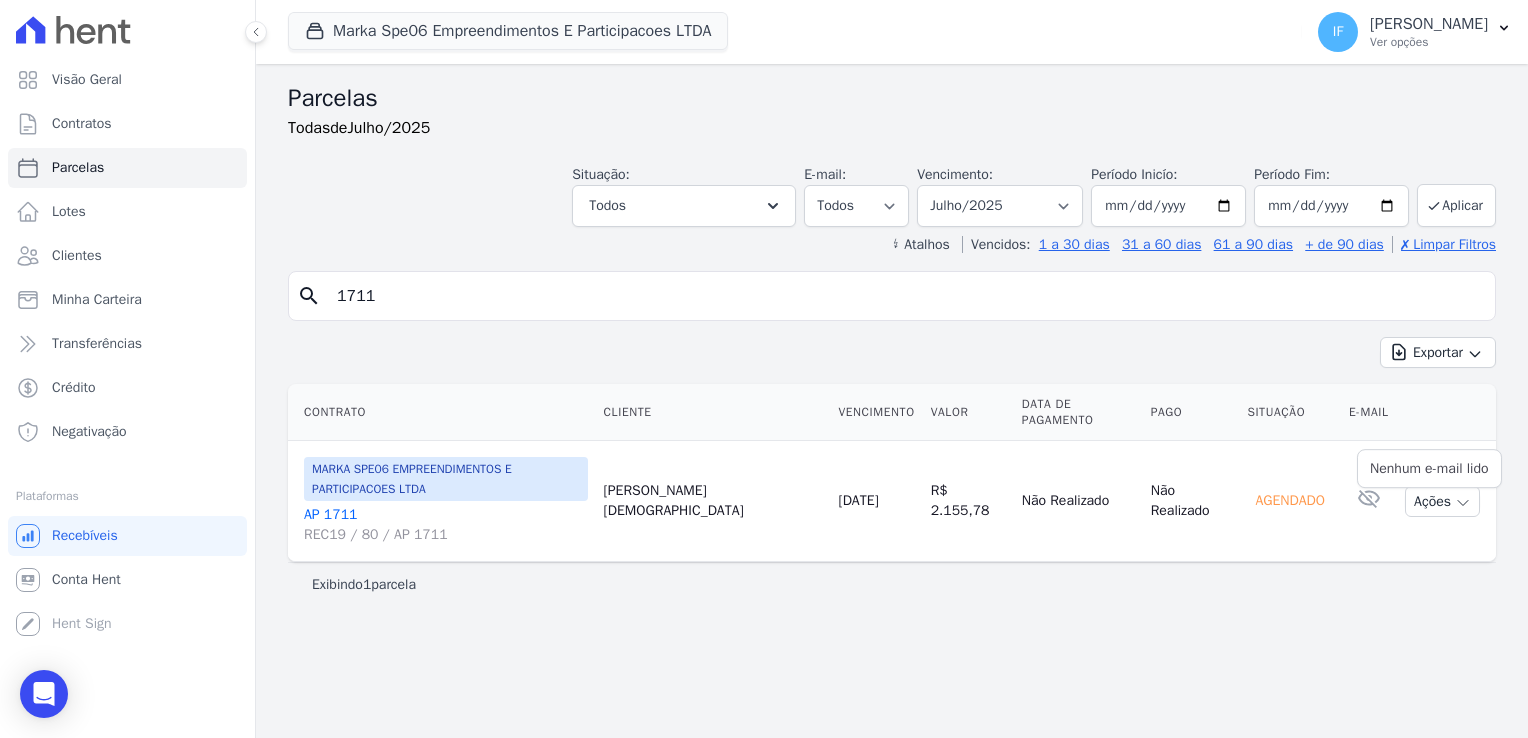 click 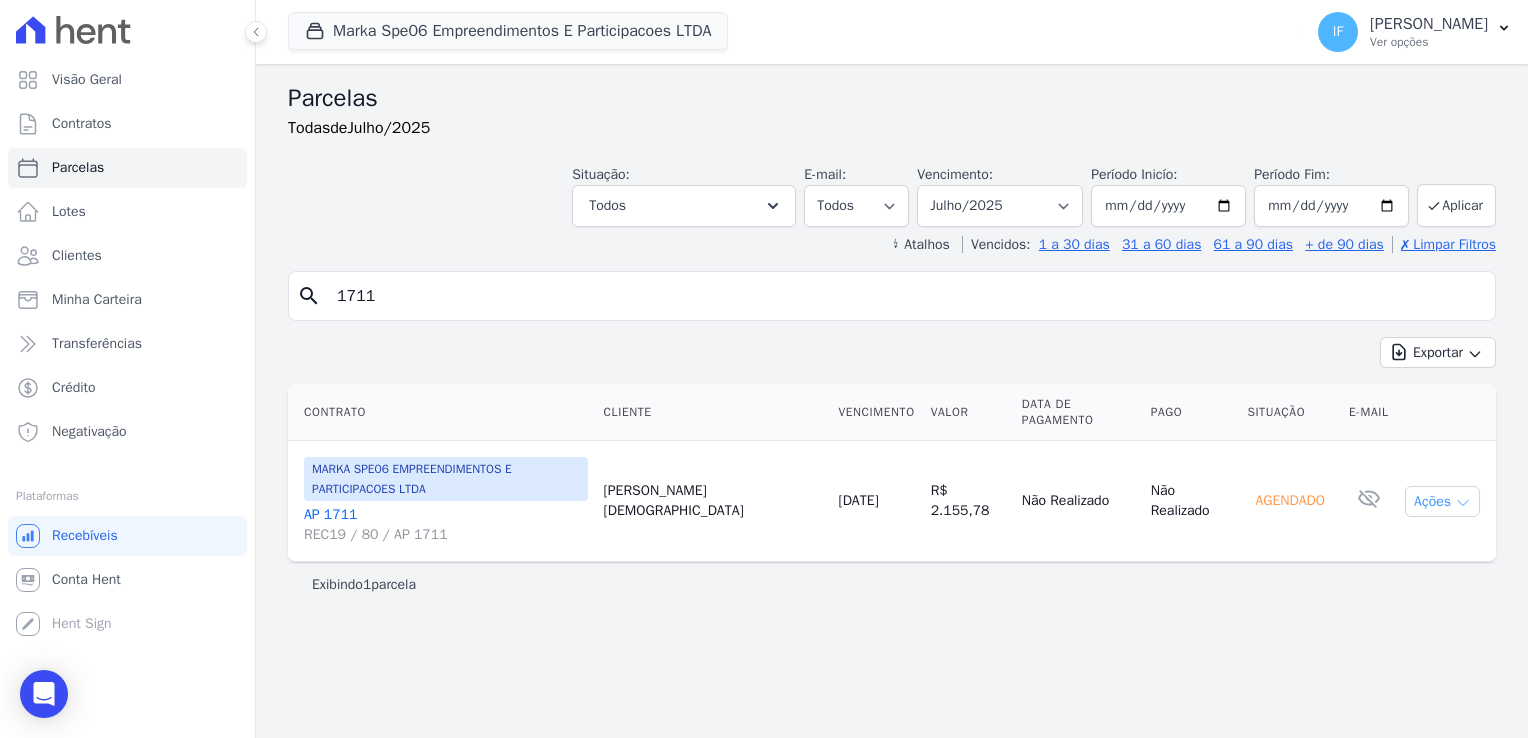 click on "Ações" at bounding box center (1442, 501) 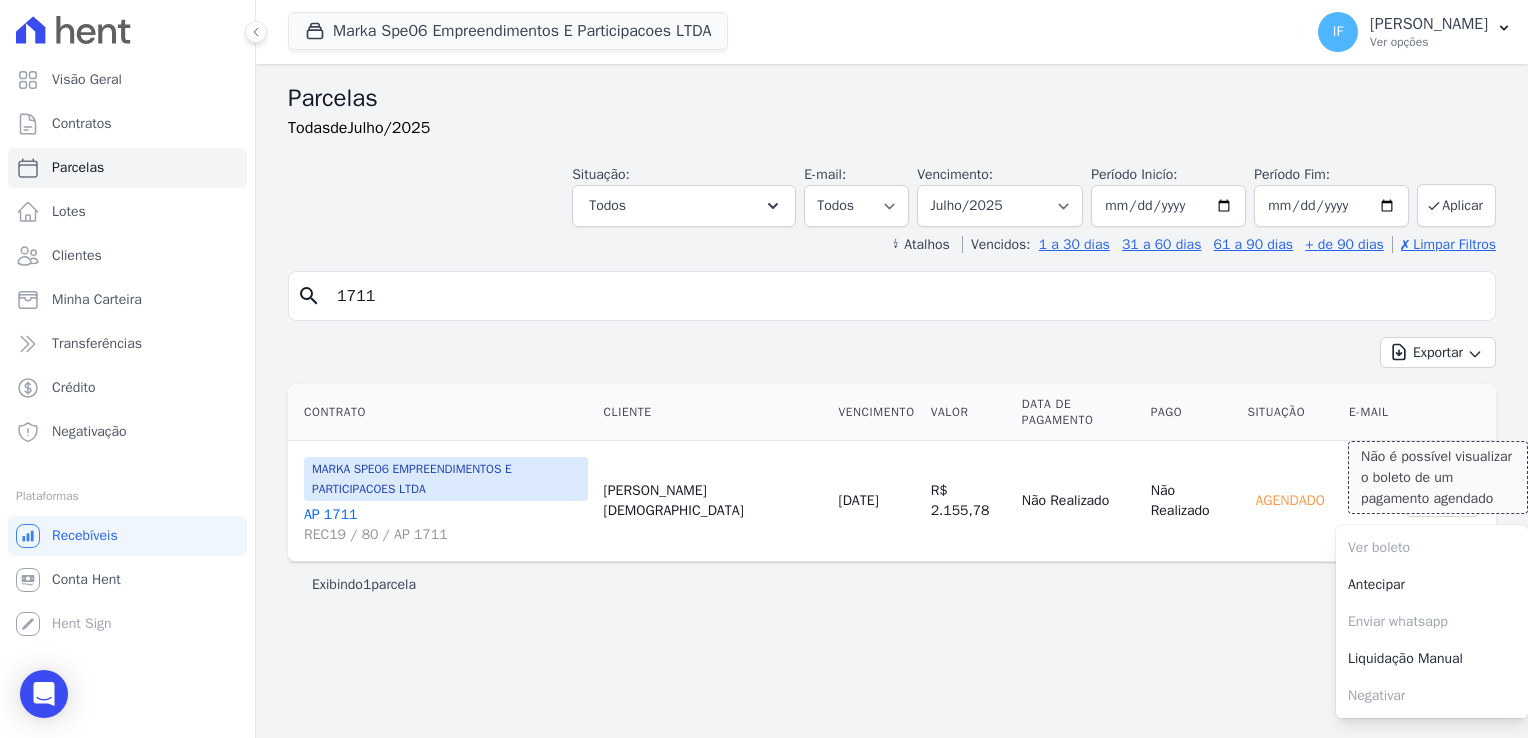 click on "Ver boleto
Não é possível visualizar o boleto de um pagamento agendado" at bounding box center (1432, 547) 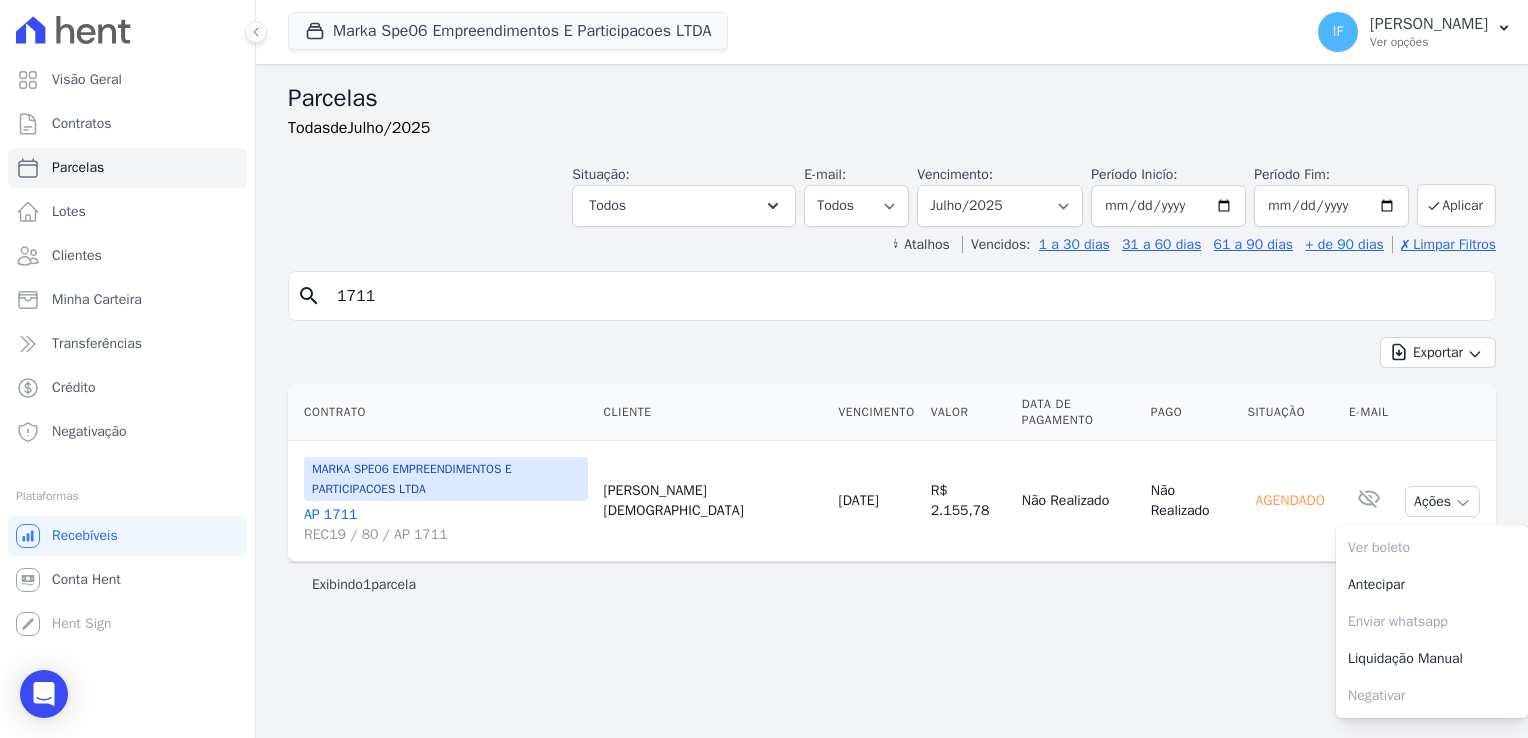 click on "AP 1711
REC19 / 80 / AP 1711" at bounding box center (446, 525) 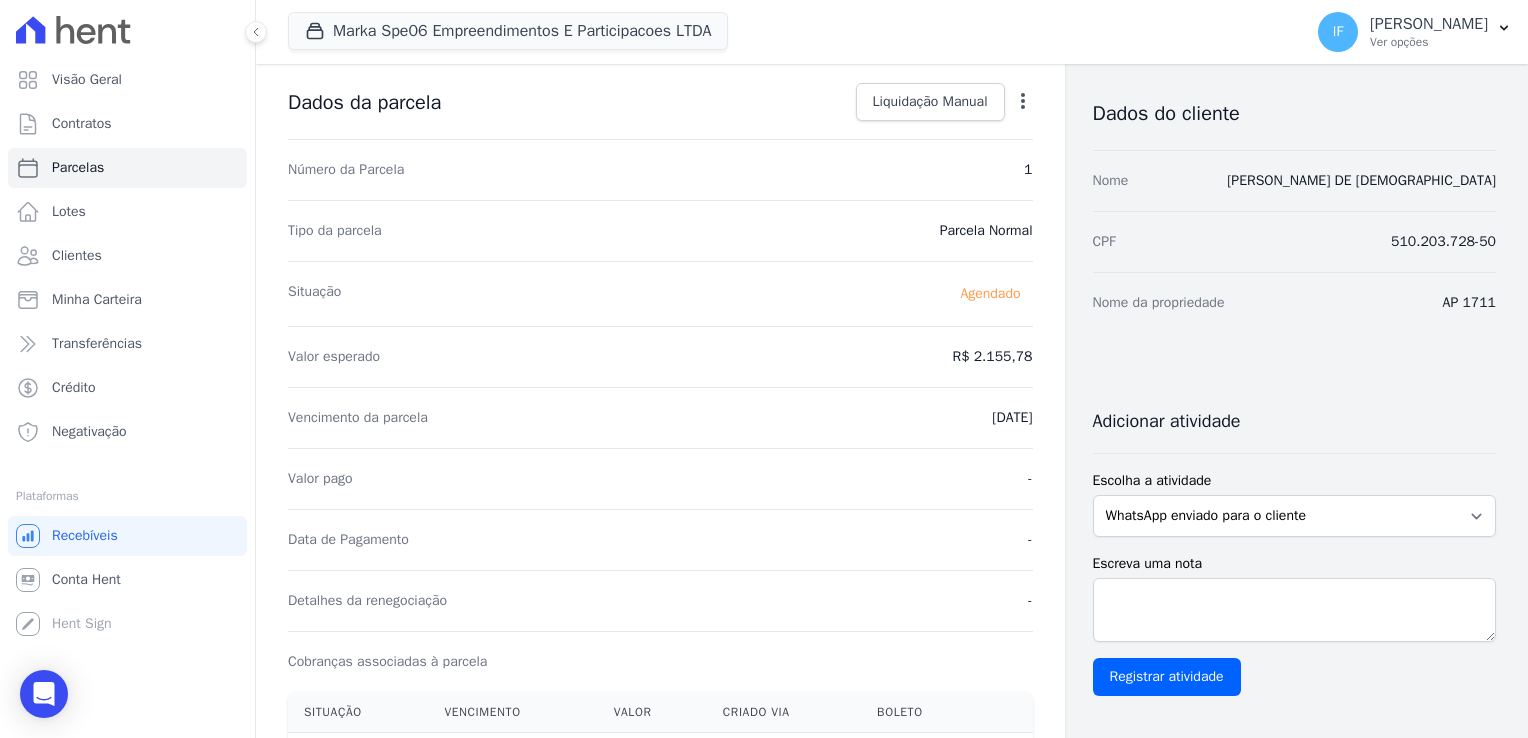 scroll, scrollTop: 0, scrollLeft: 0, axis: both 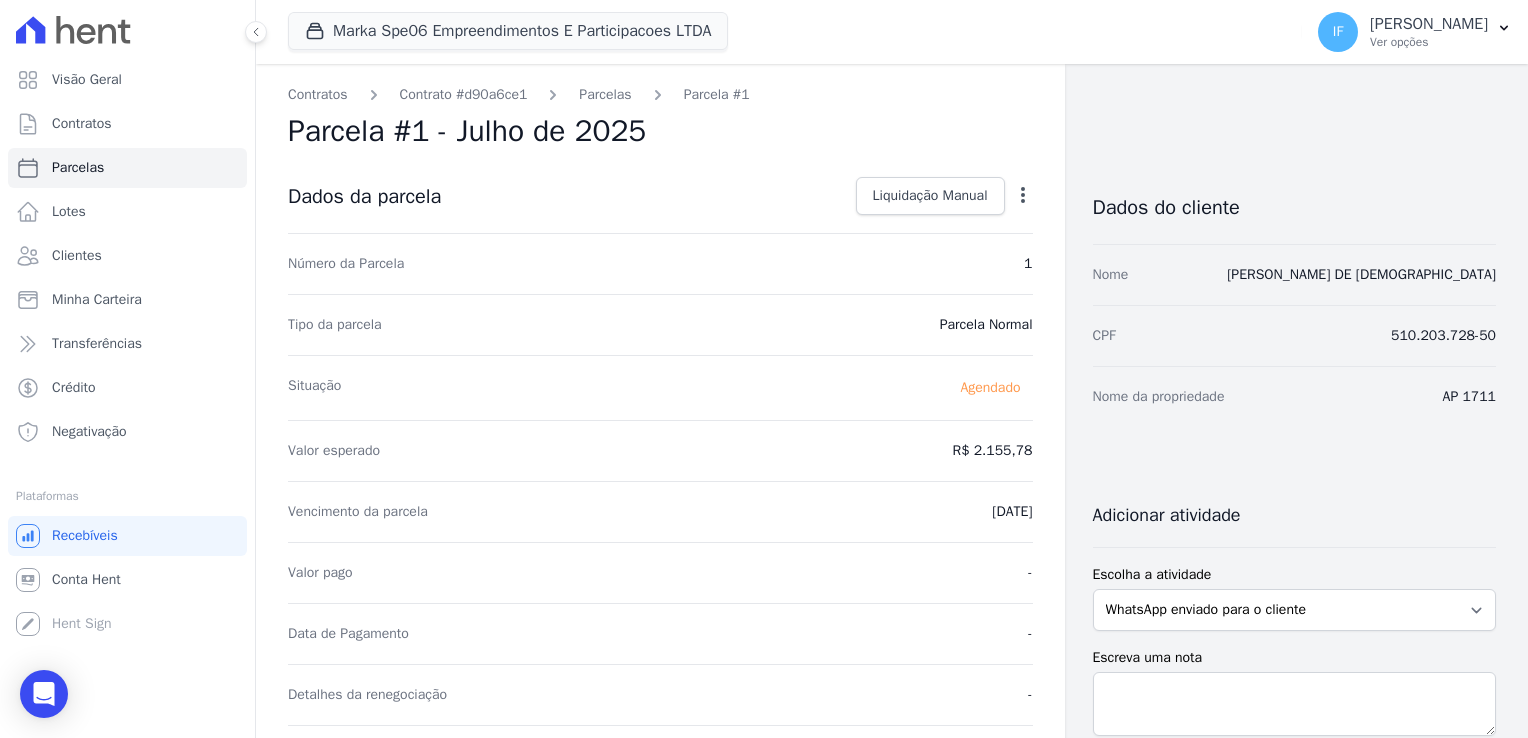 click 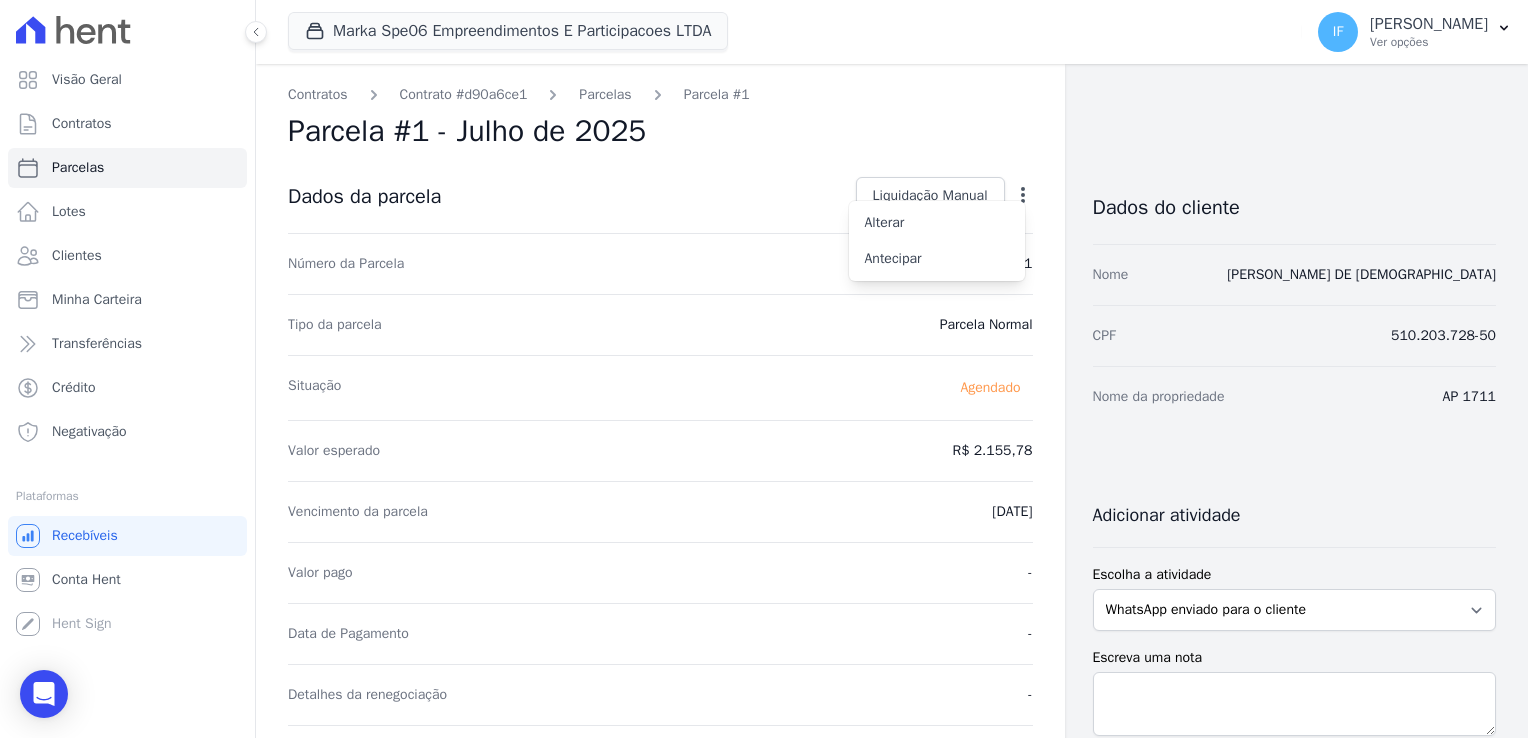 click on "Número da Parcela
1" at bounding box center (660, 263) 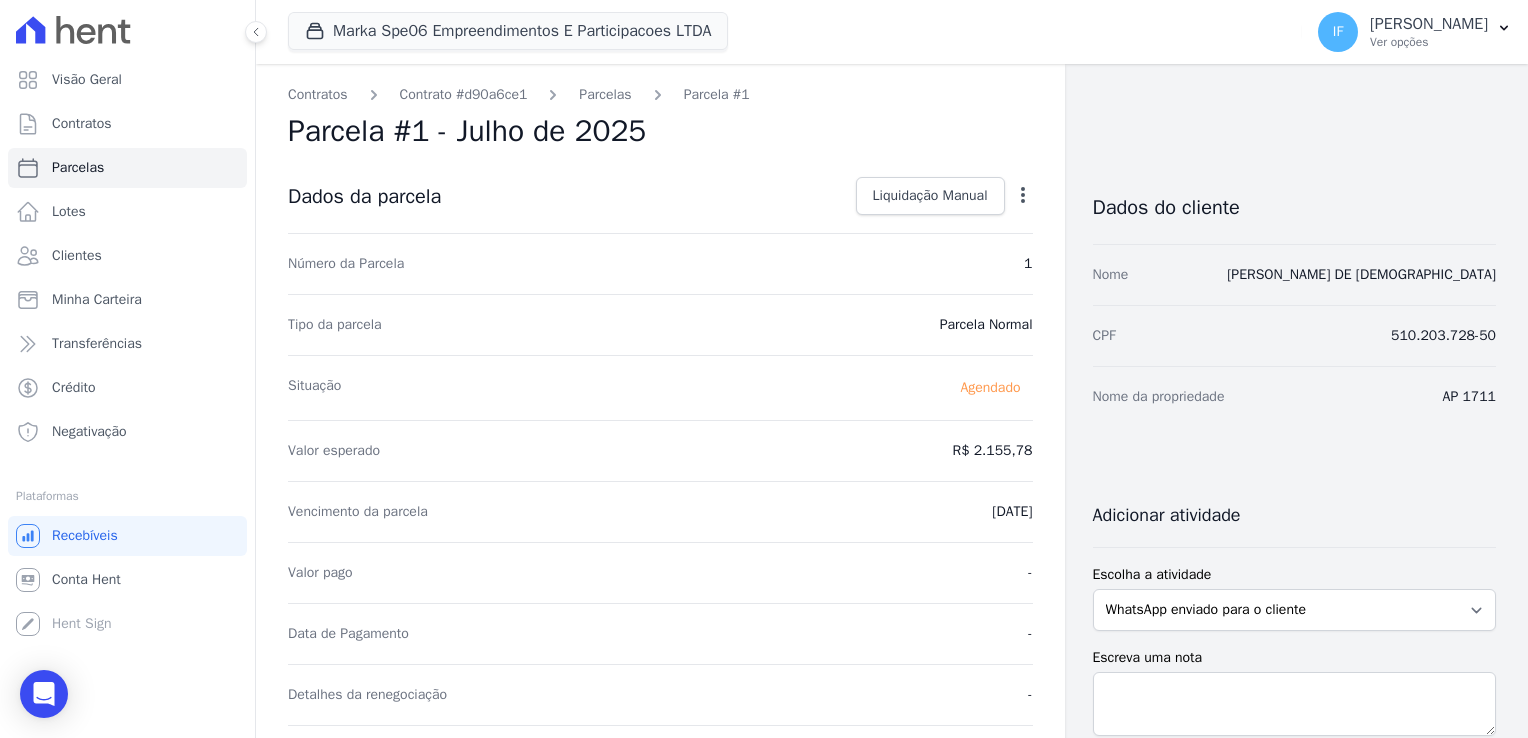 scroll, scrollTop: 0, scrollLeft: 0, axis: both 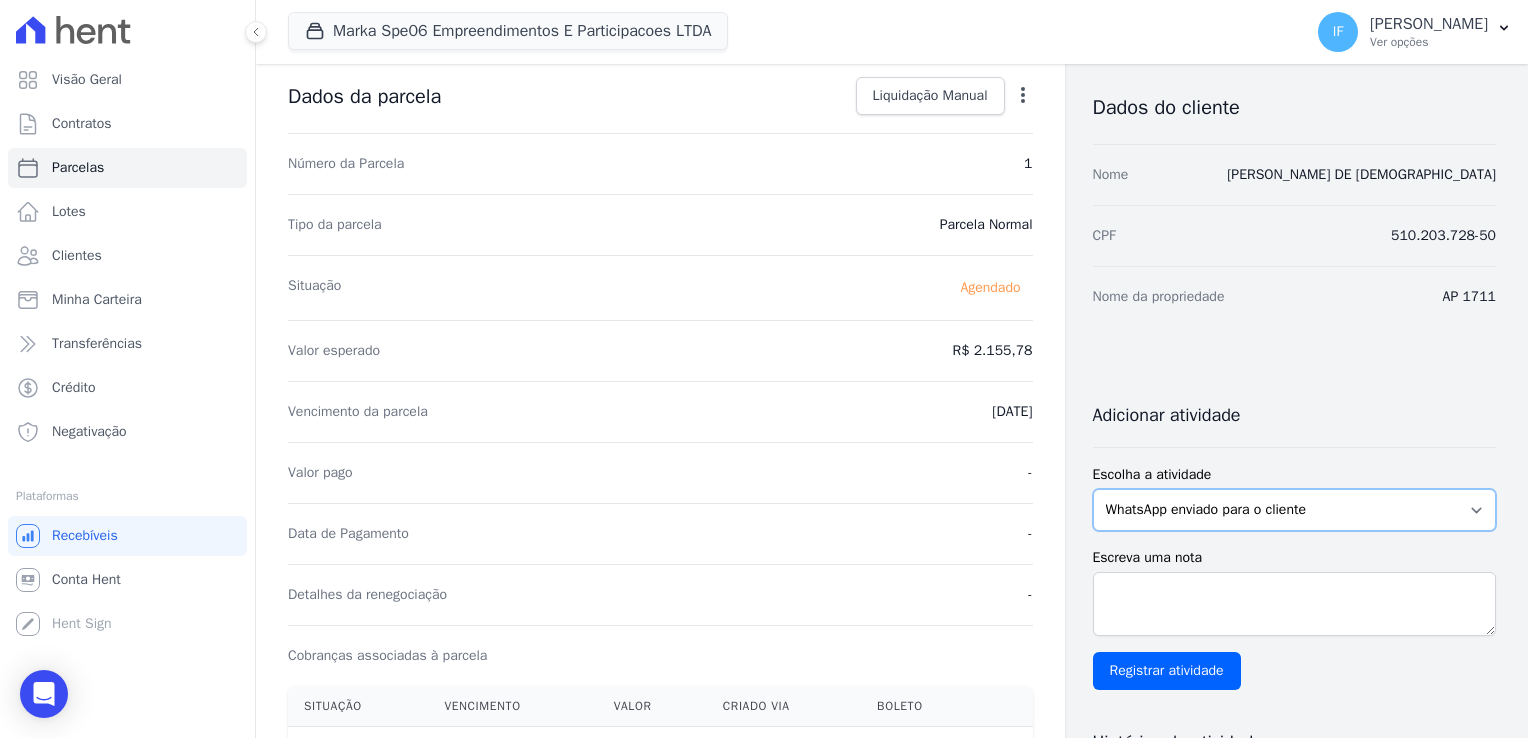 click on "WhatsApp enviado para o cliente
Adicionar um comentário
Ligação feita para o cliente
E-mail enviado para o cliente
Cobrança criada
Negativação solicitada
Correção monetária realizada
Cliente atualizado
Translation missing: pt-BR.views.activity.kind.file" at bounding box center [1295, 510] 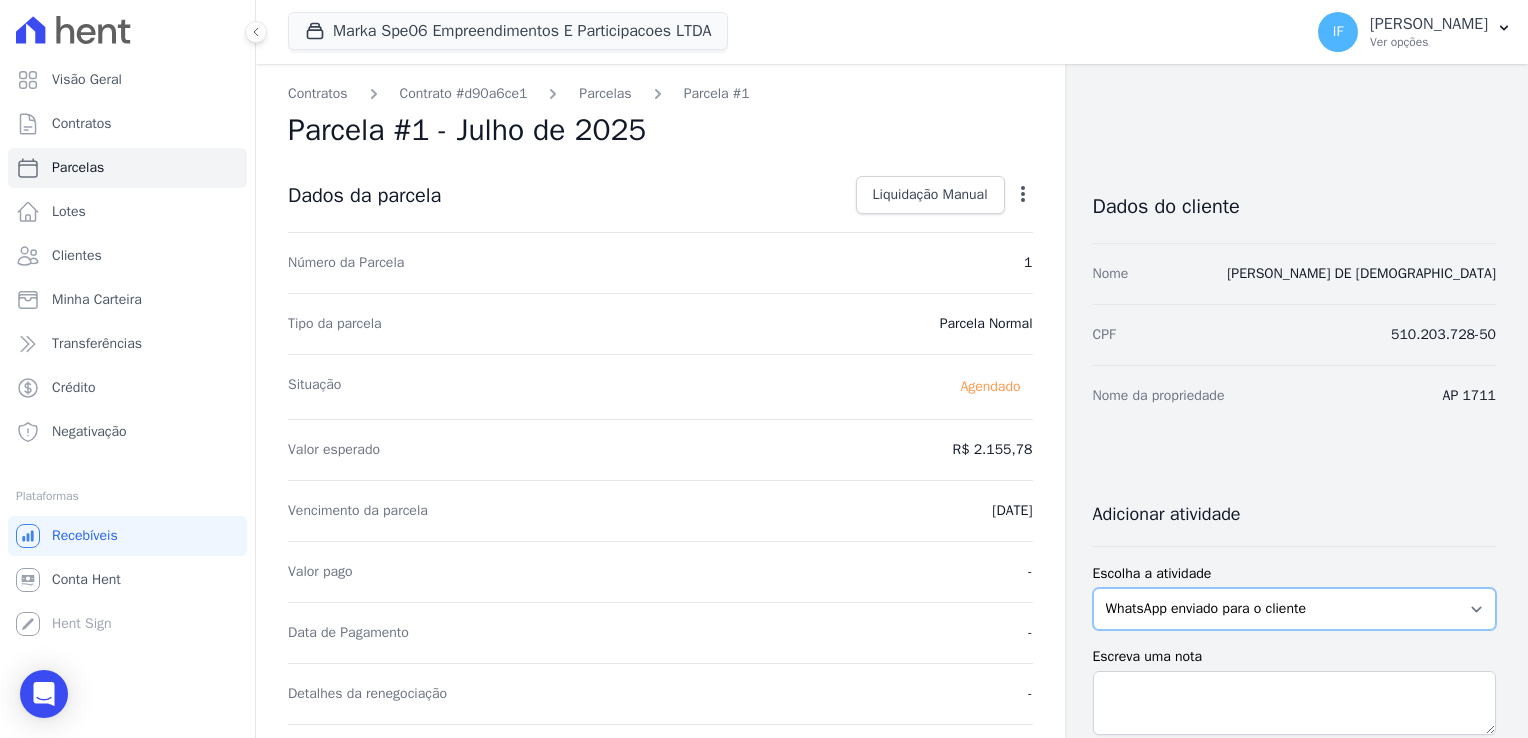 scroll, scrollTop: 0, scrollLeft: 0, axis: both 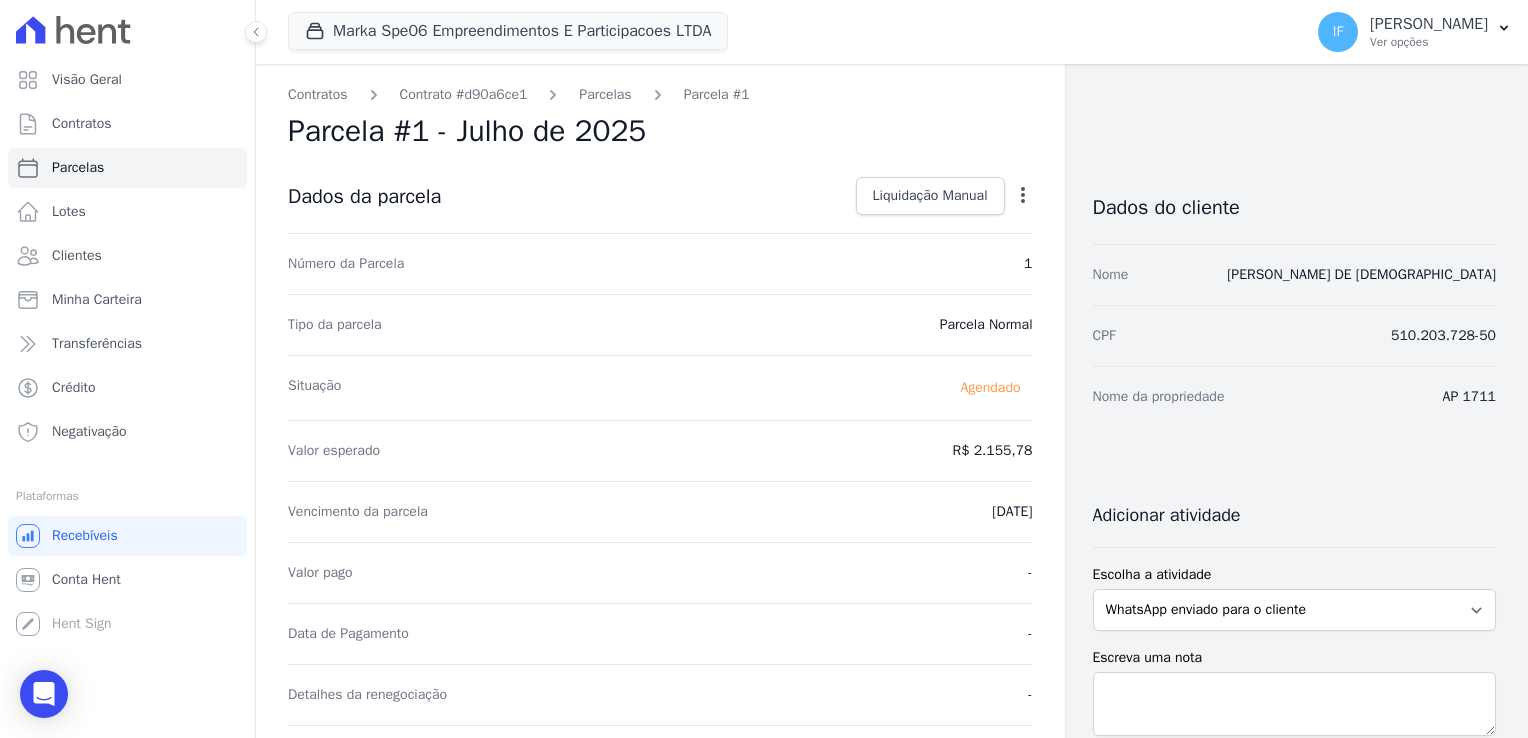 click on "Situação
[GEOGRAPHIC_DATA]" at bounding box center [660, 387] 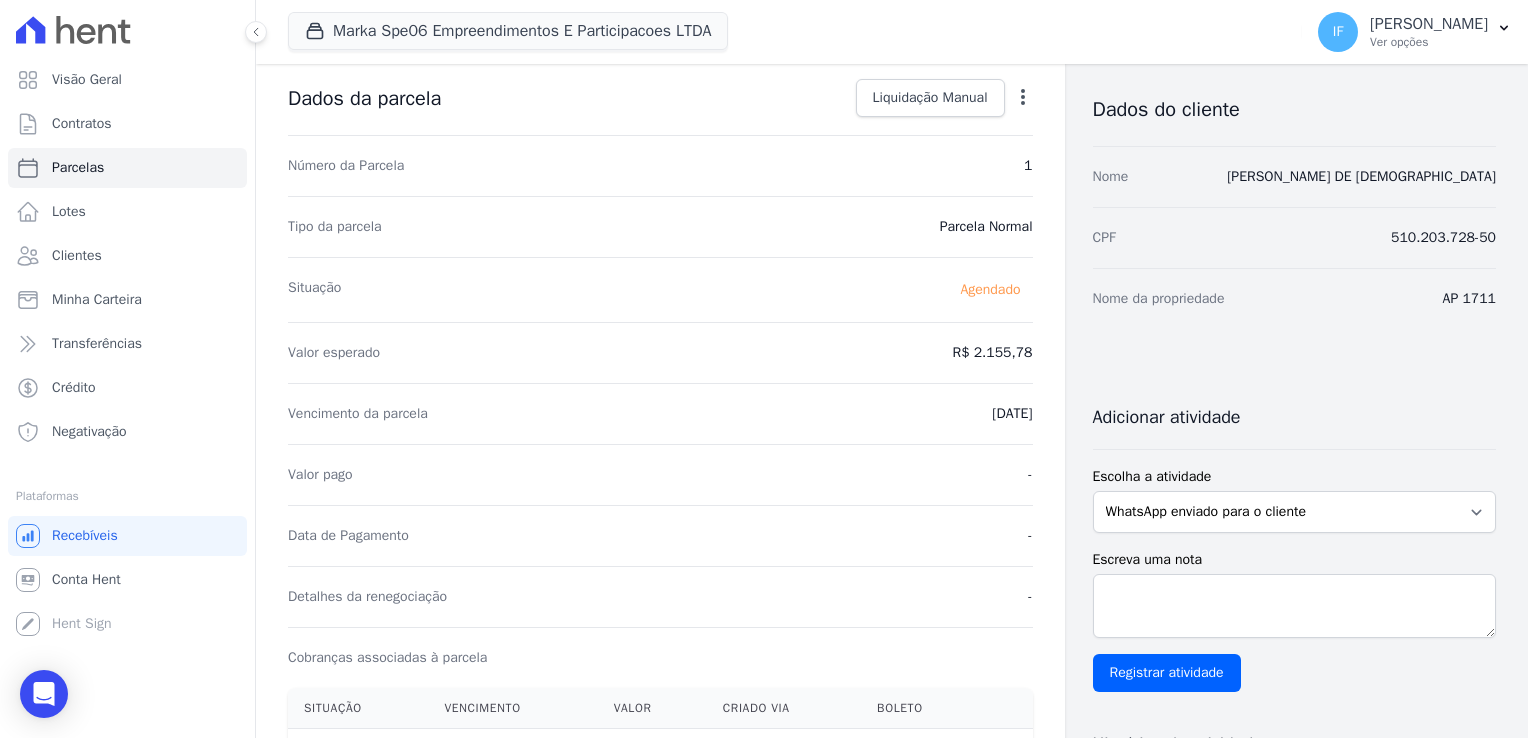 scroll, scrollTop: 0, scrollLeft: 0, axis: both 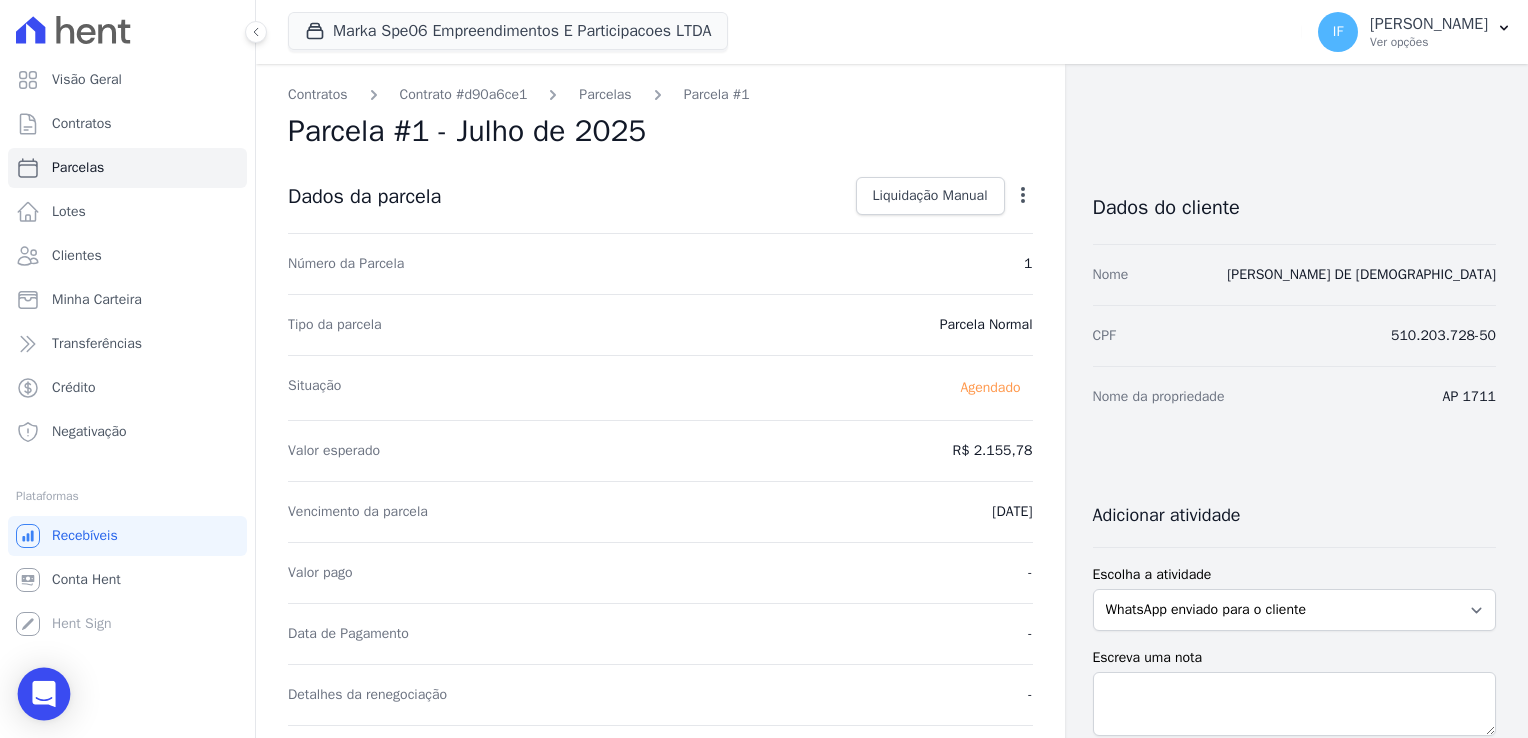 click 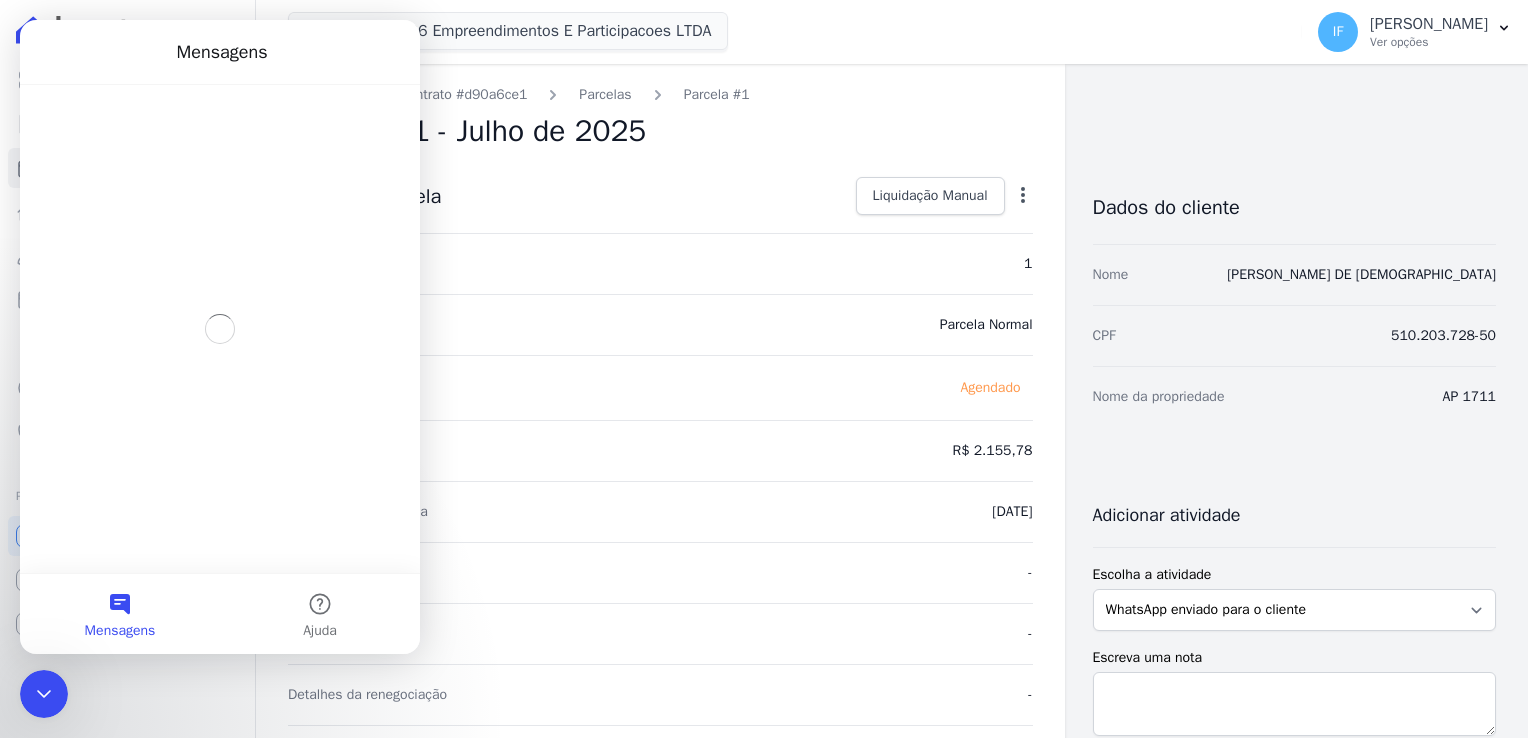 scroll, scrollTop: 0, scrollLeft: 0, axis: both 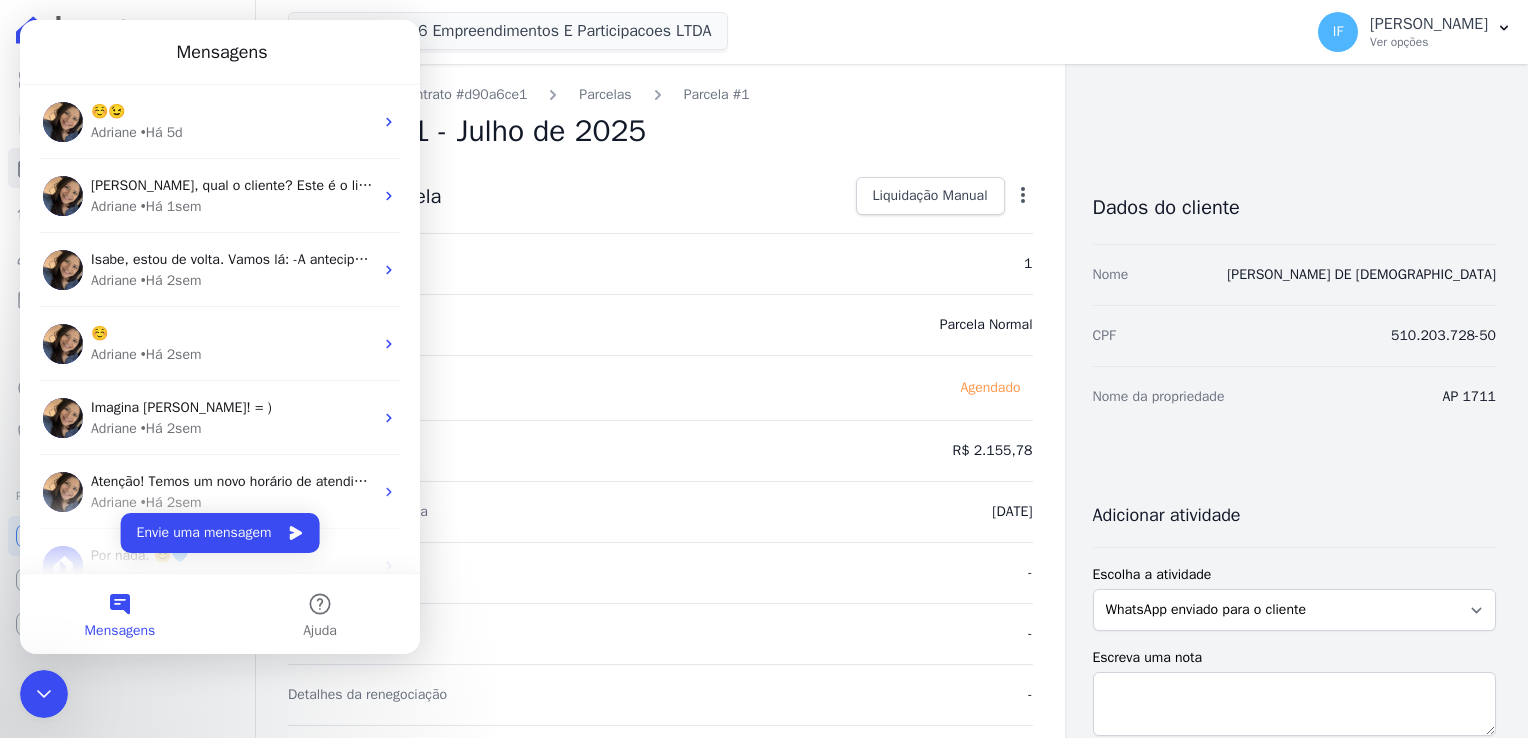 click on "Mensagens" at bounding box center (120, 614) 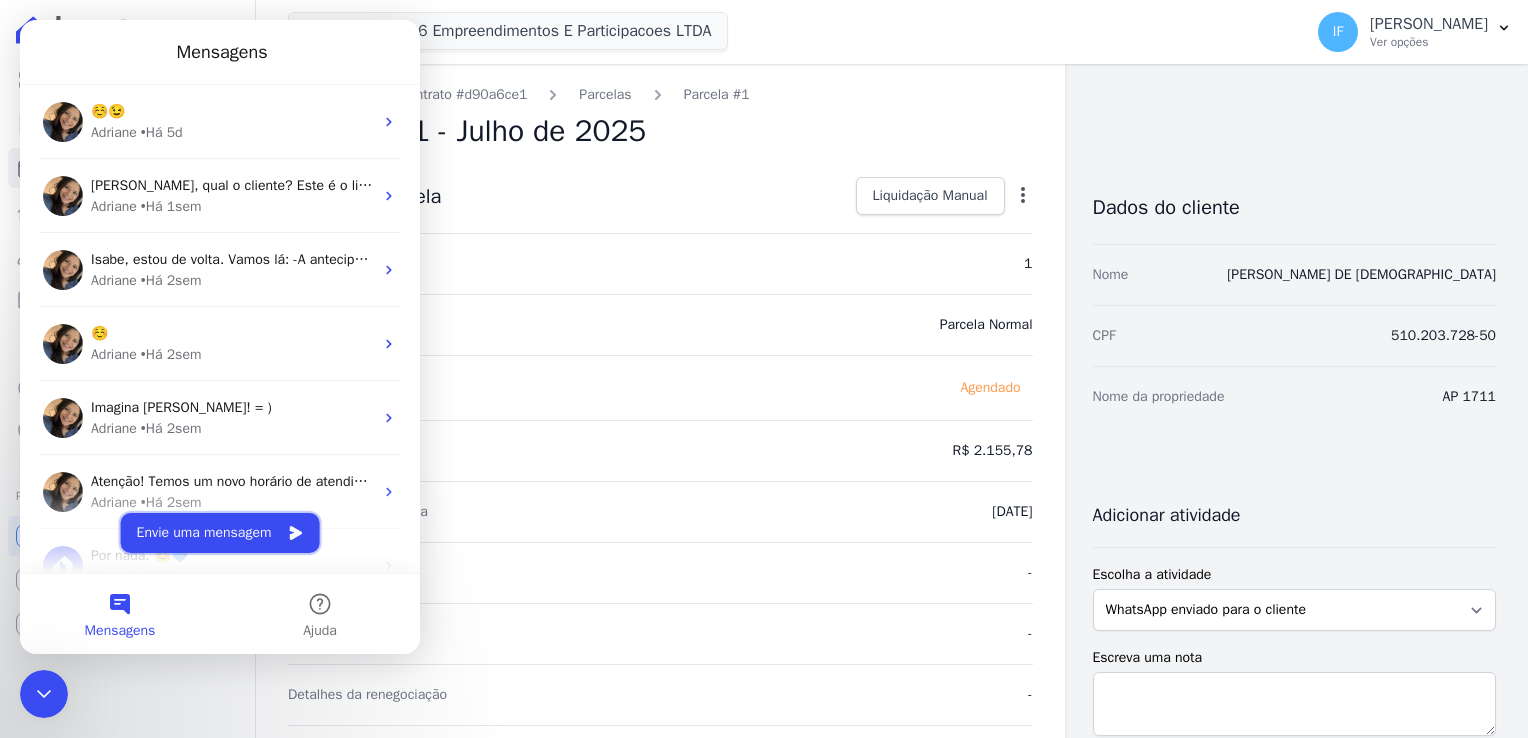 click on "Envie uma mensagem" at bounding box center (220, 533) 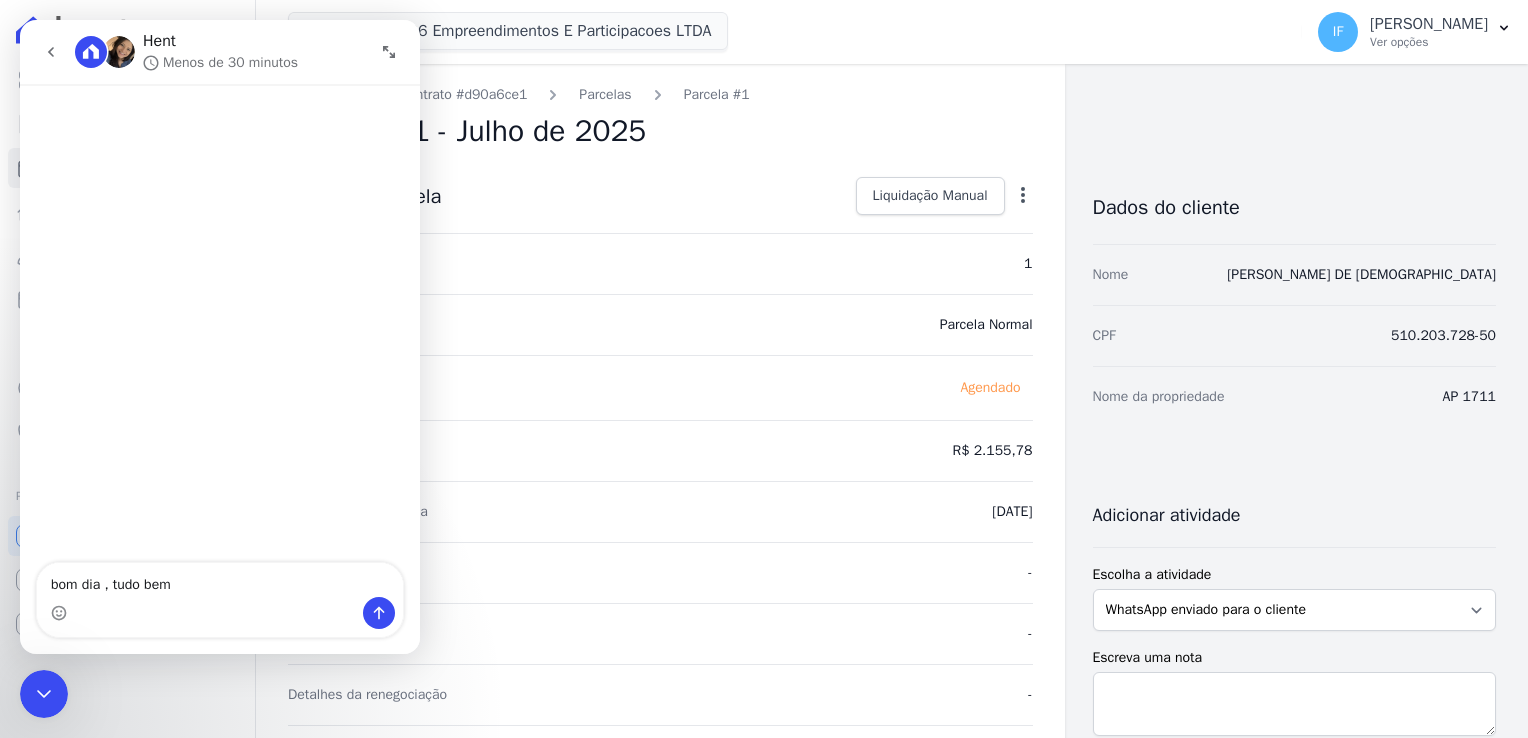 type on "bom dia , tudo bem?" 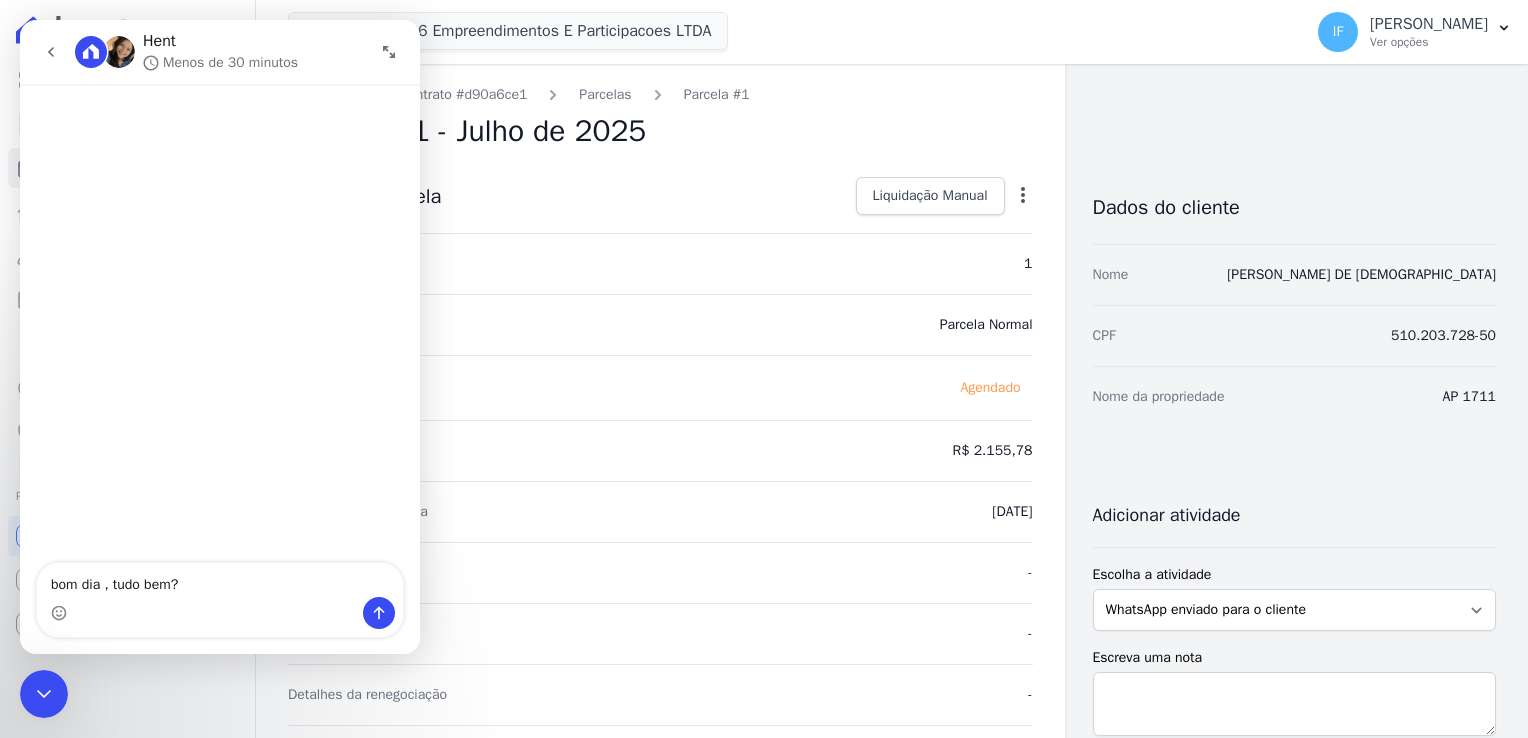 type 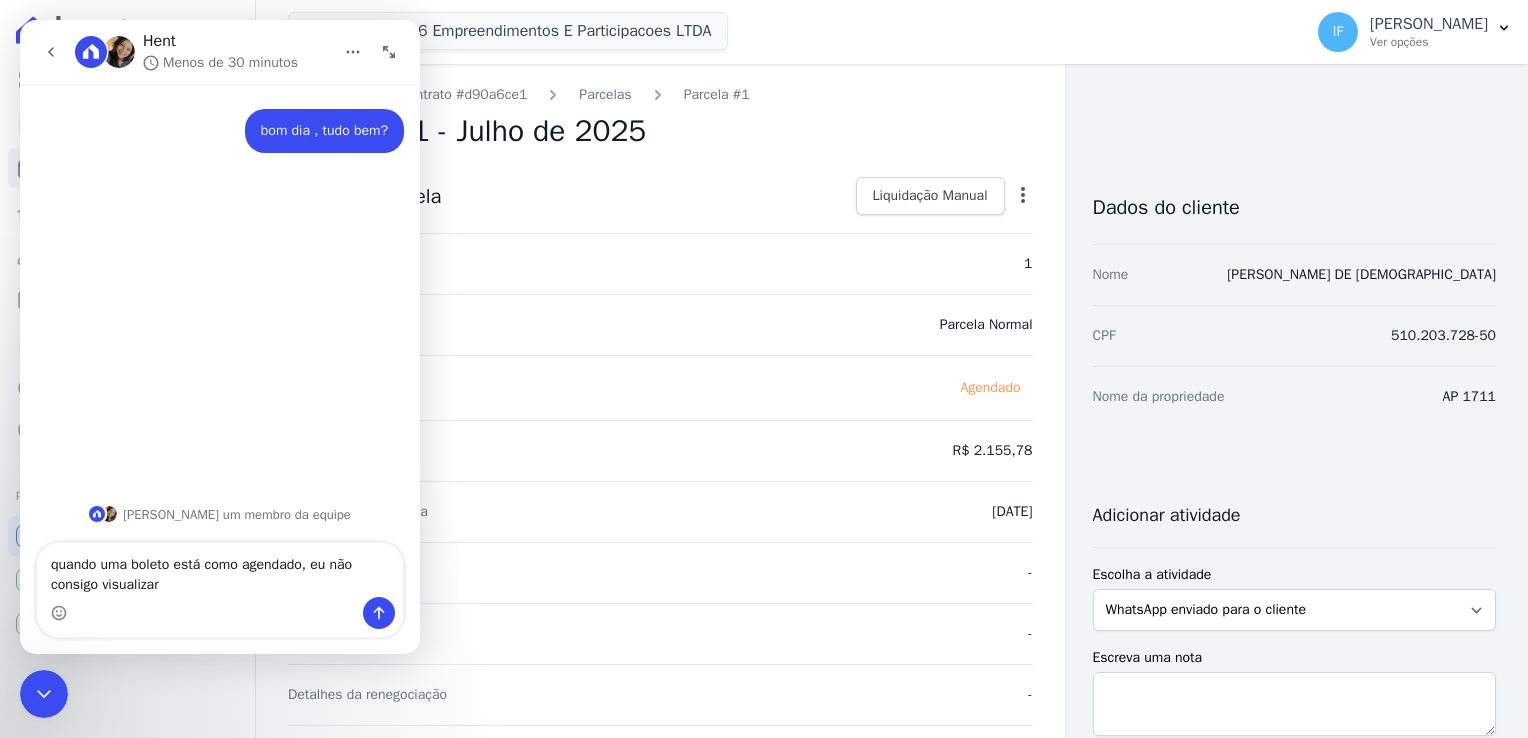 type on "quando uma boleto está como agendado, eu não consigo visualizar?" 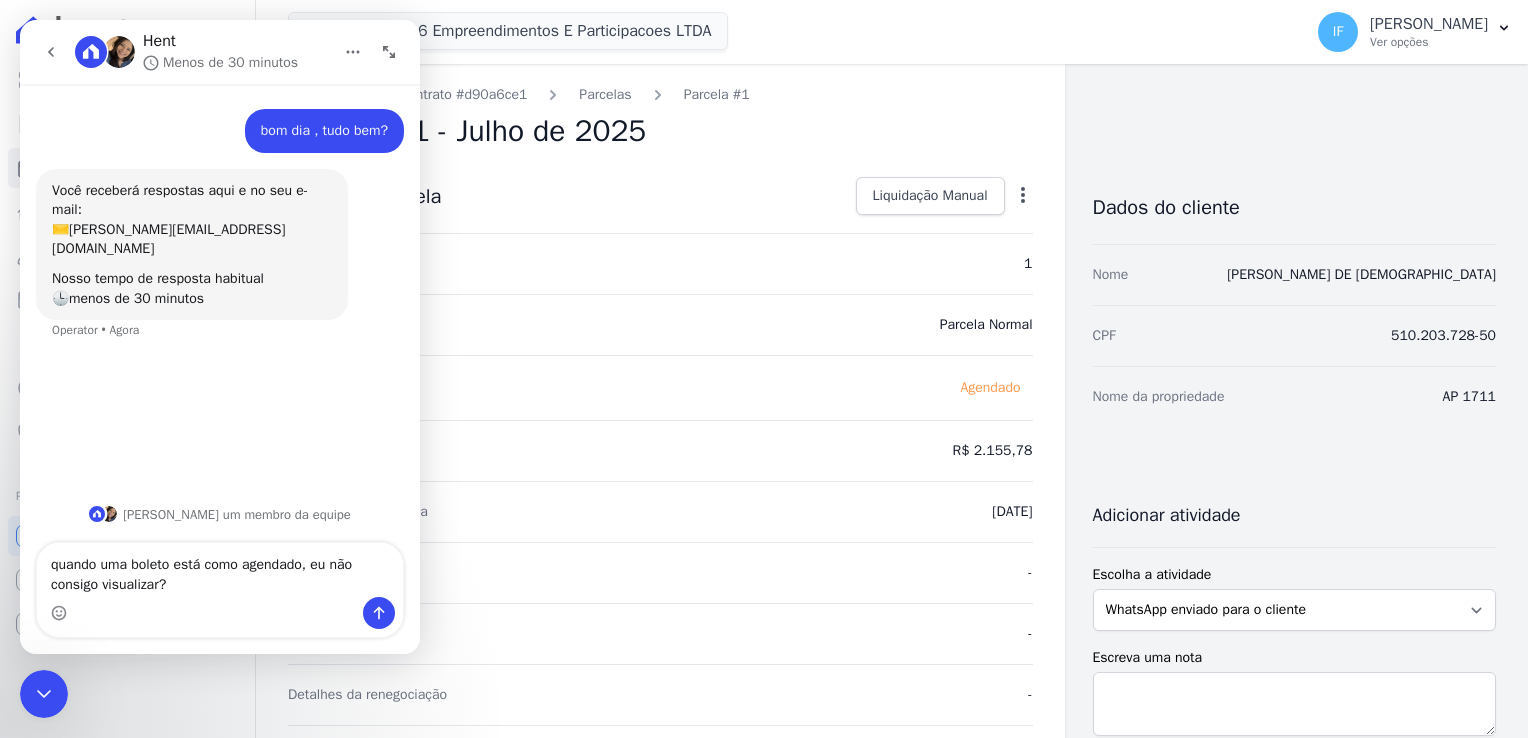type 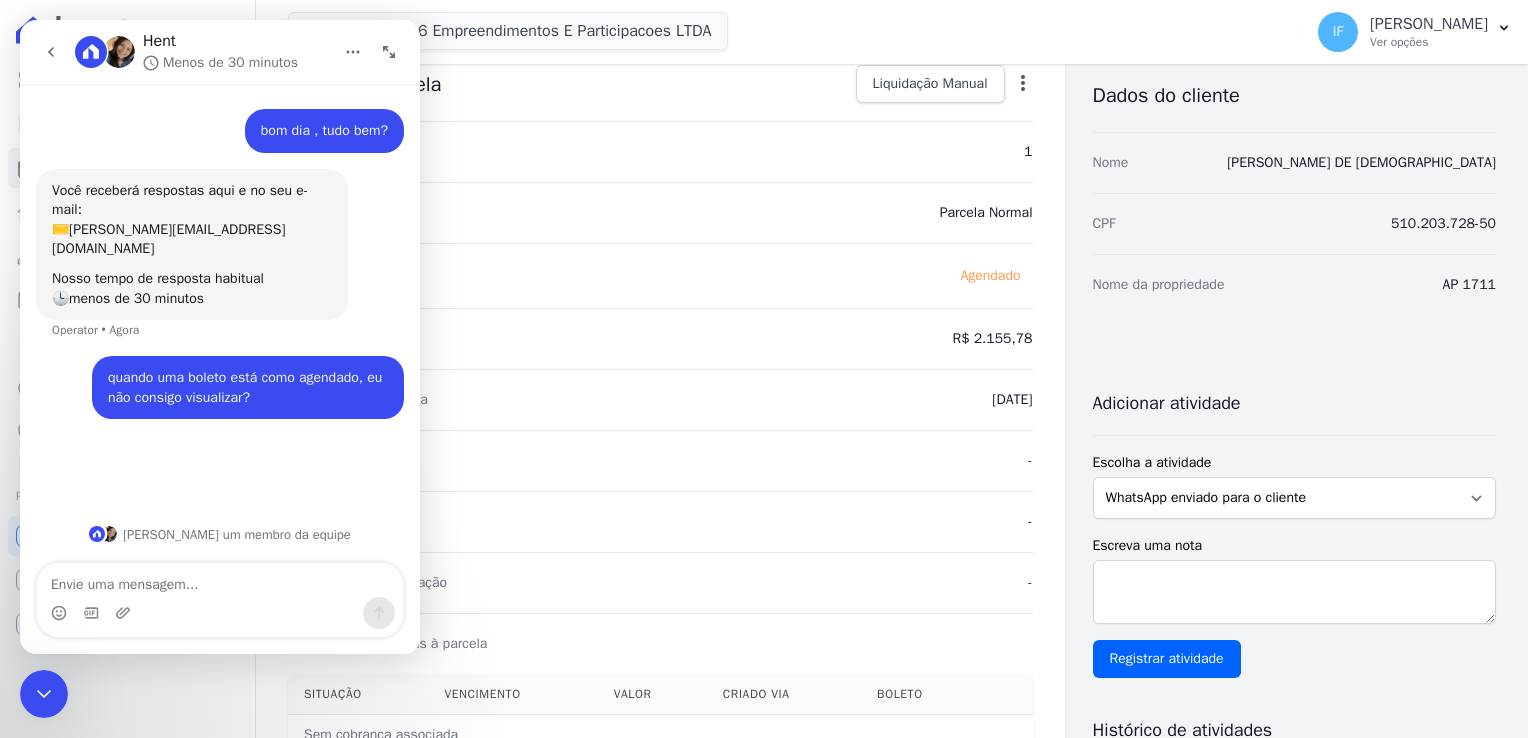 scroll, scrollTop: 200, scrollLeft: 0, axis: vertical 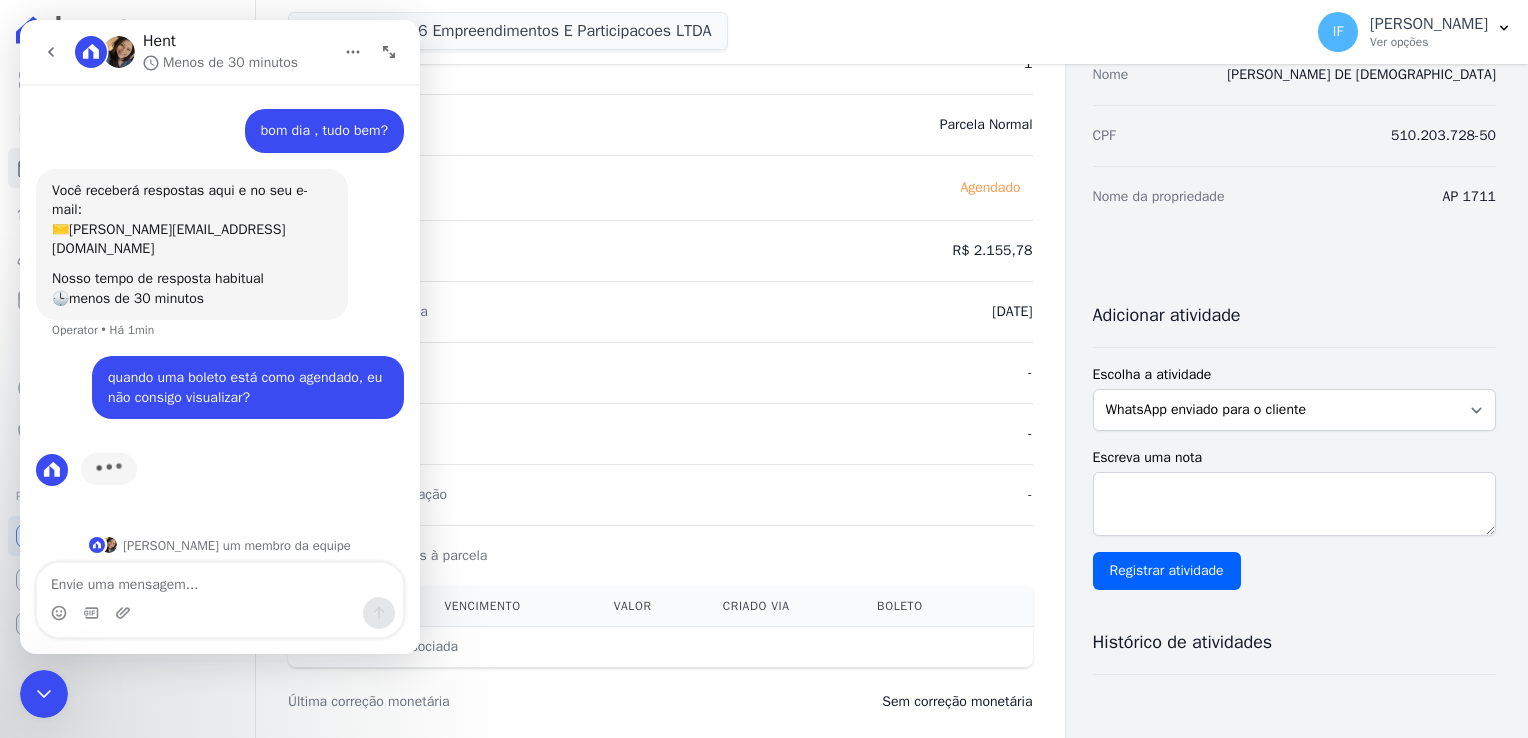 click 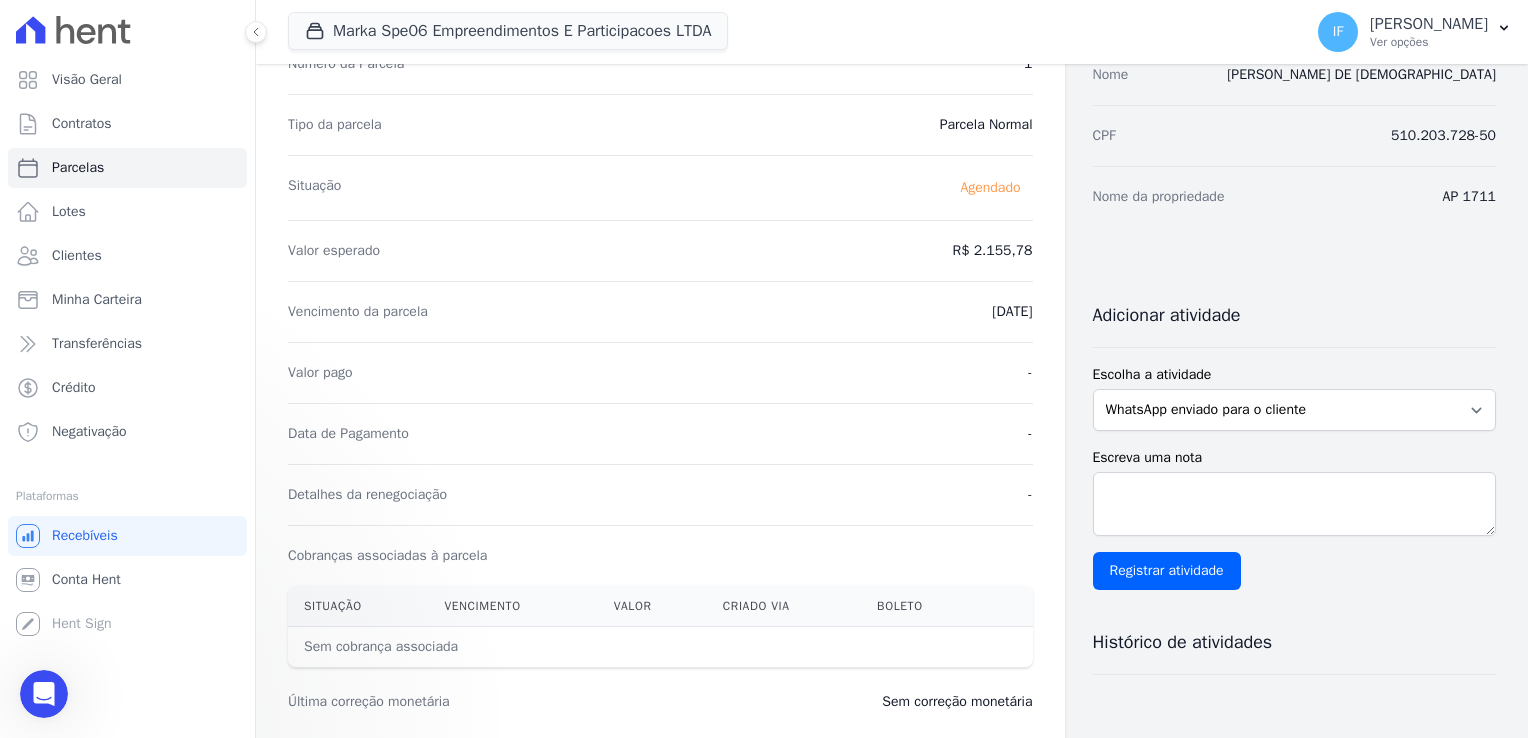 scroll, scrollTop: 0, scrollLeft: 0, axis: both 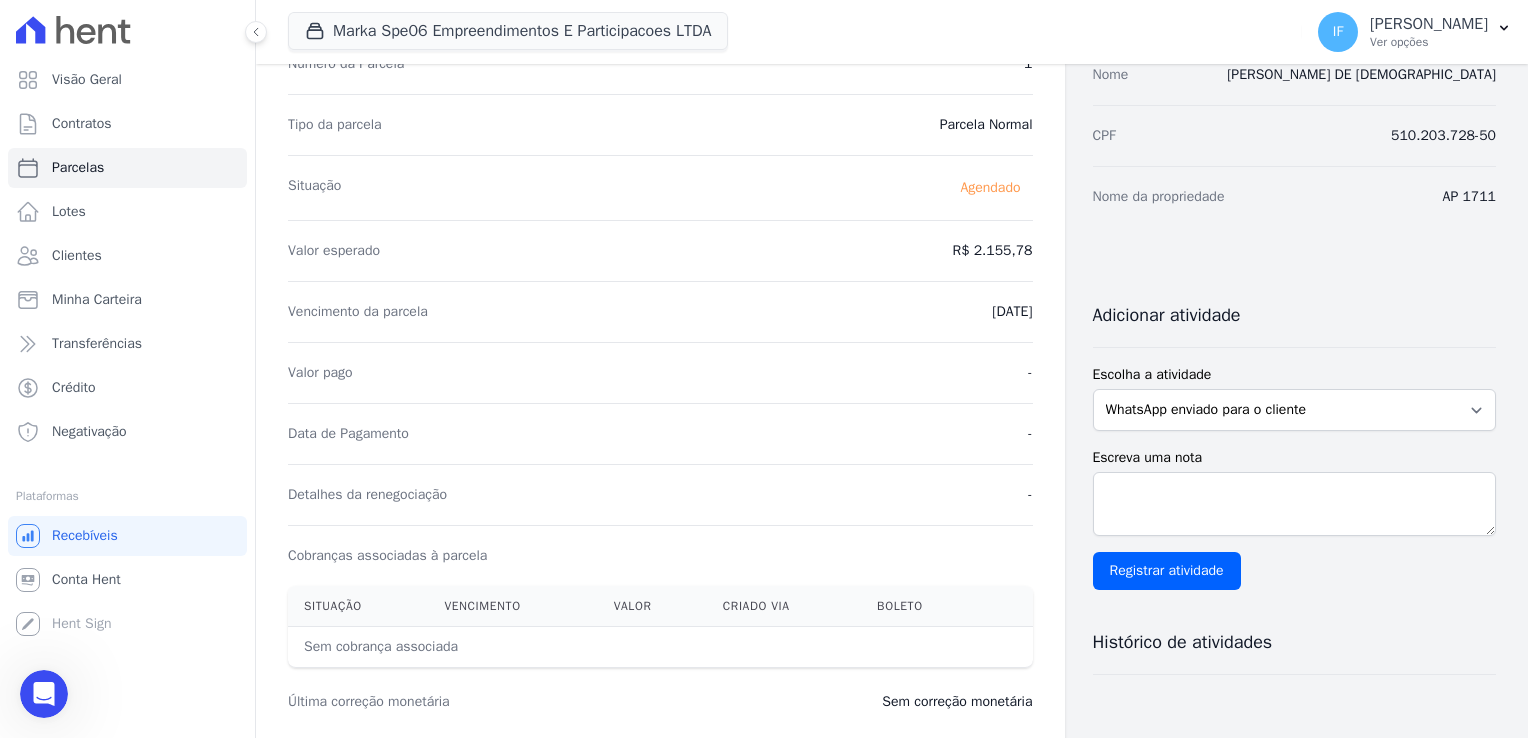 click on "Boleto" at bounding box center (921, 606) 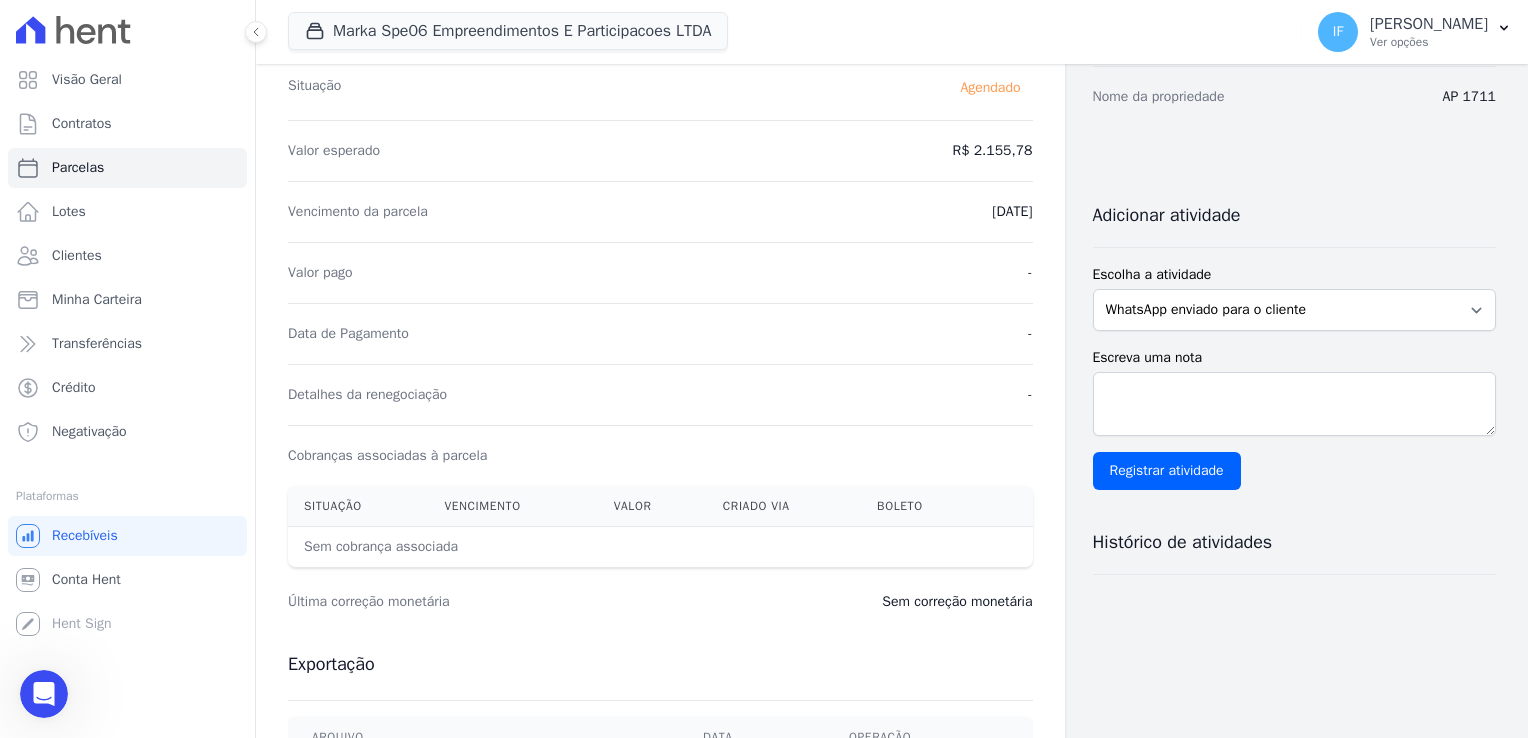 click 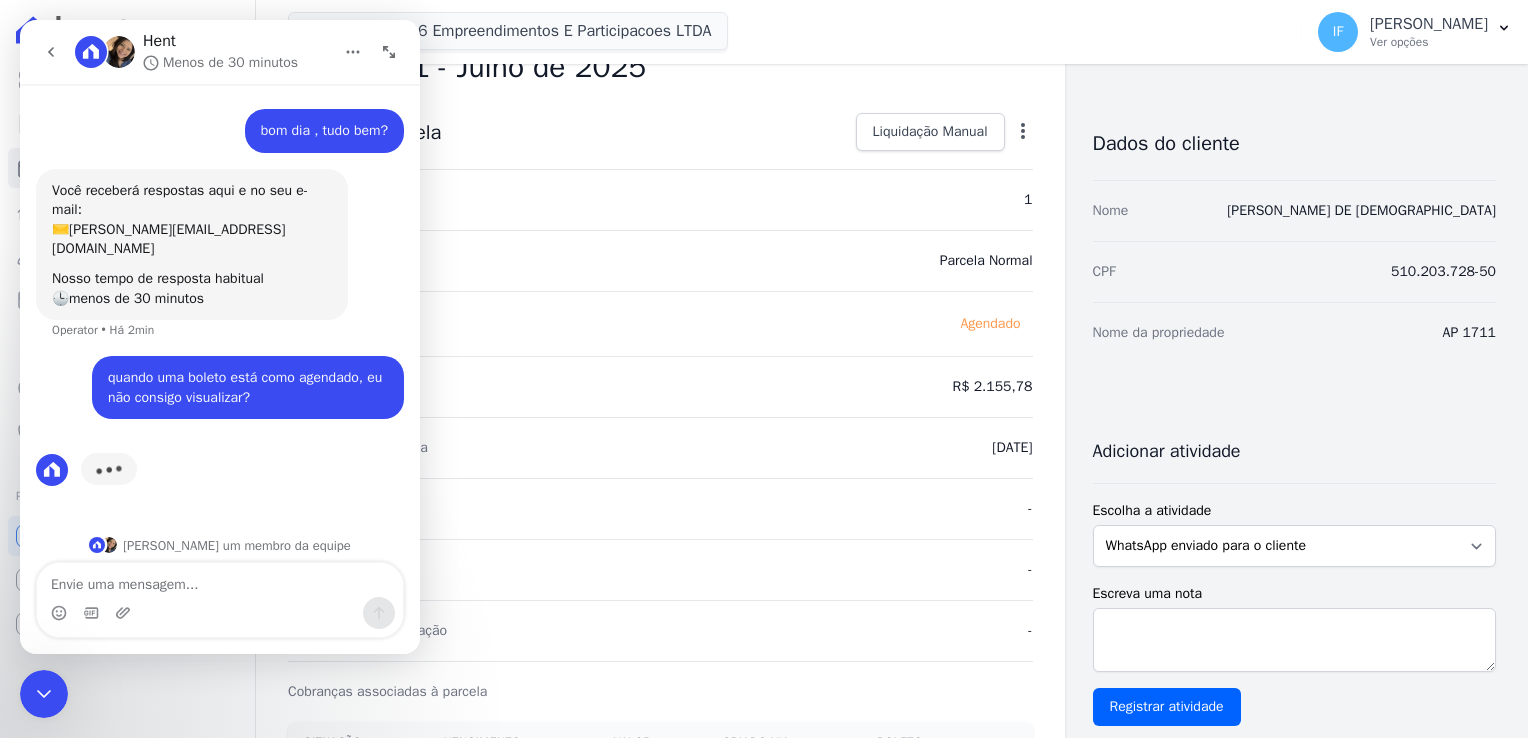 scroll, scrollTop: 0, scrollLeft: 0, axis: both 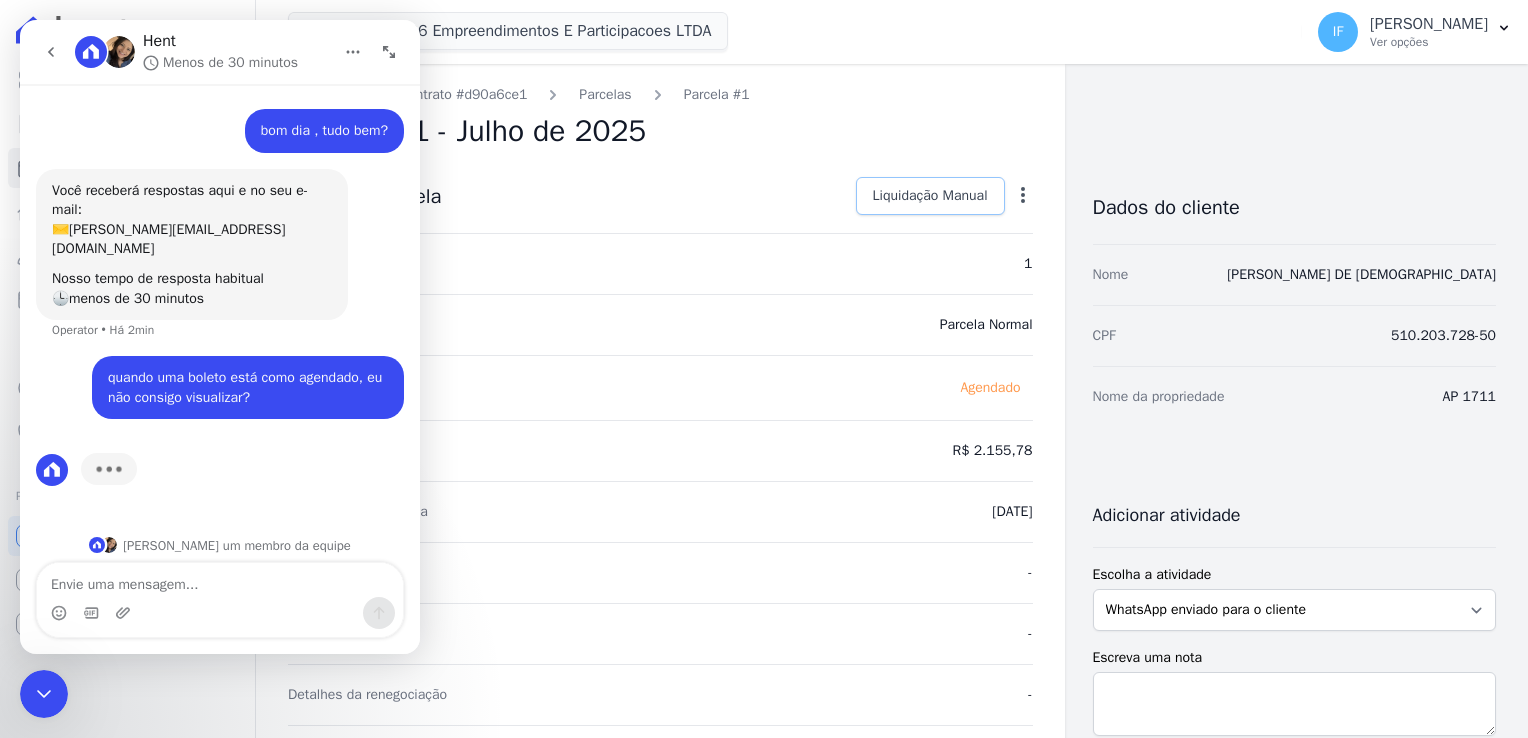 click on "Liquidação Manual" at bounding box center (930, 196) 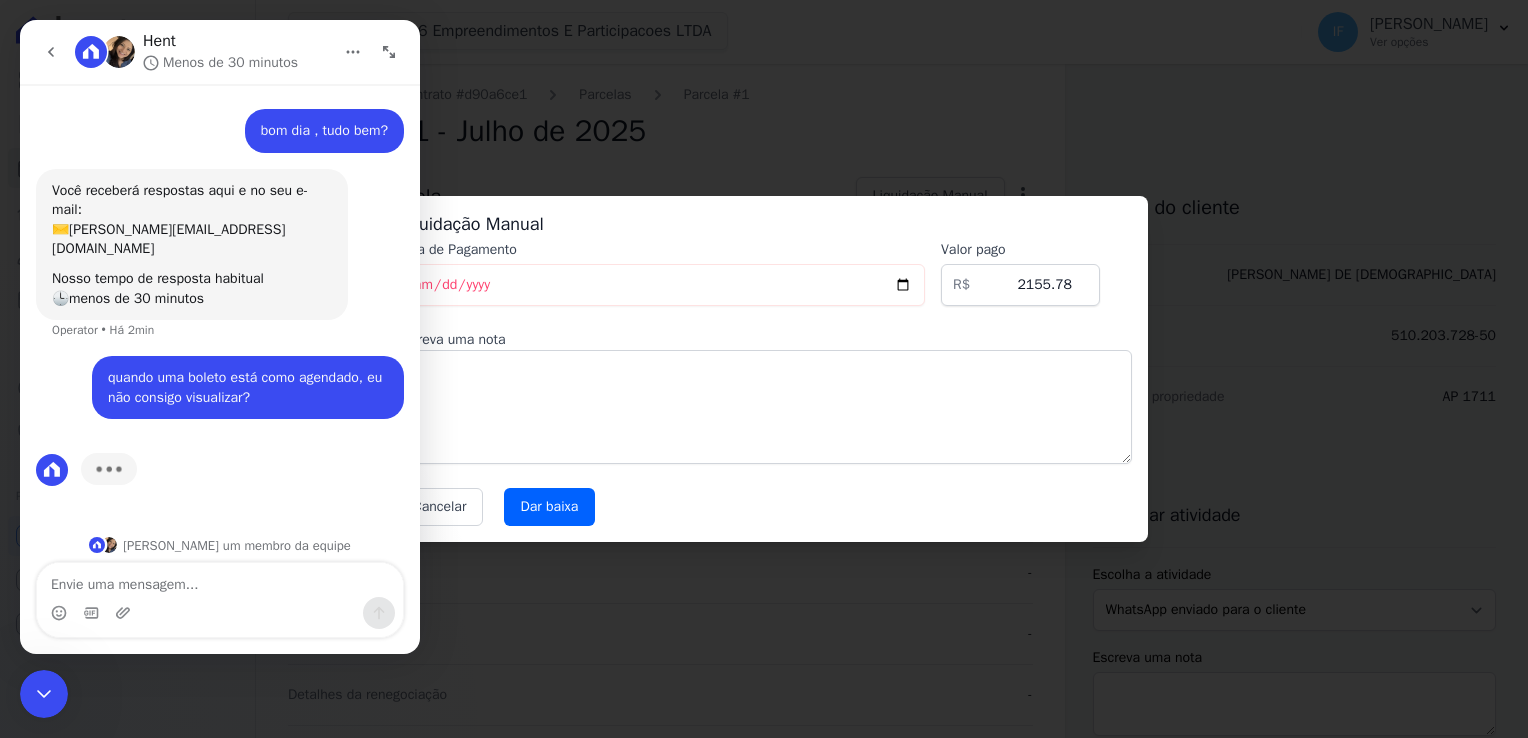 click 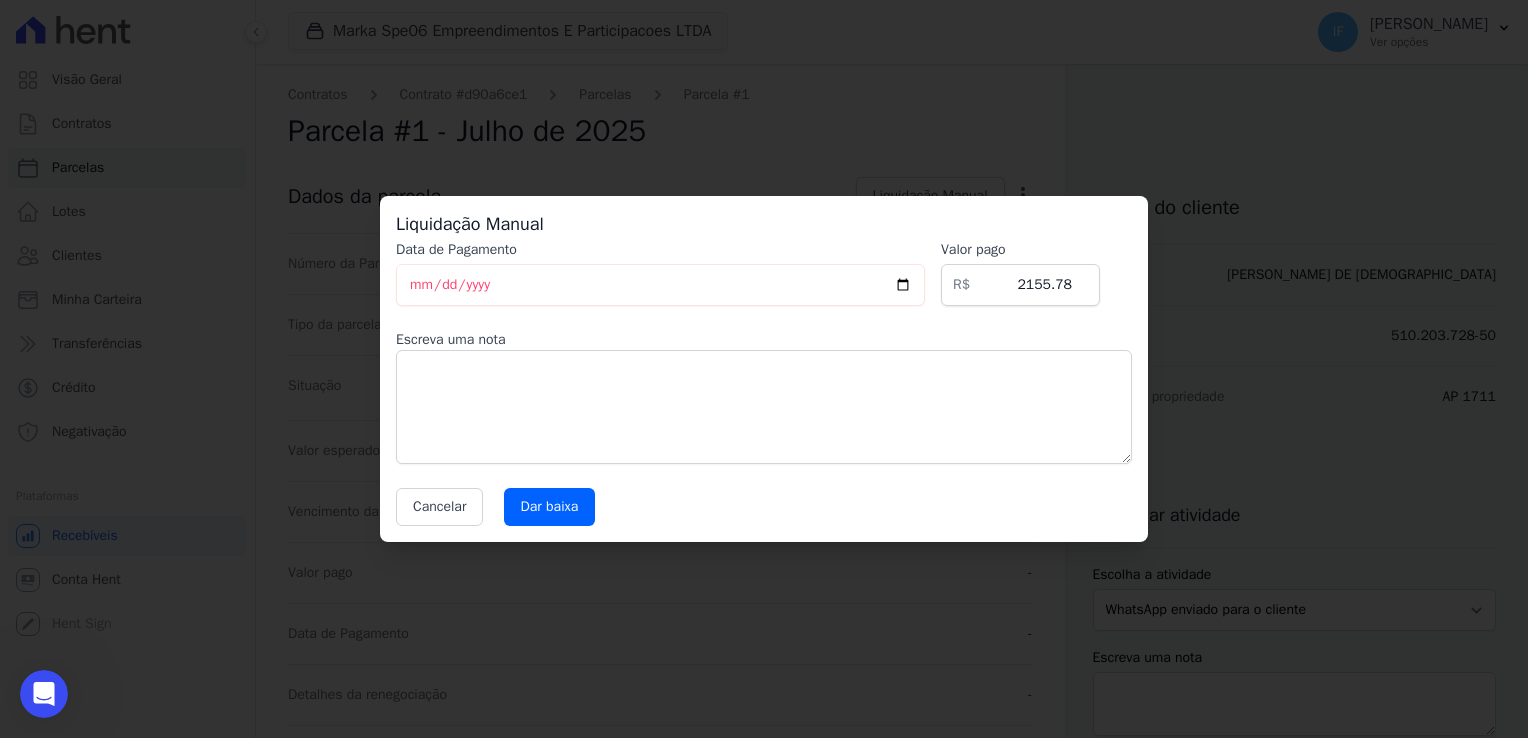 select 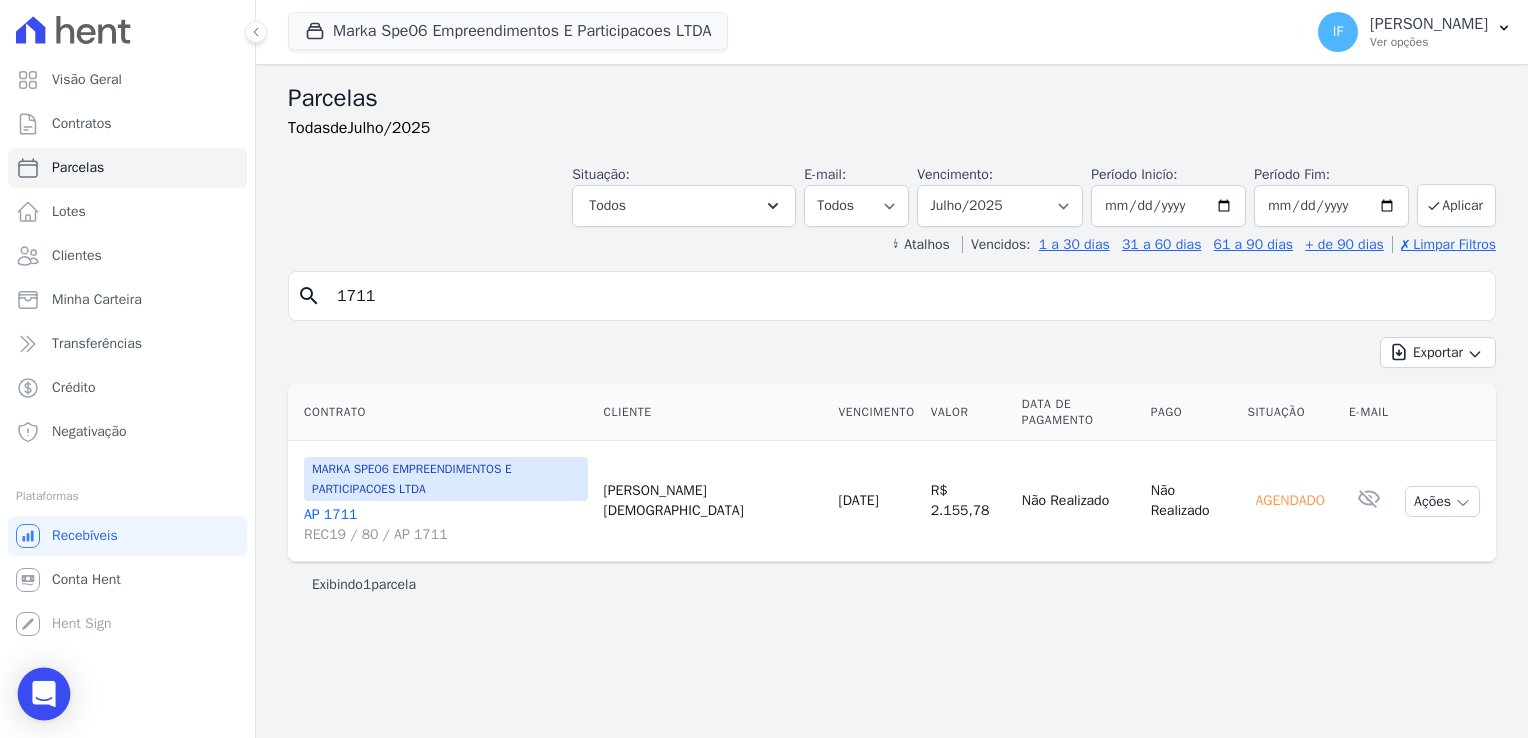 click 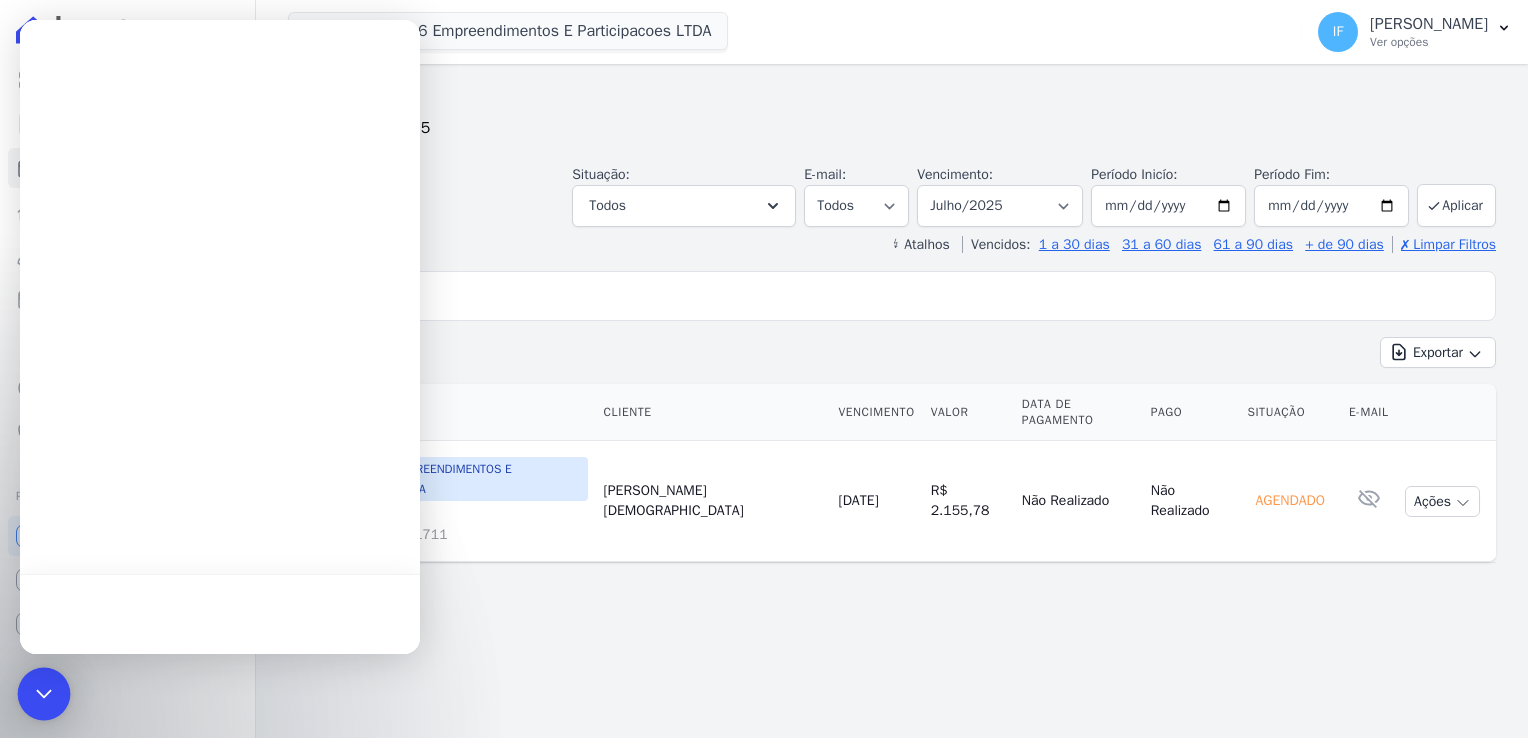 scroll, scrollTop: 0, scrollLeft: 0, axis: both 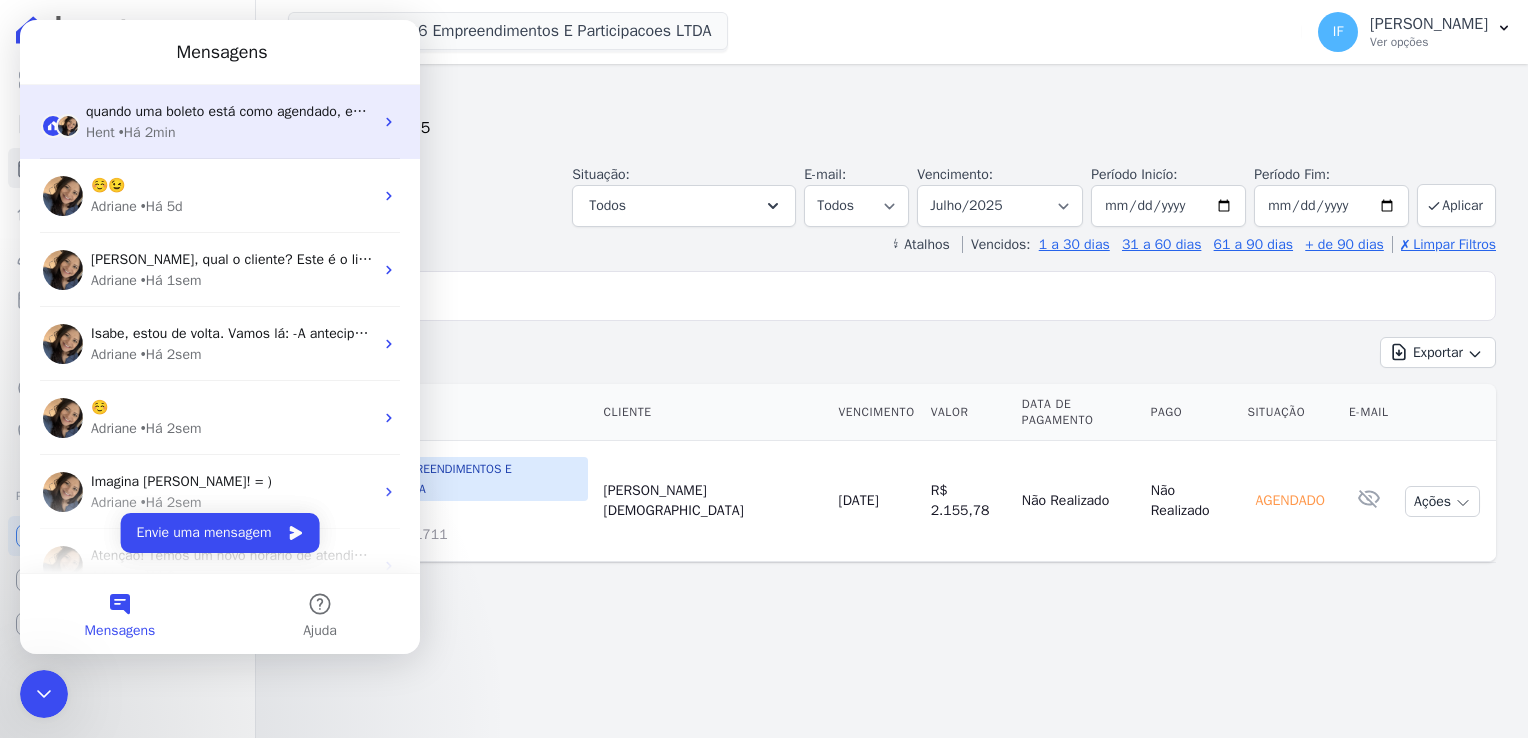 click on "Hent •  Há 2min" at bounding box center [229, 132] 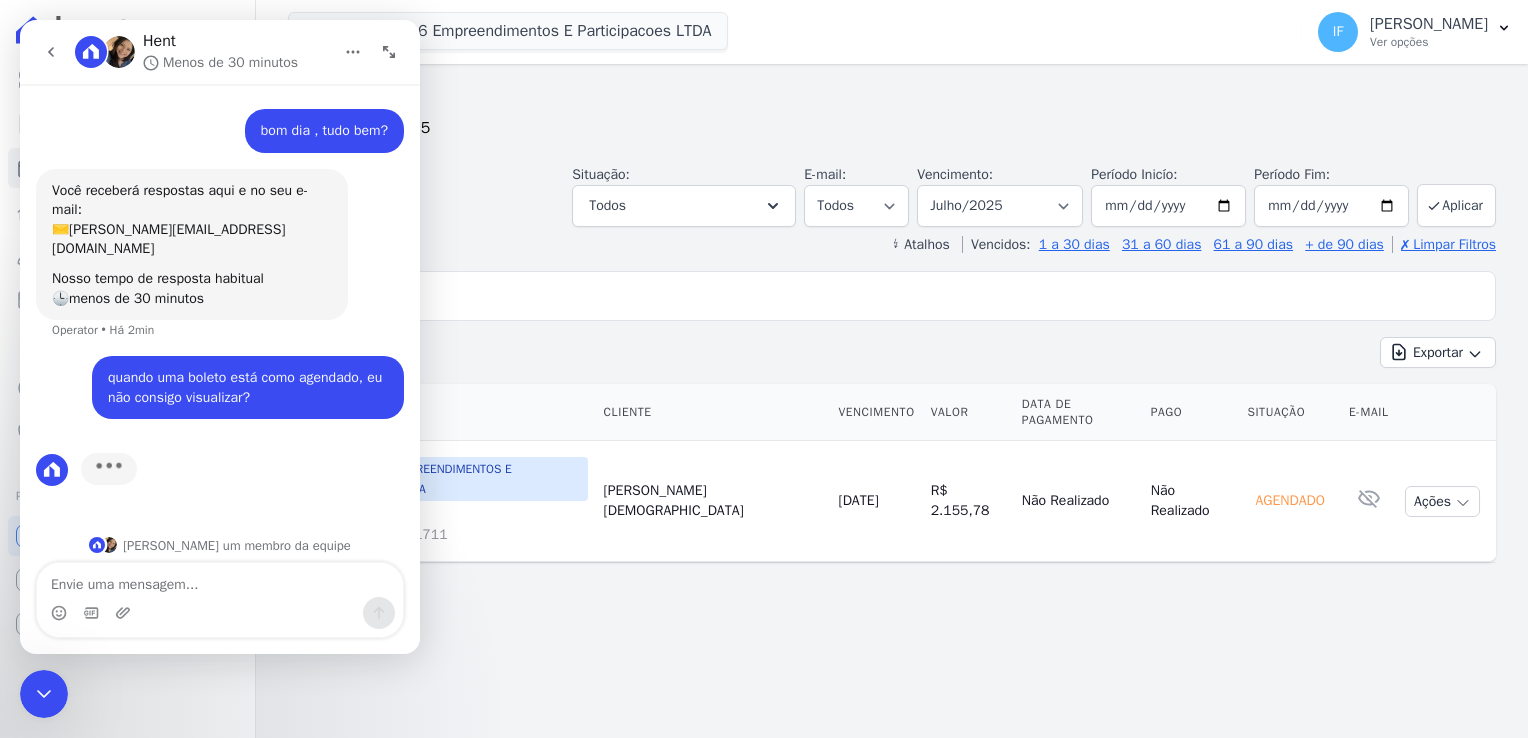 click 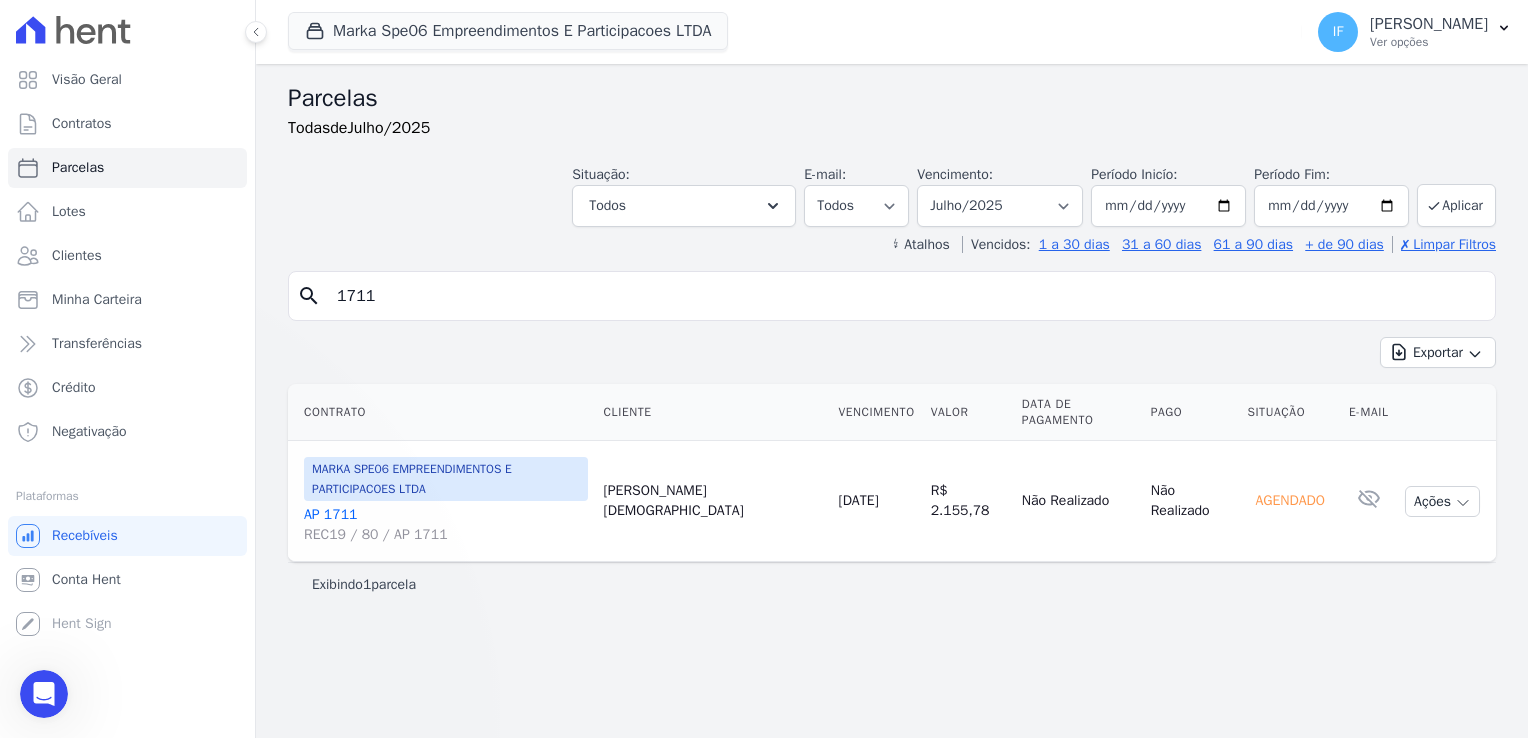 scroll, scrollTop: 0, scrollLeft: 0, axis: both 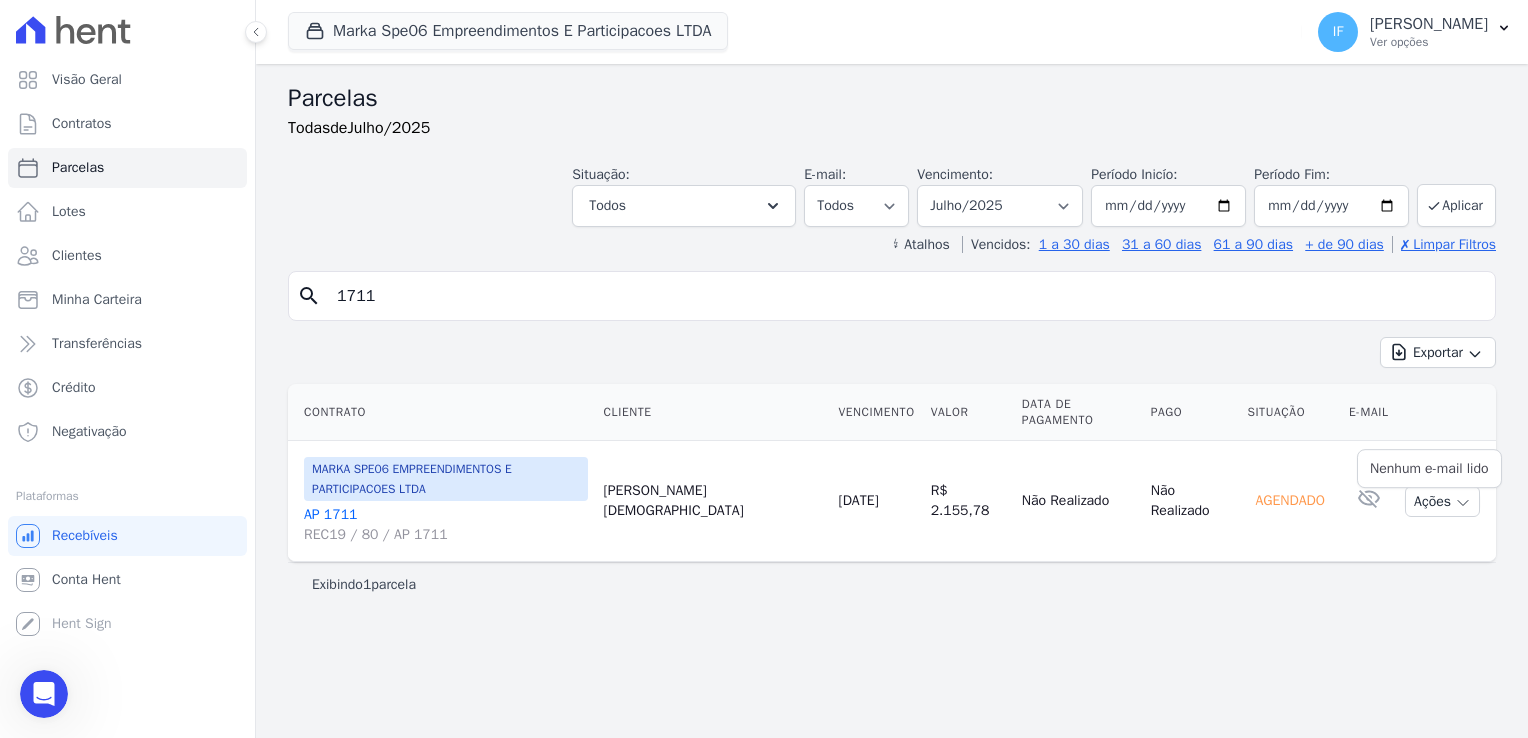 click 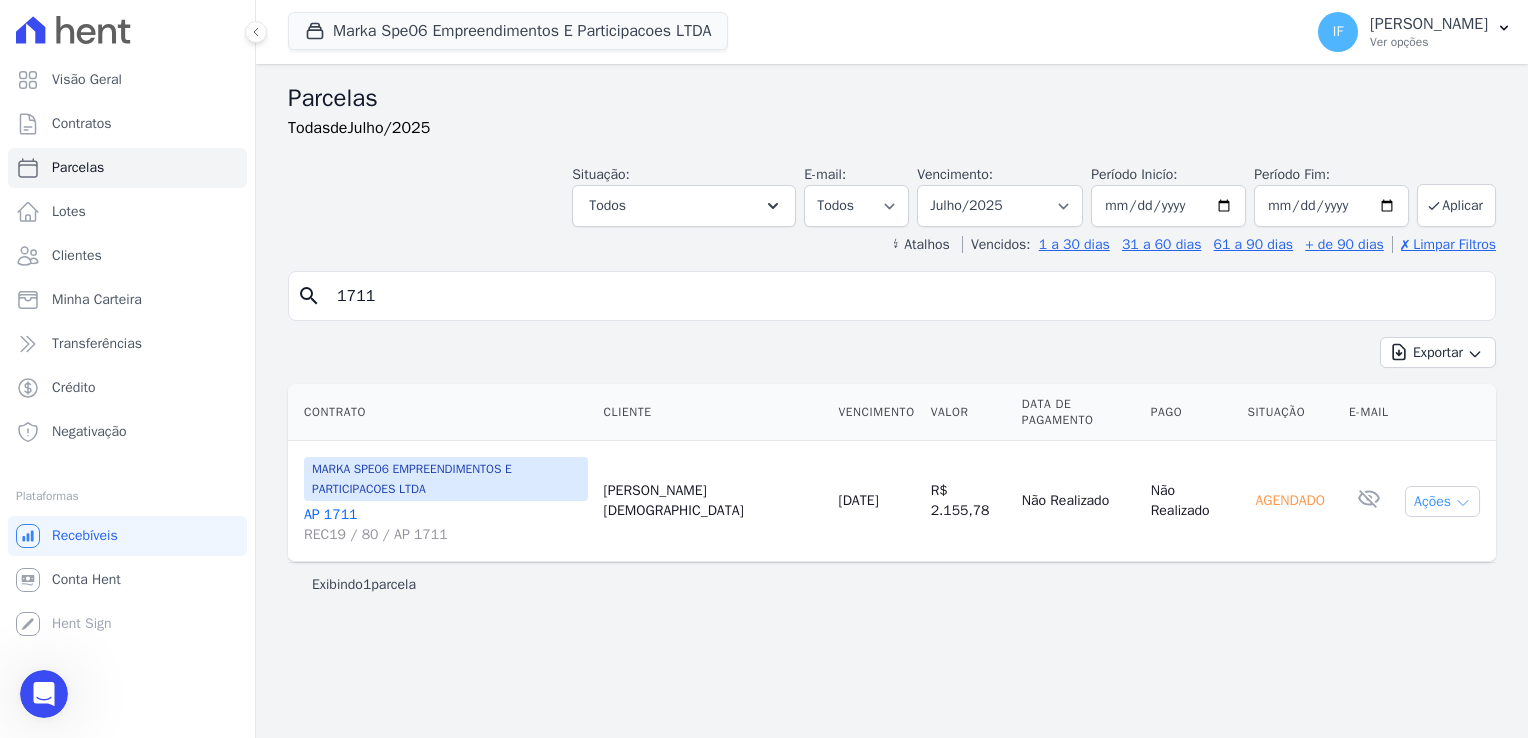 click on "Ações" at bounding box center [1442, 501] 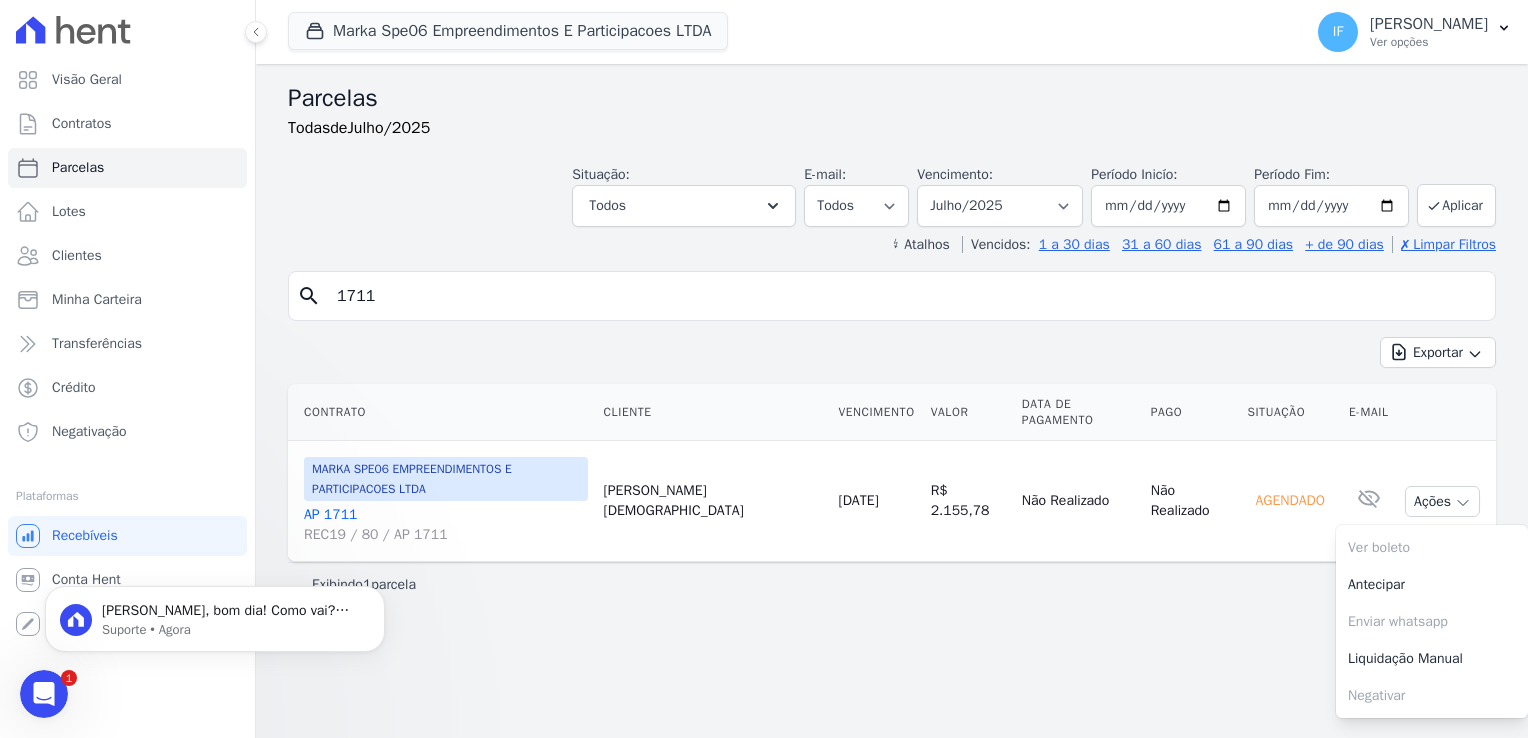 scroll, scrollTop: 0, scrollLeft: 0, axis: both 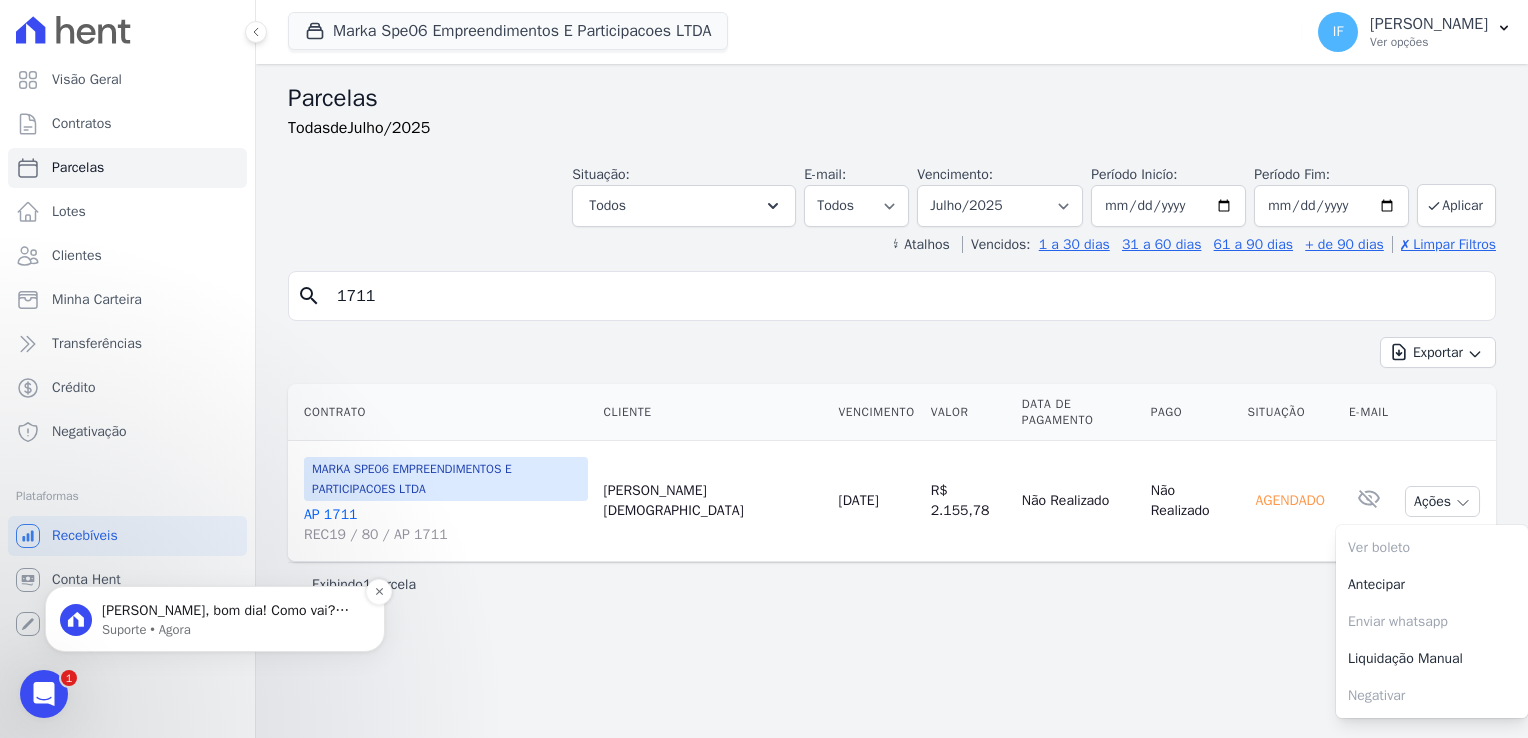click on "Suporte • Agora" at bounding box center [231, 630] 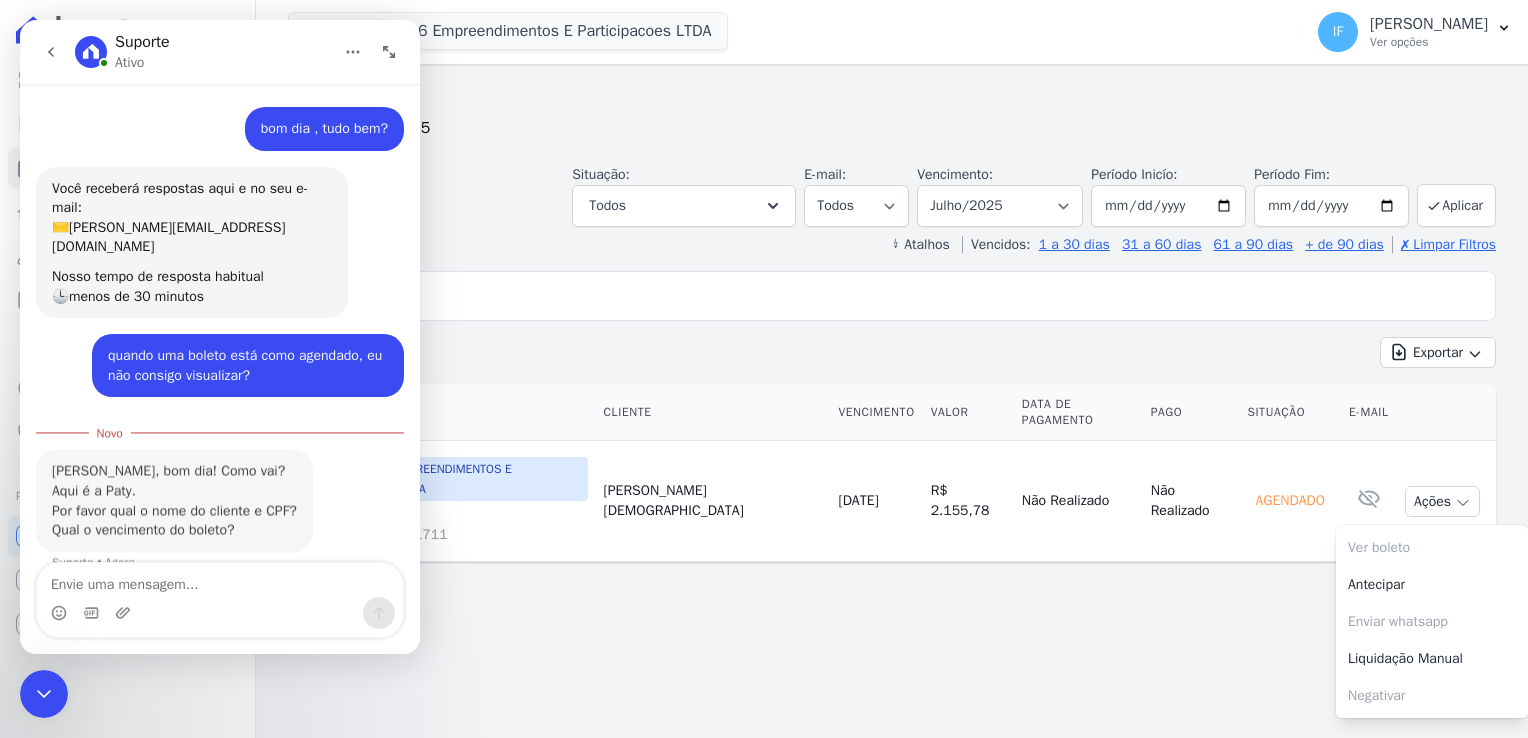 scroll, scrollTop: 3, scrollLeft: 0, axis: vertical 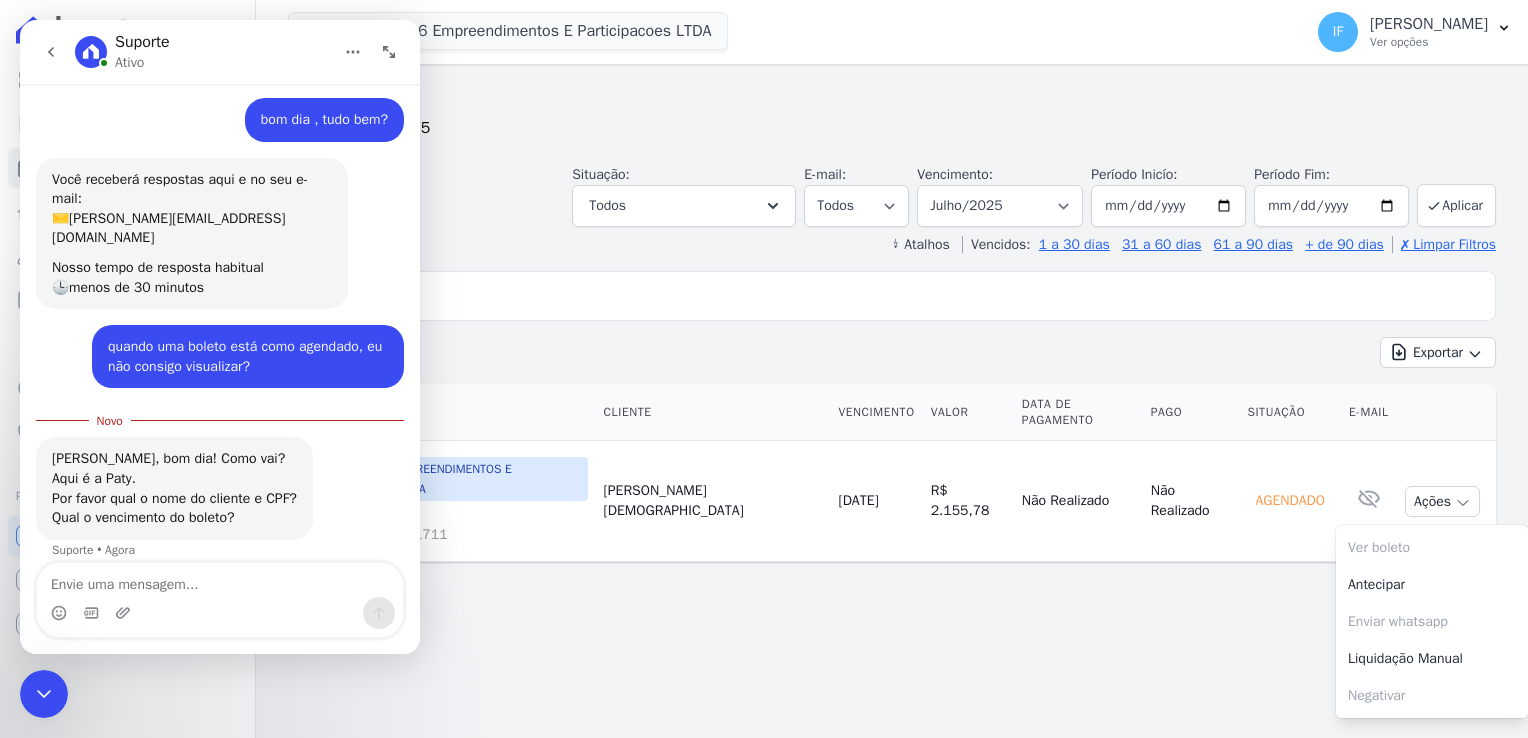 click 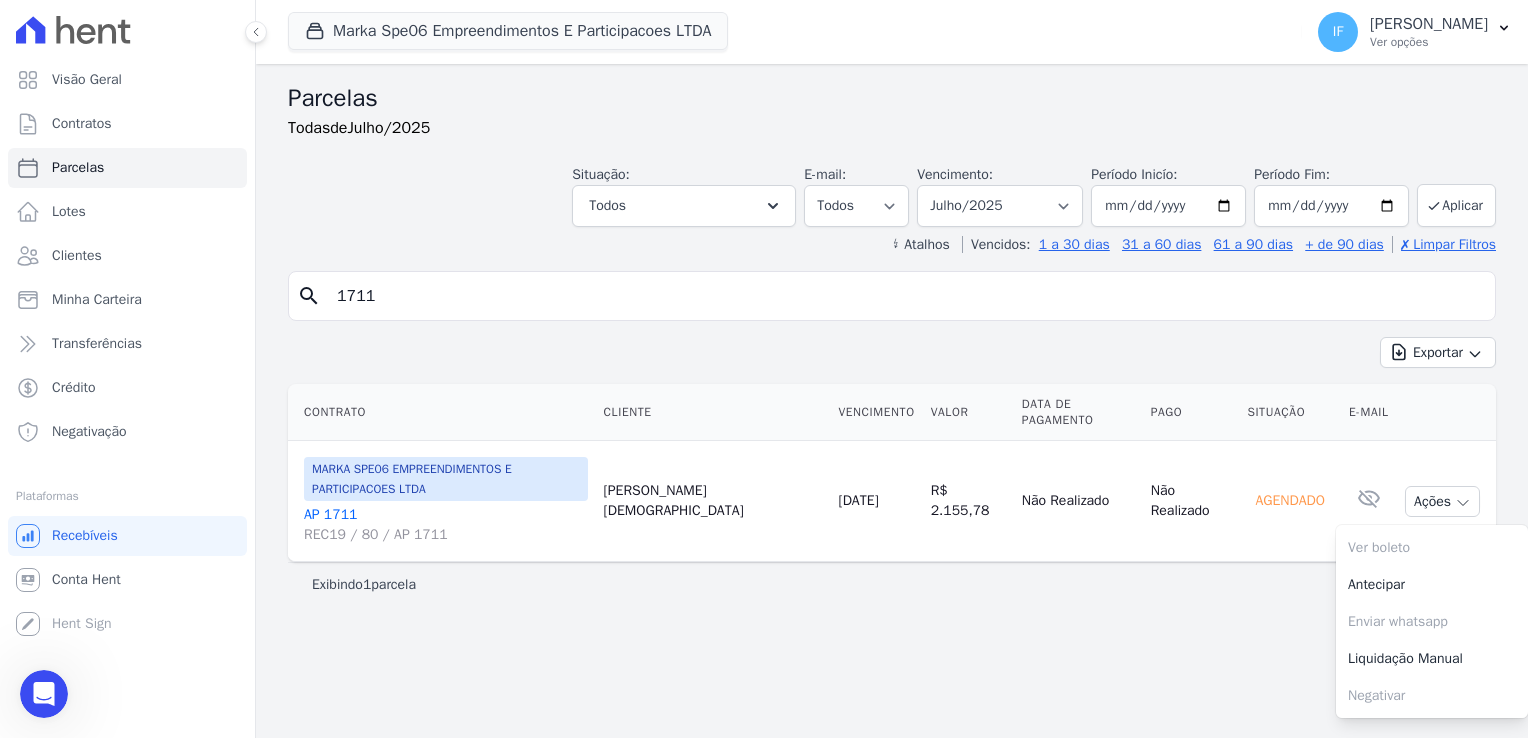 click 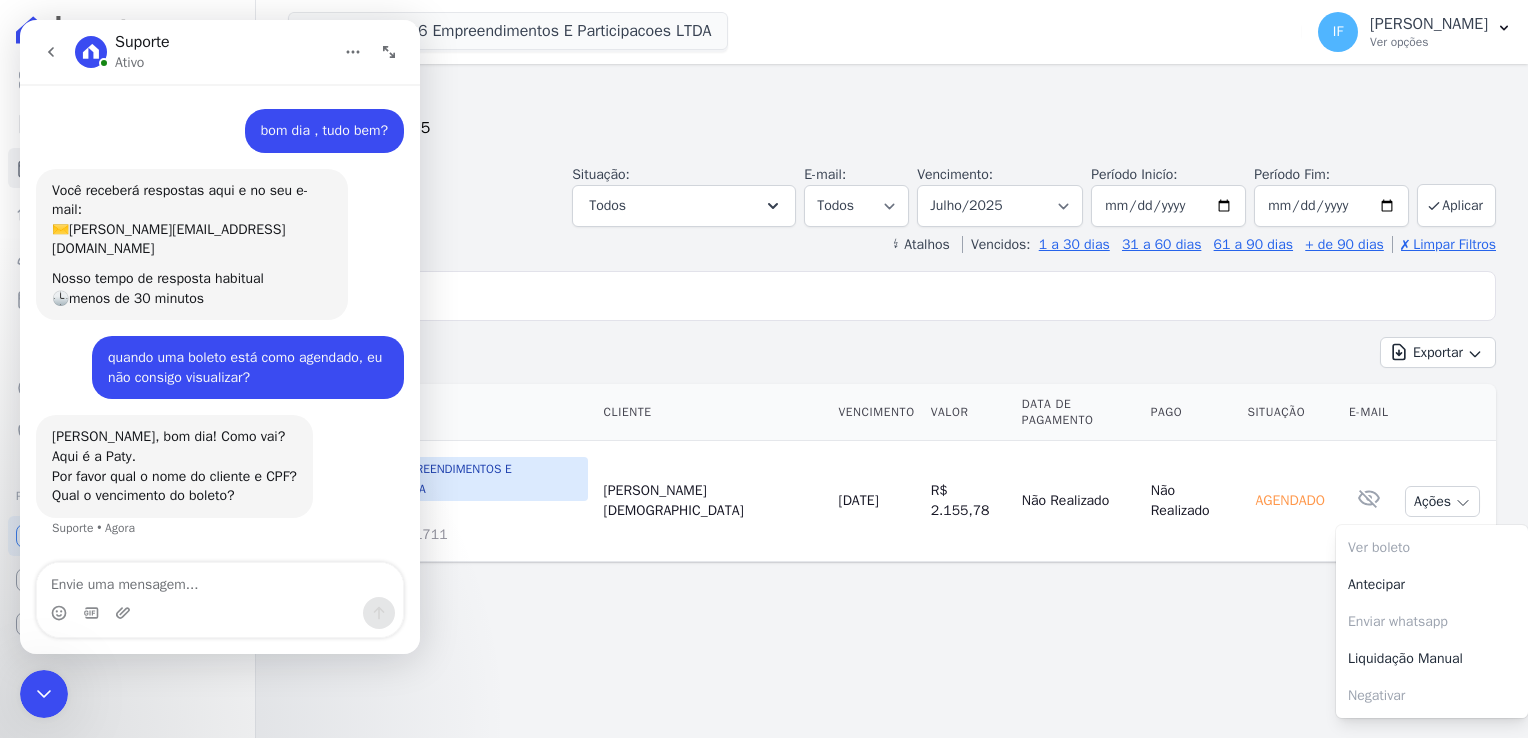 click at bounding box center [220, 580] 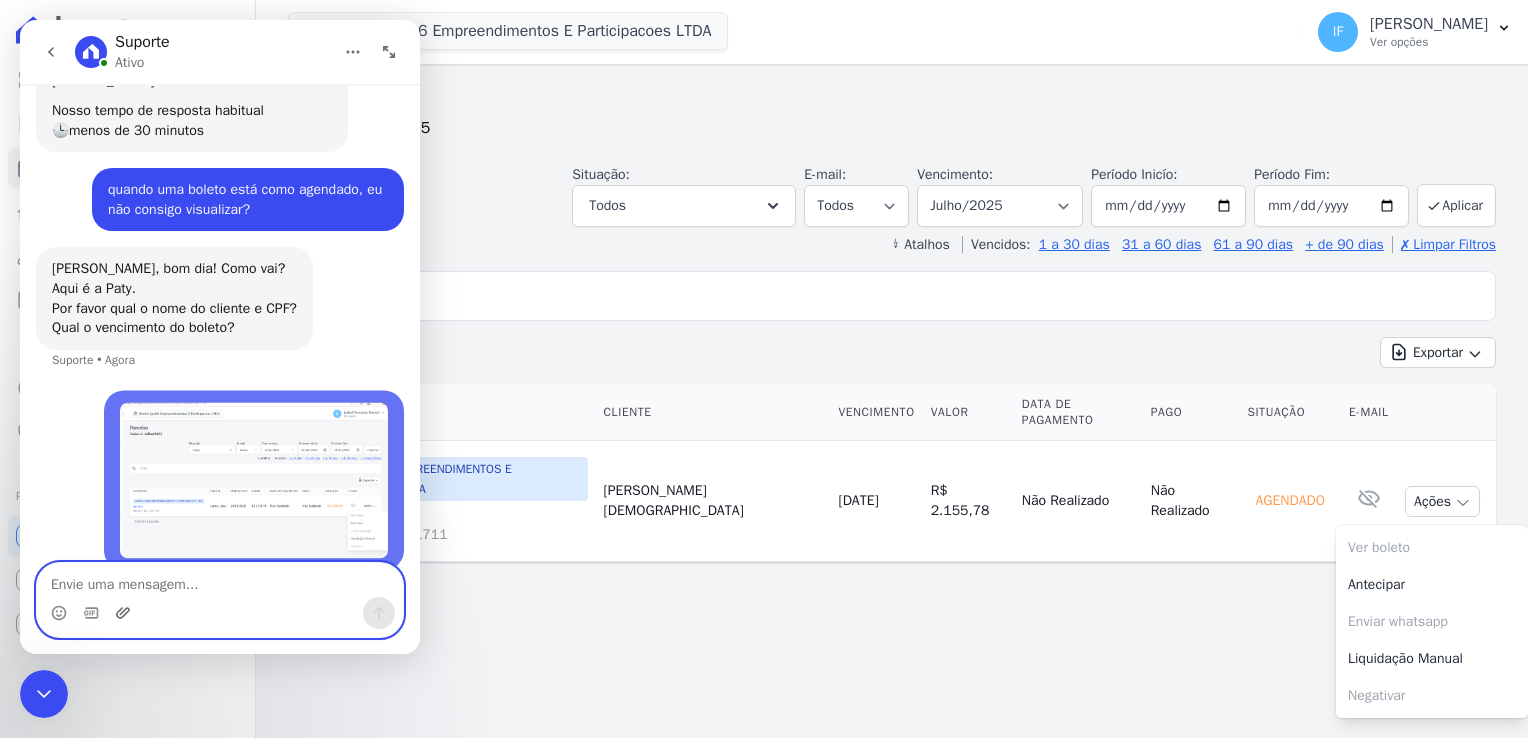 scroll, scrollTop: 172, scrollLeft: 0, axis: vertical 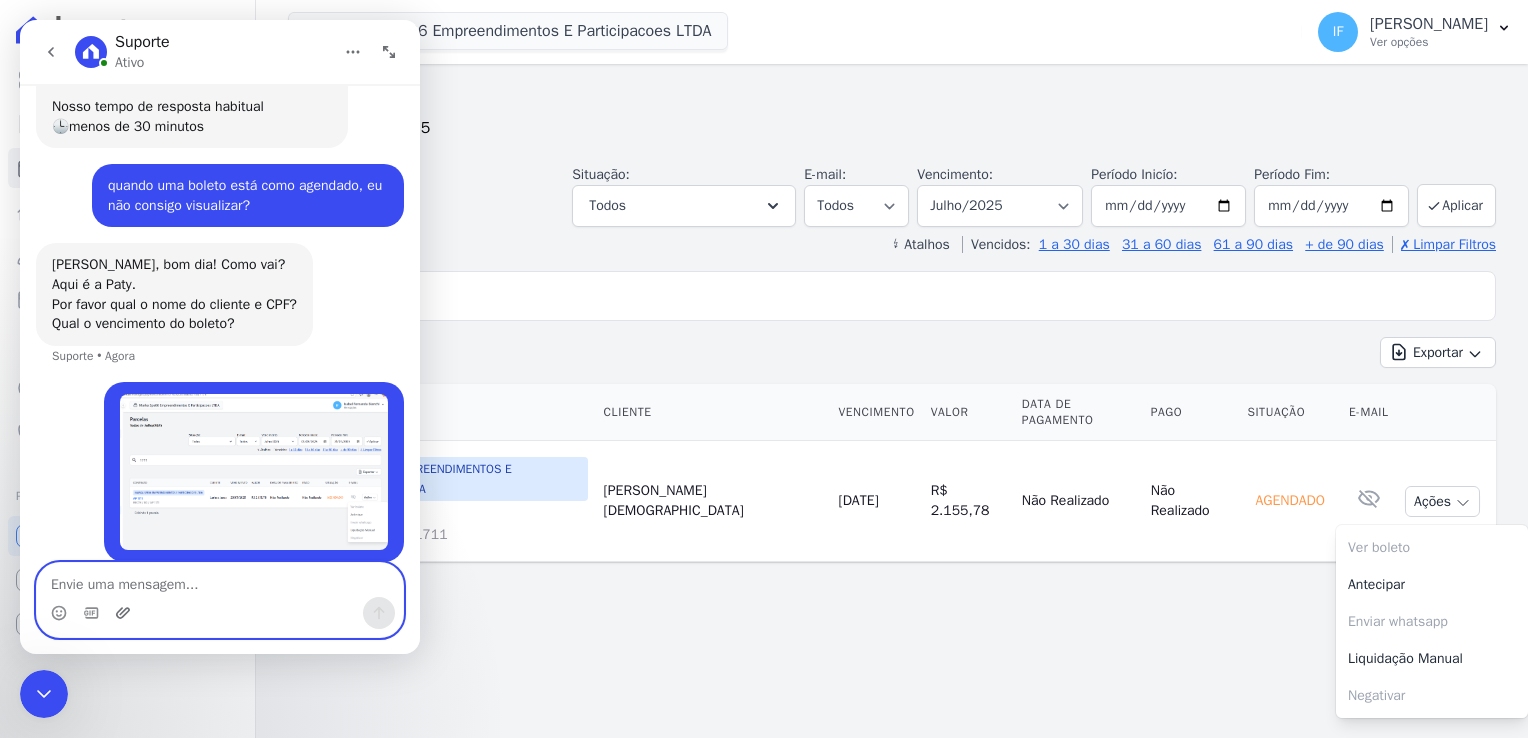 click 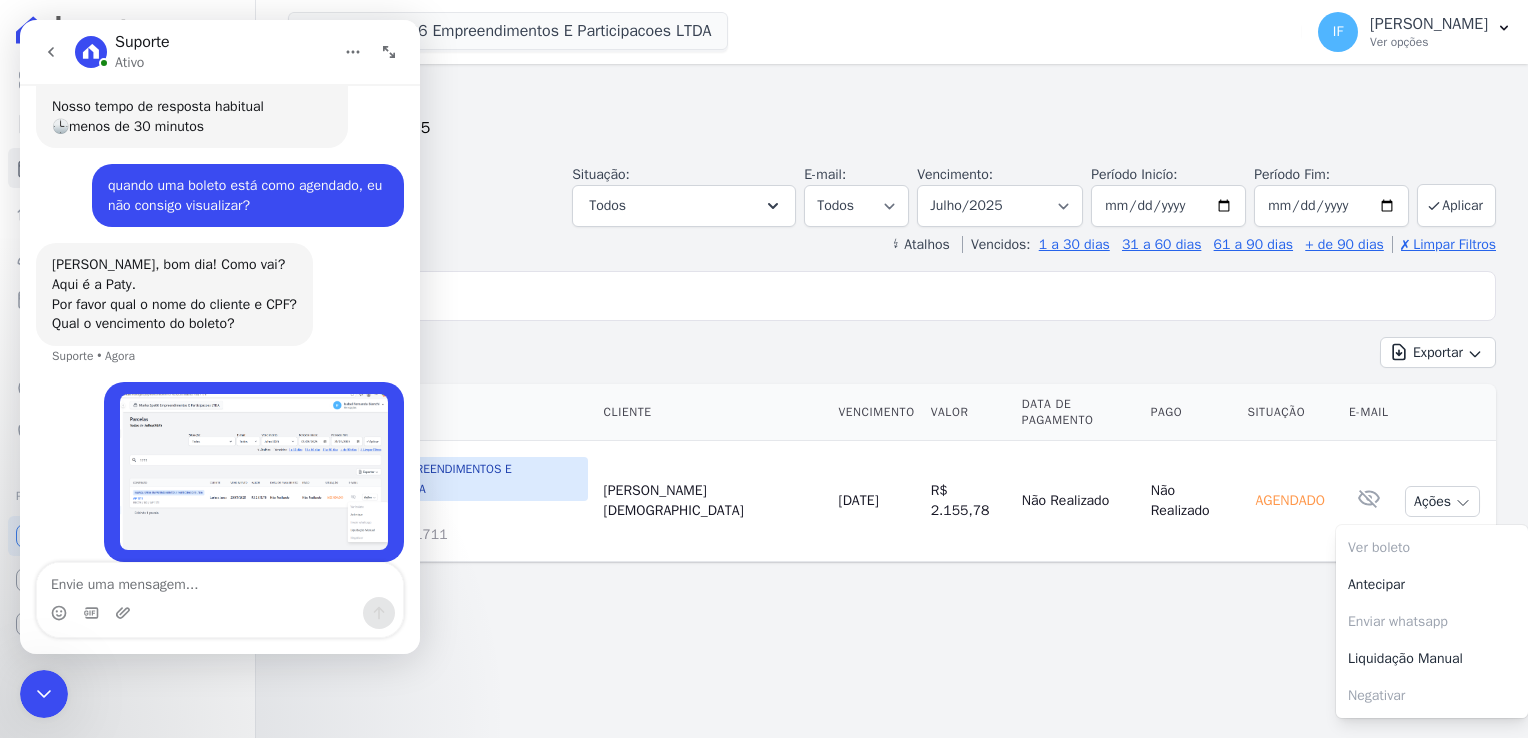 click at bounding box center (254, 472) 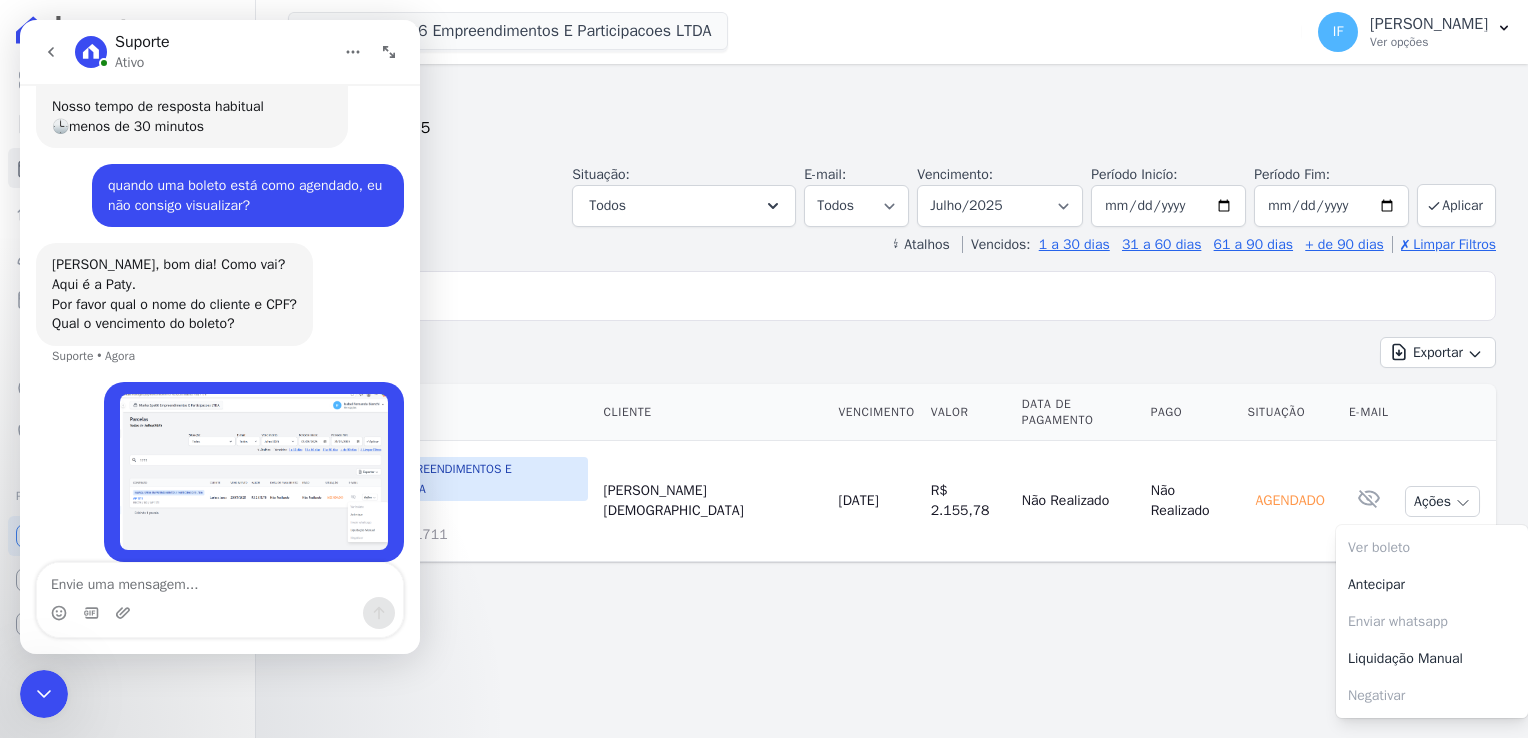 scroll, scrollTop: 0, scrollLeft: 0, axis: both 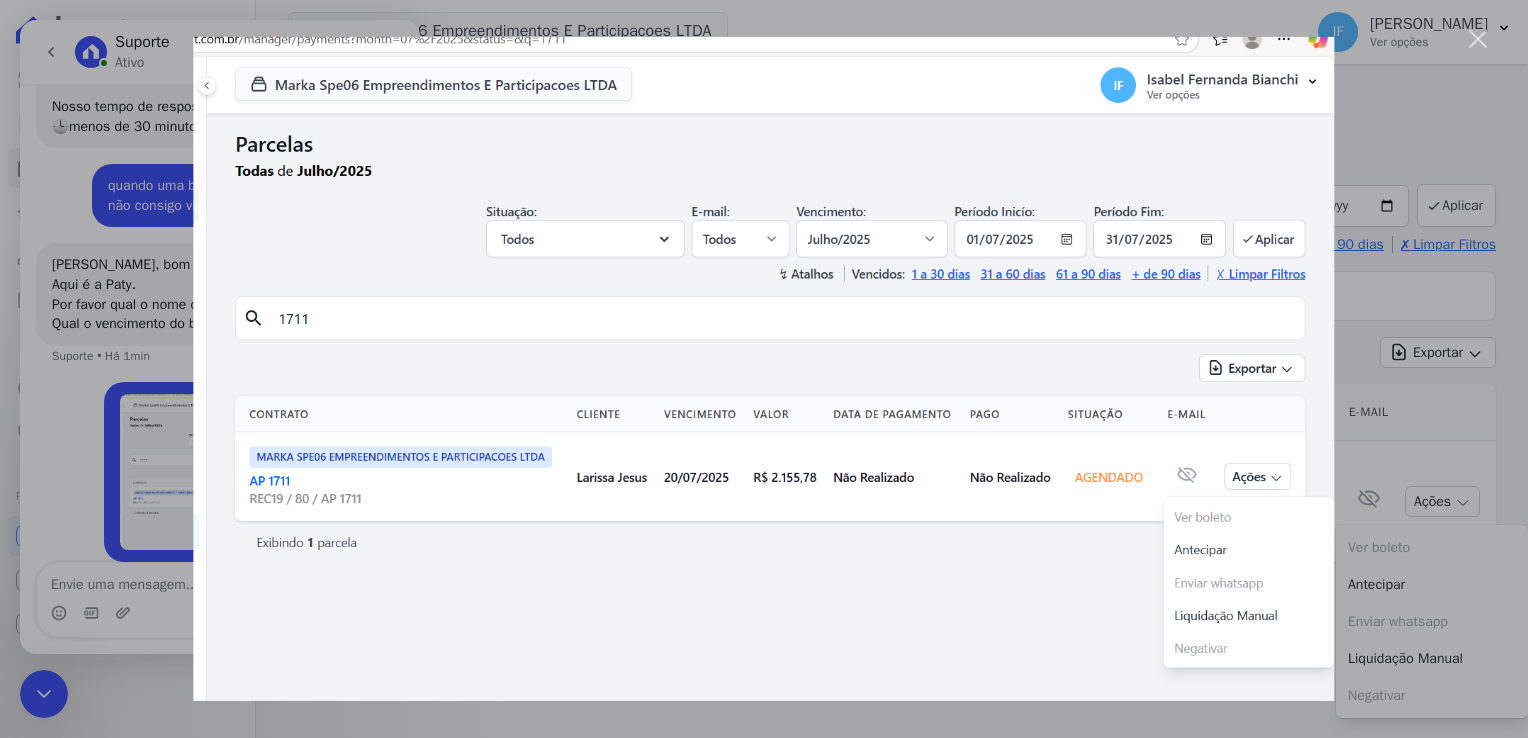 click at bounding box center [764, 369] 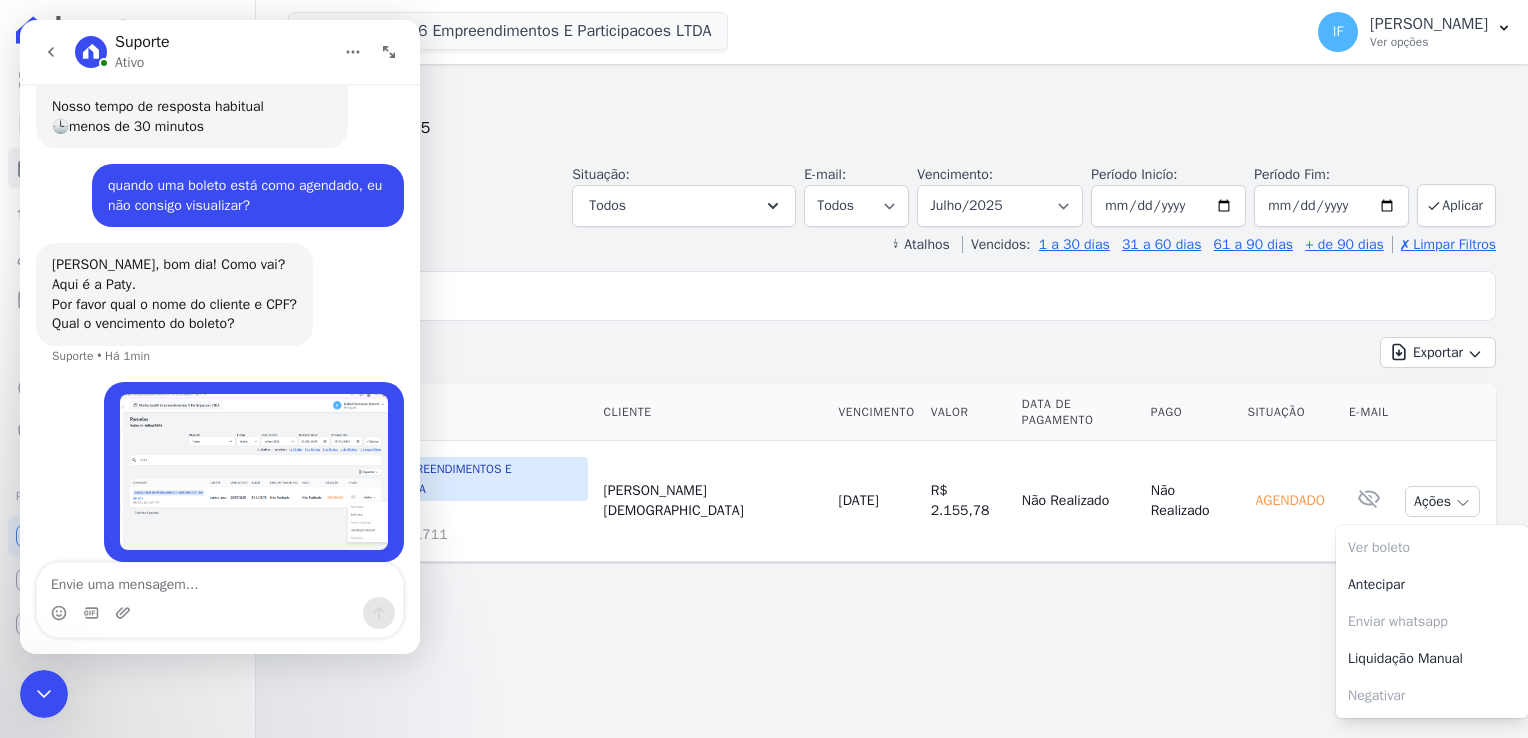 click 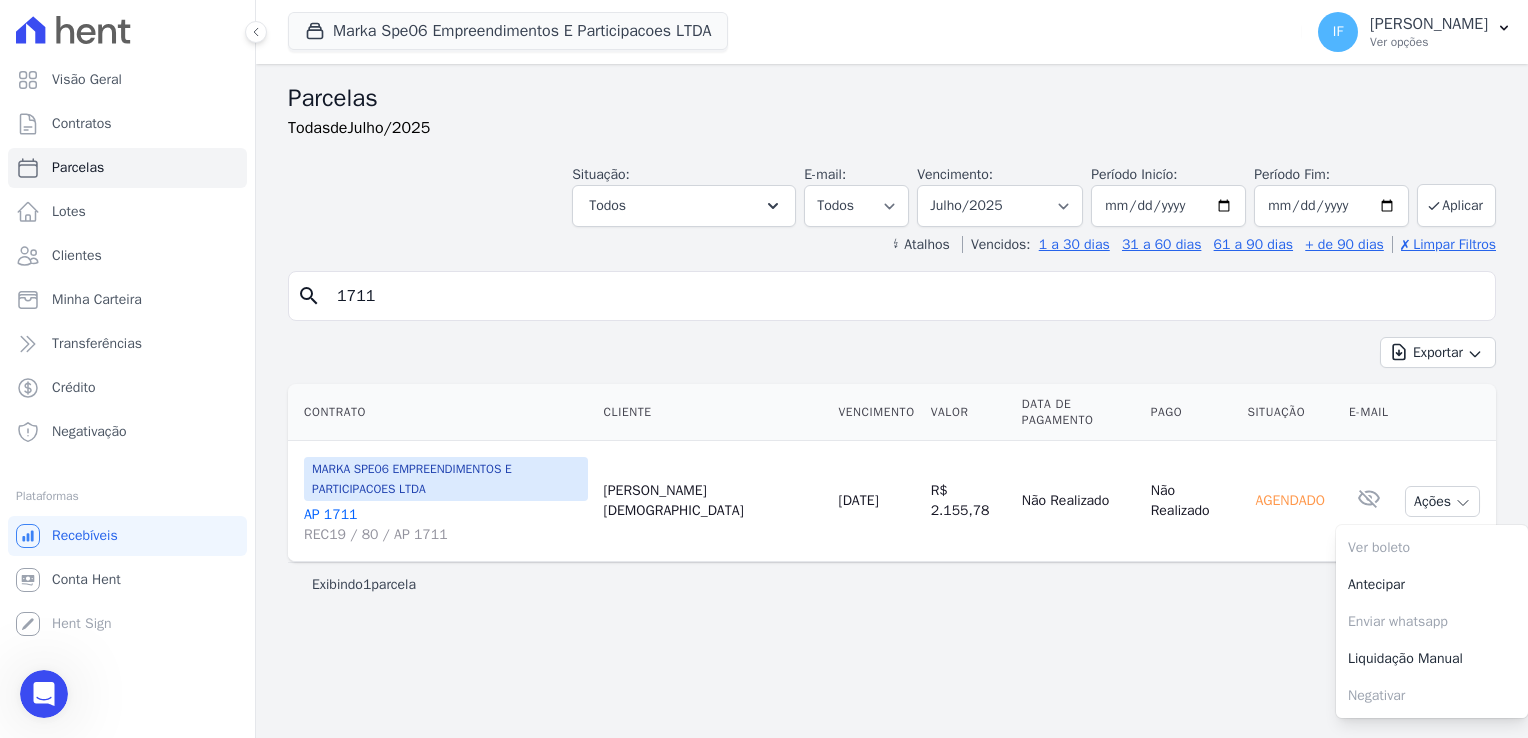 click 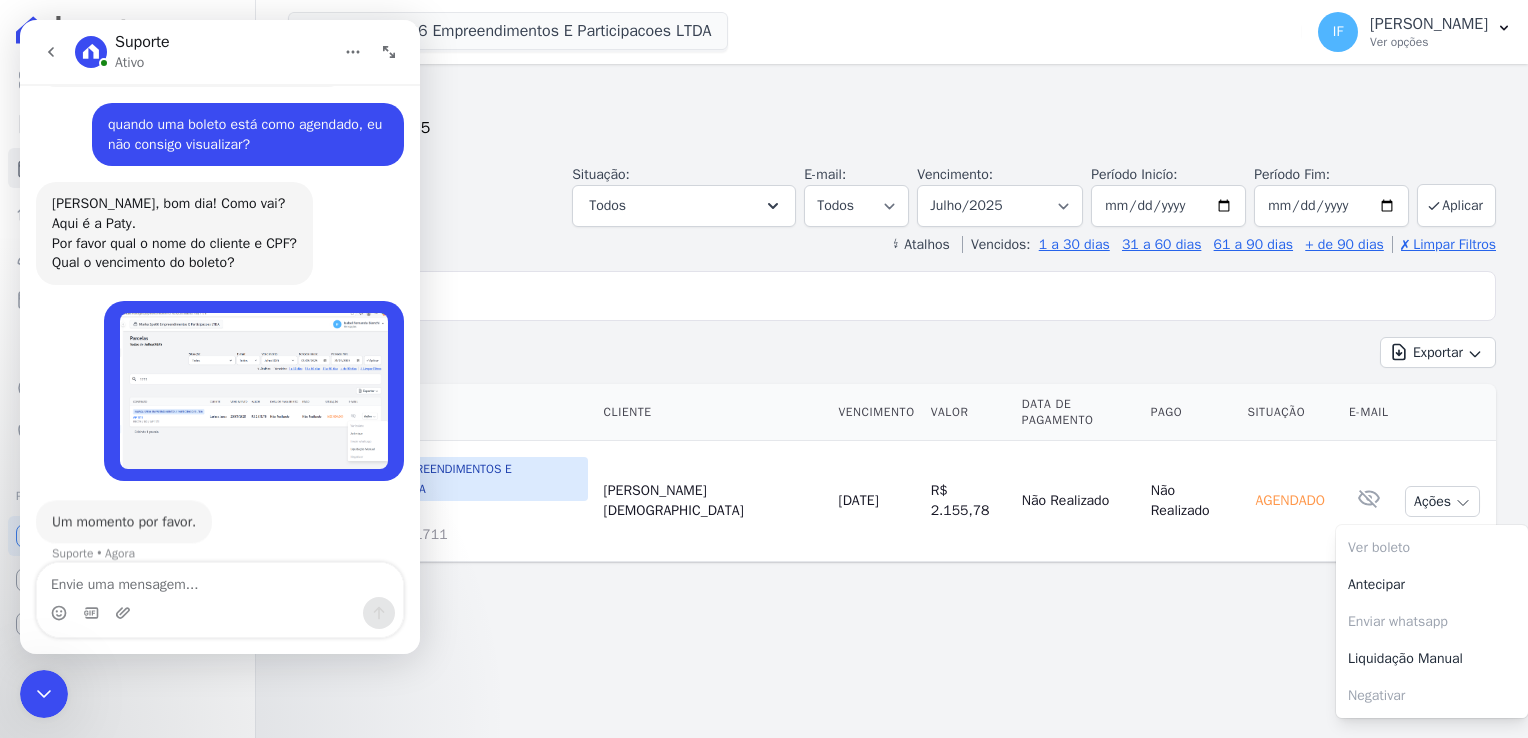 scroll, scrollTop: 231, scrollLeft: 0, axis: vertical 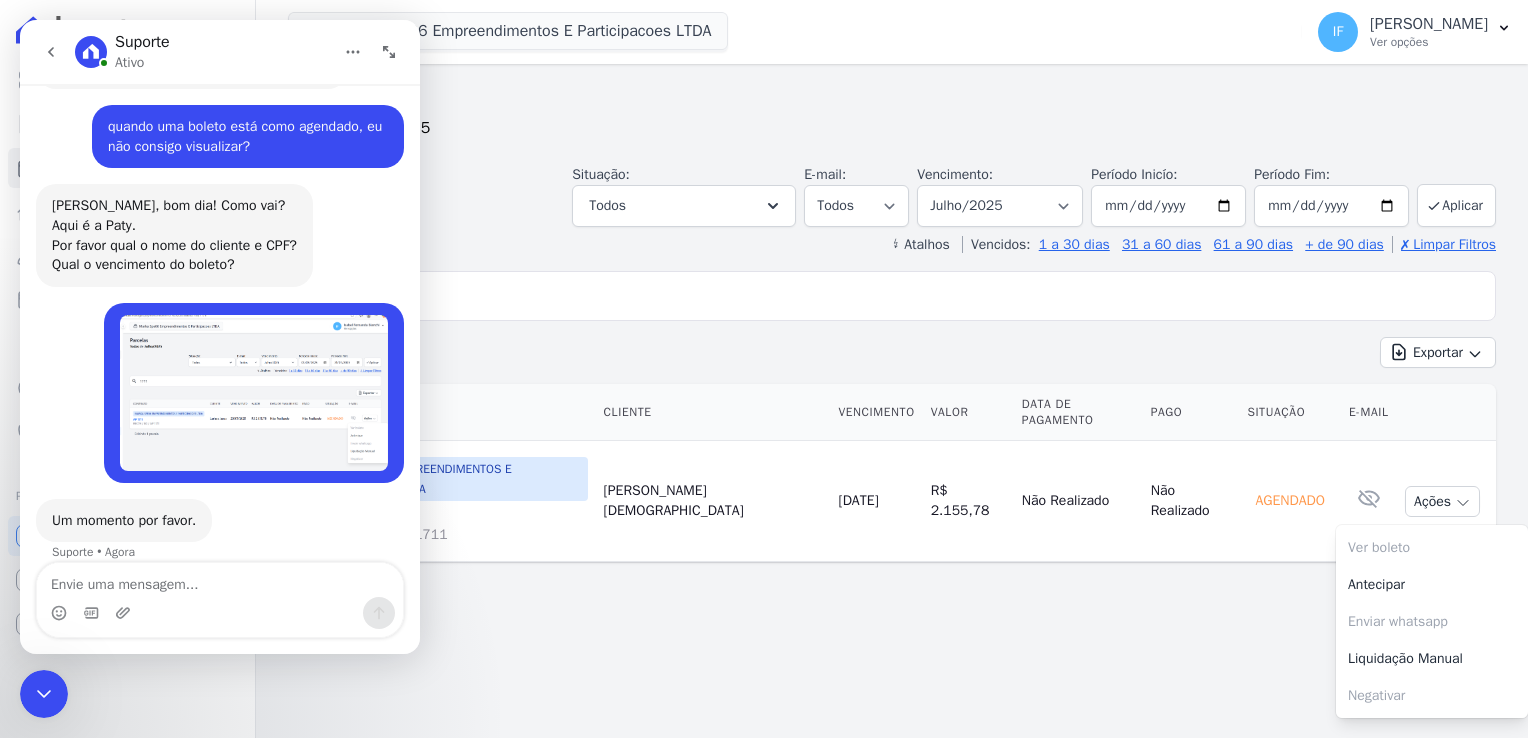 click on "Parcelas
Todas
de  Julho/2025
Situação:
Agendado
Em Aberto
Pago
Processando
Cancelado
Vencido
Transferindo
Depositado
Pago por fora
Retido
Todos
Selecionar todos
[GEOGRAPHIC_DATA]
Em [GEOGRAPHIC_DATA]
Pago
Processando" at bounding box center (892, 401) 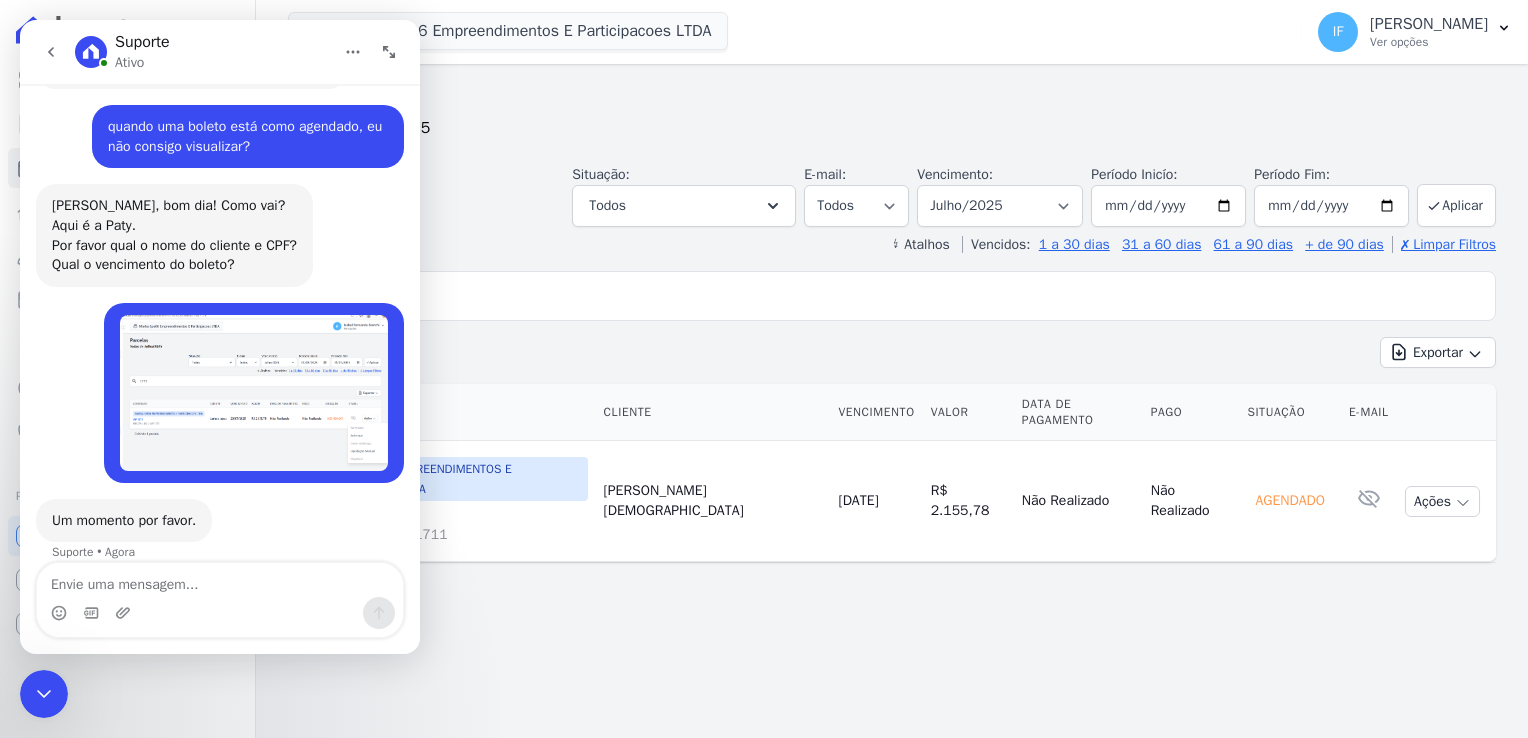 click on "Parcelas
Todas
de  Julho/2025
Situação:
Agendado
Em Aberto
Pago
Processando
Cancelado
Vencido
Transferindo
Depositado
Pago por fora
Retido
Todos
Selecionar todos
[GEOGRAPHIC_DATA]
Em [GEOGRAPHIC_DATA]
Pago
Processando" at bounding box center (892, 401) 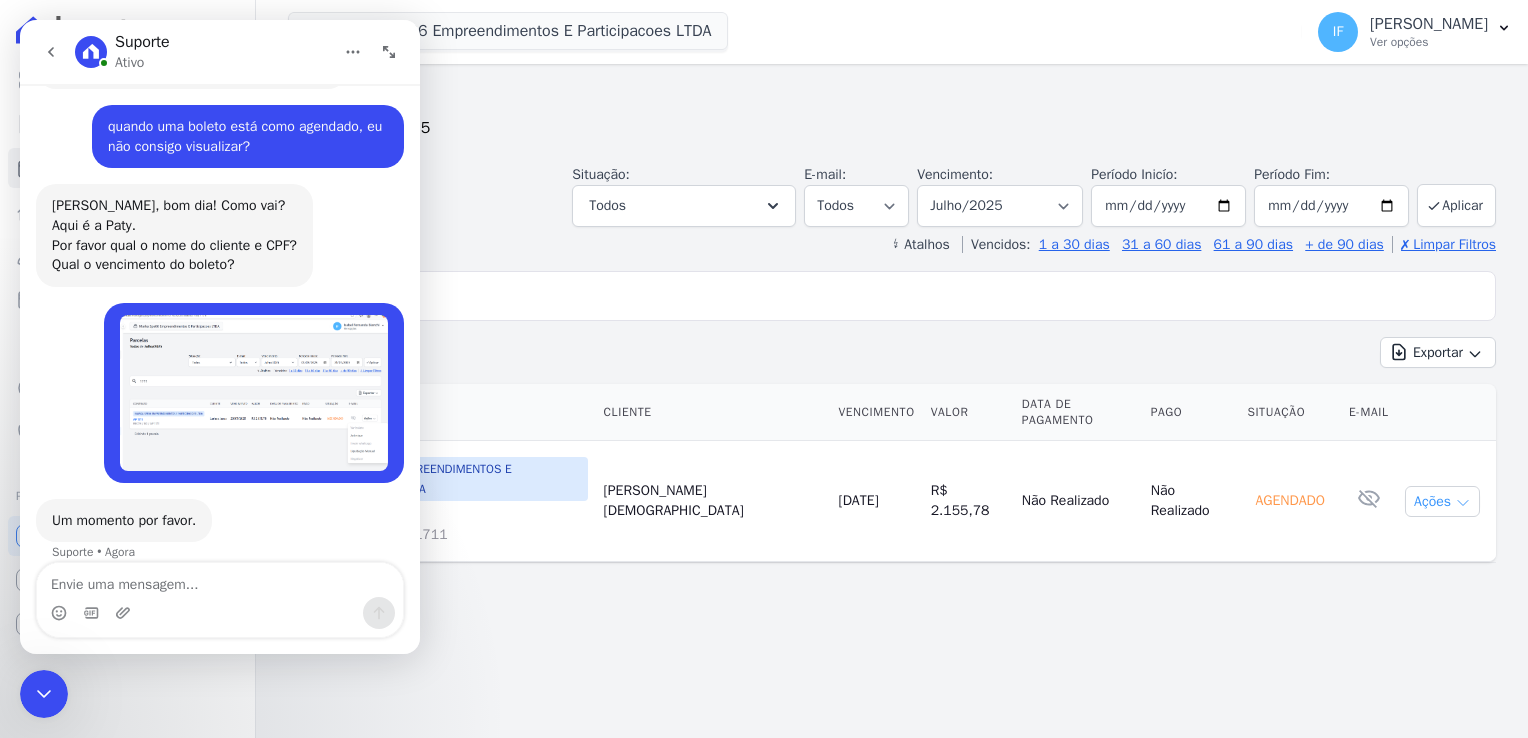 click on "Ações" at bounding box center (1442, 501) 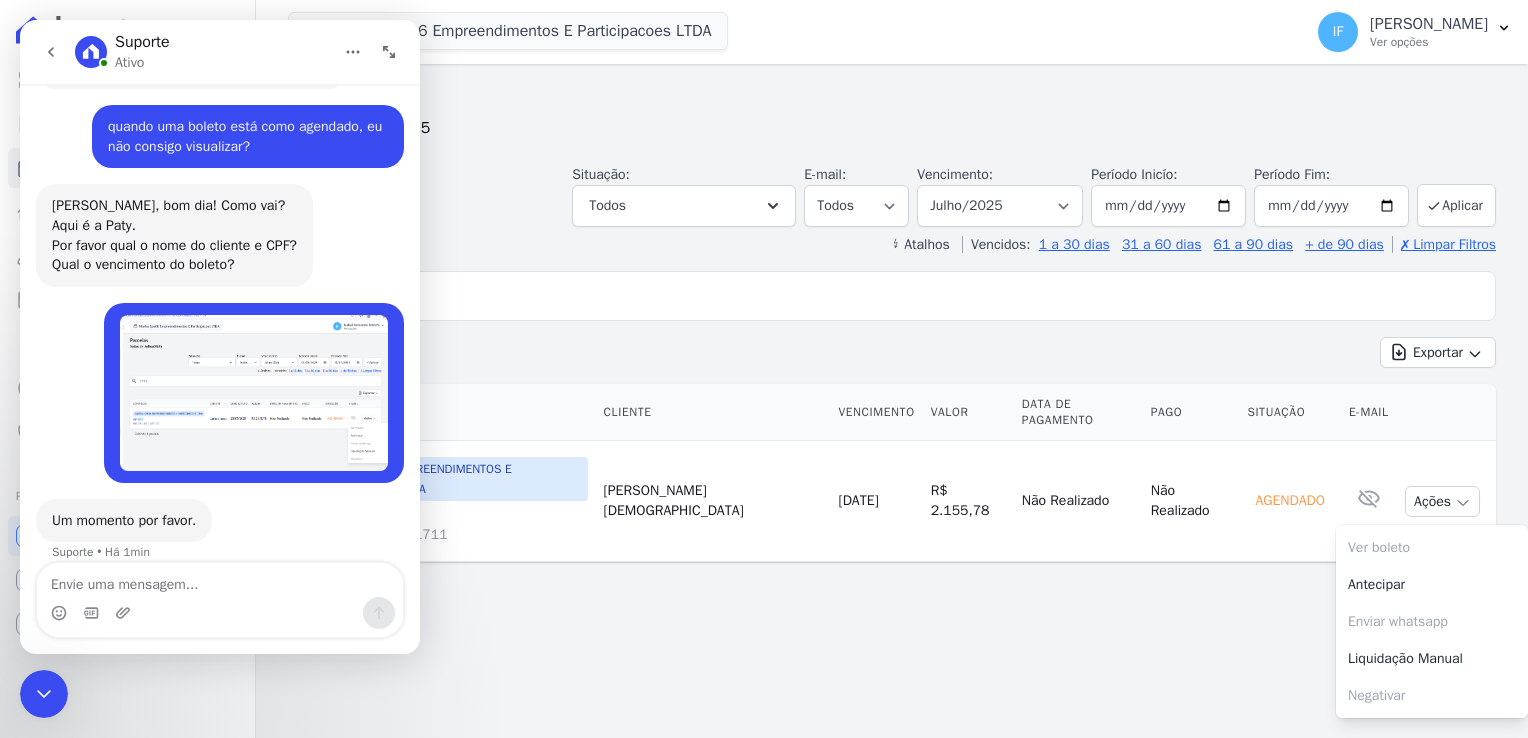 click 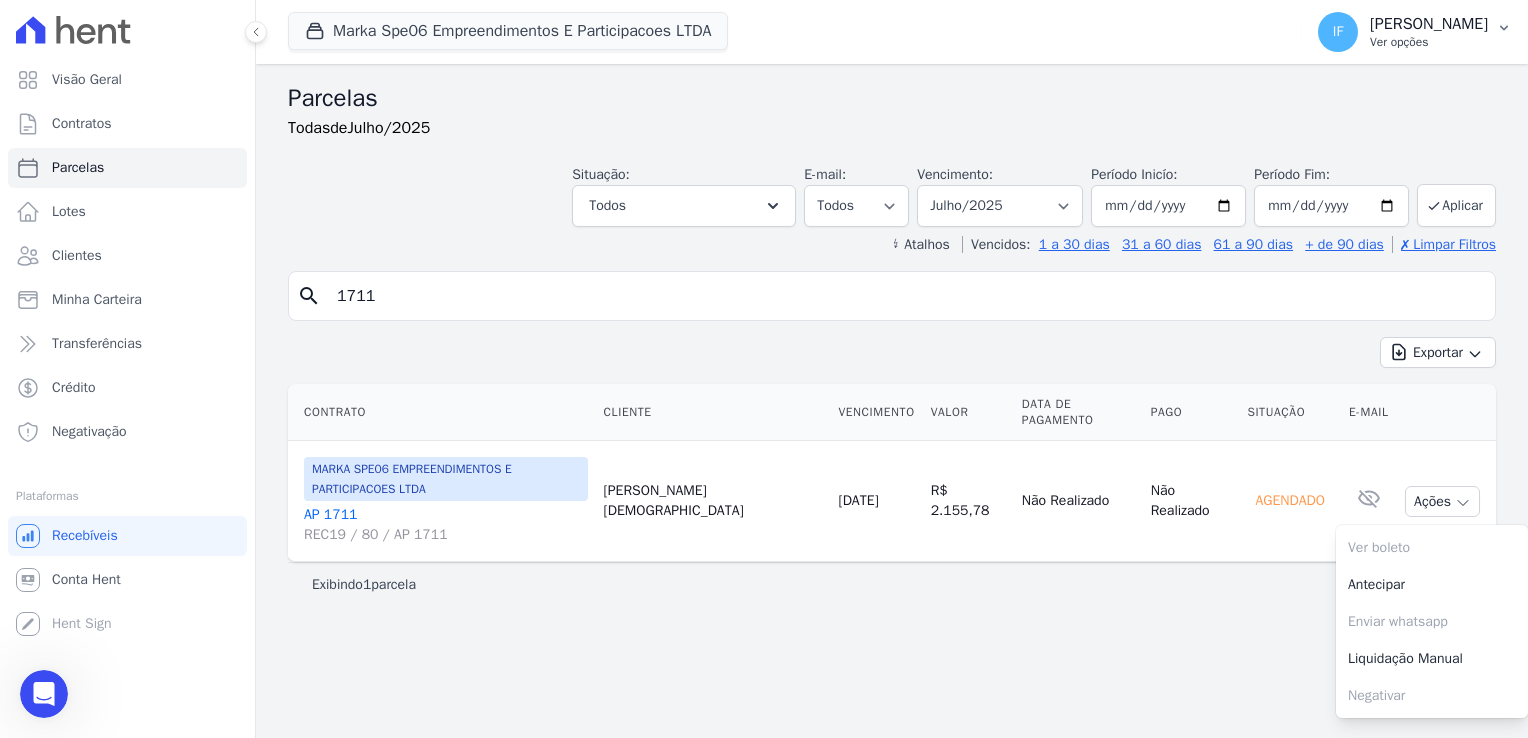 click on "Ver opções" at bounding box center (1429, 42) 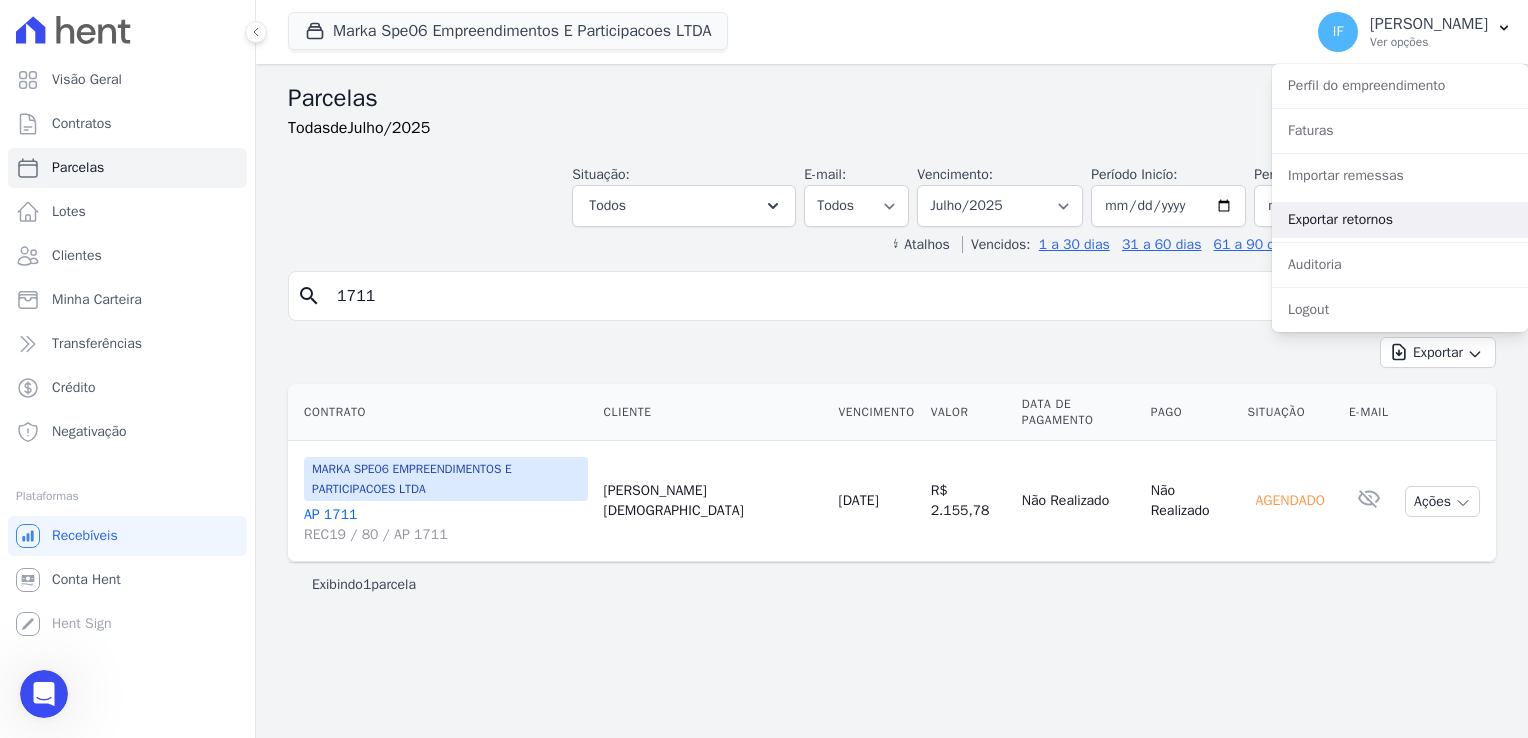 click on "Exportar retornos" at bounding box center [1400, 220] 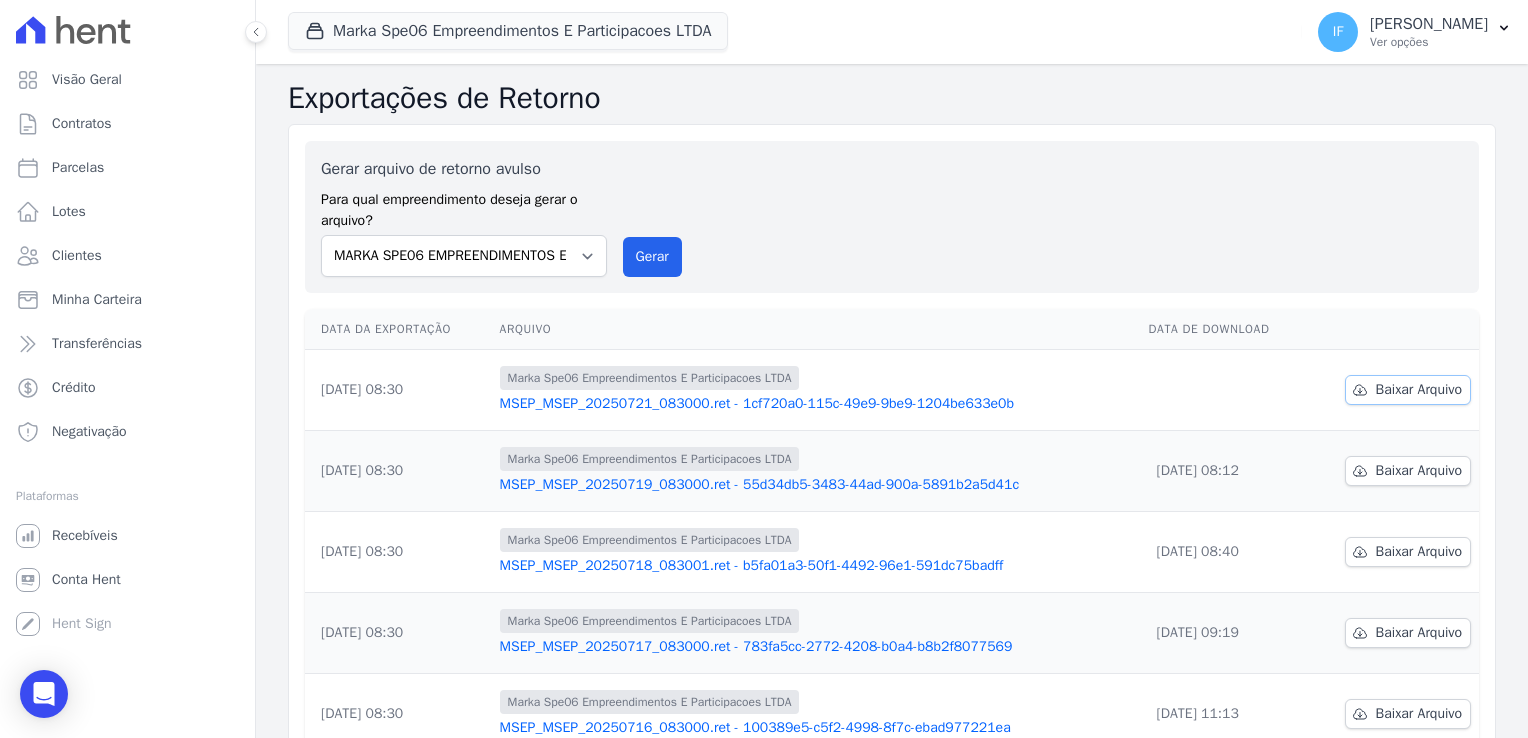 click on "Baixar Arquivo" at bounding box center (1419, 390) 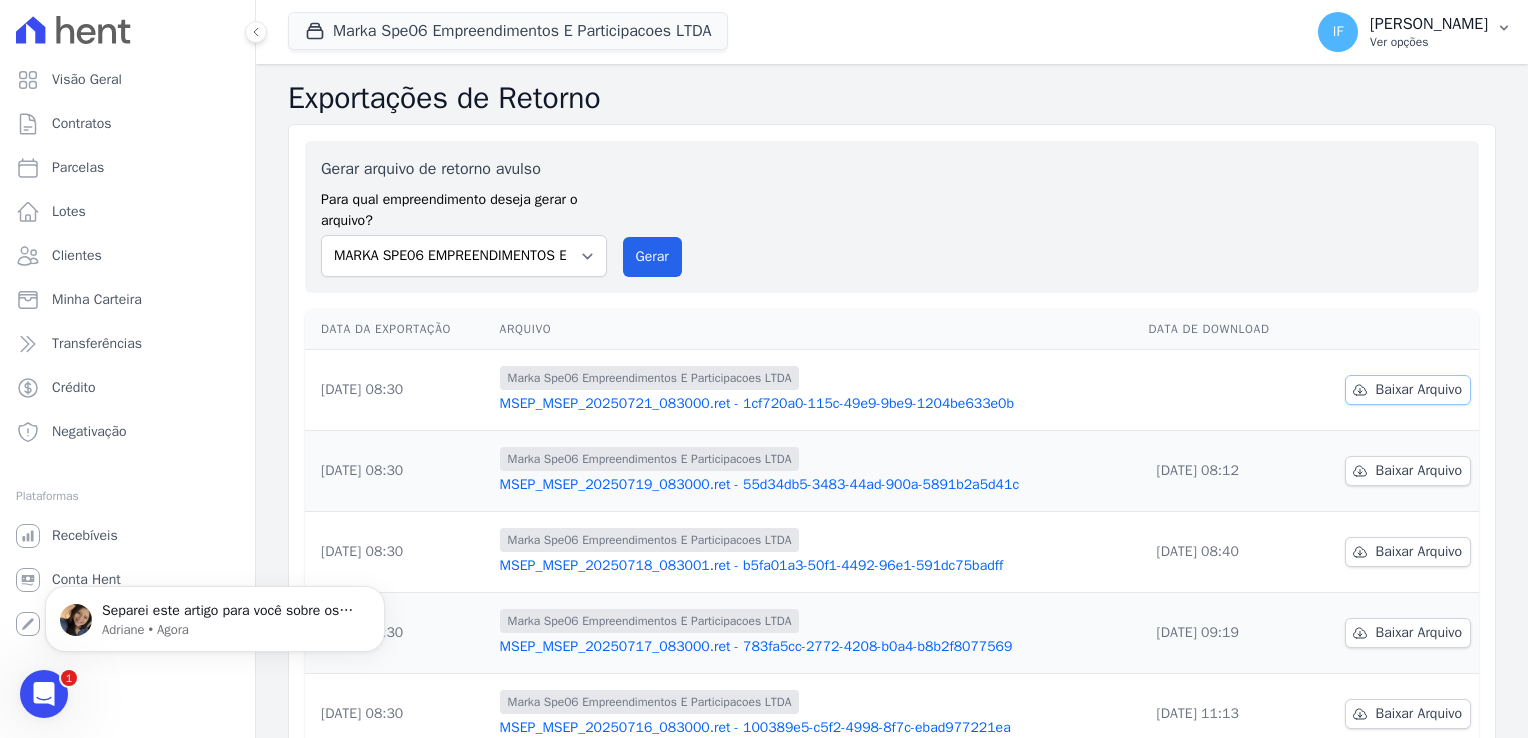 scroll, scrollTop: 0, scrollLeft: 0, axis: both 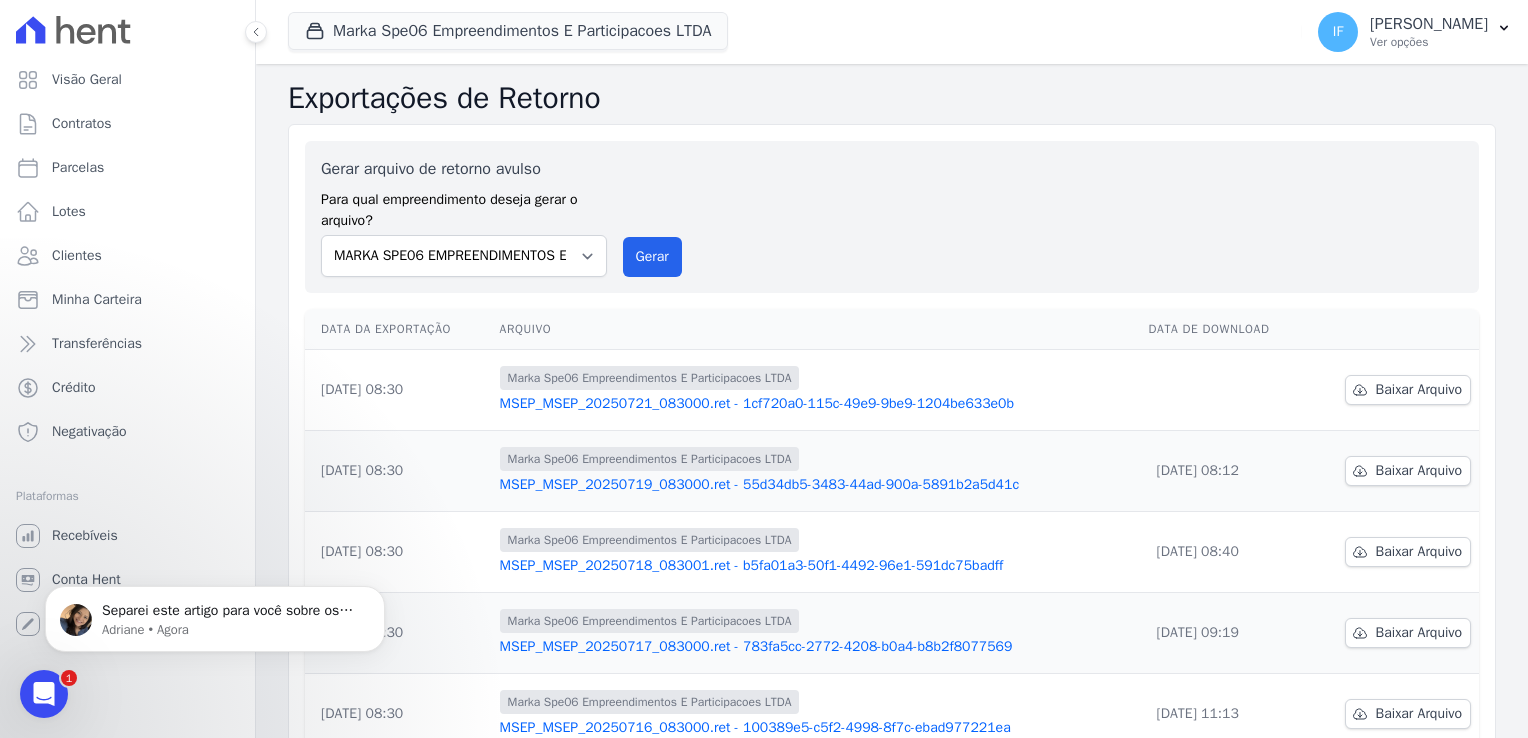click 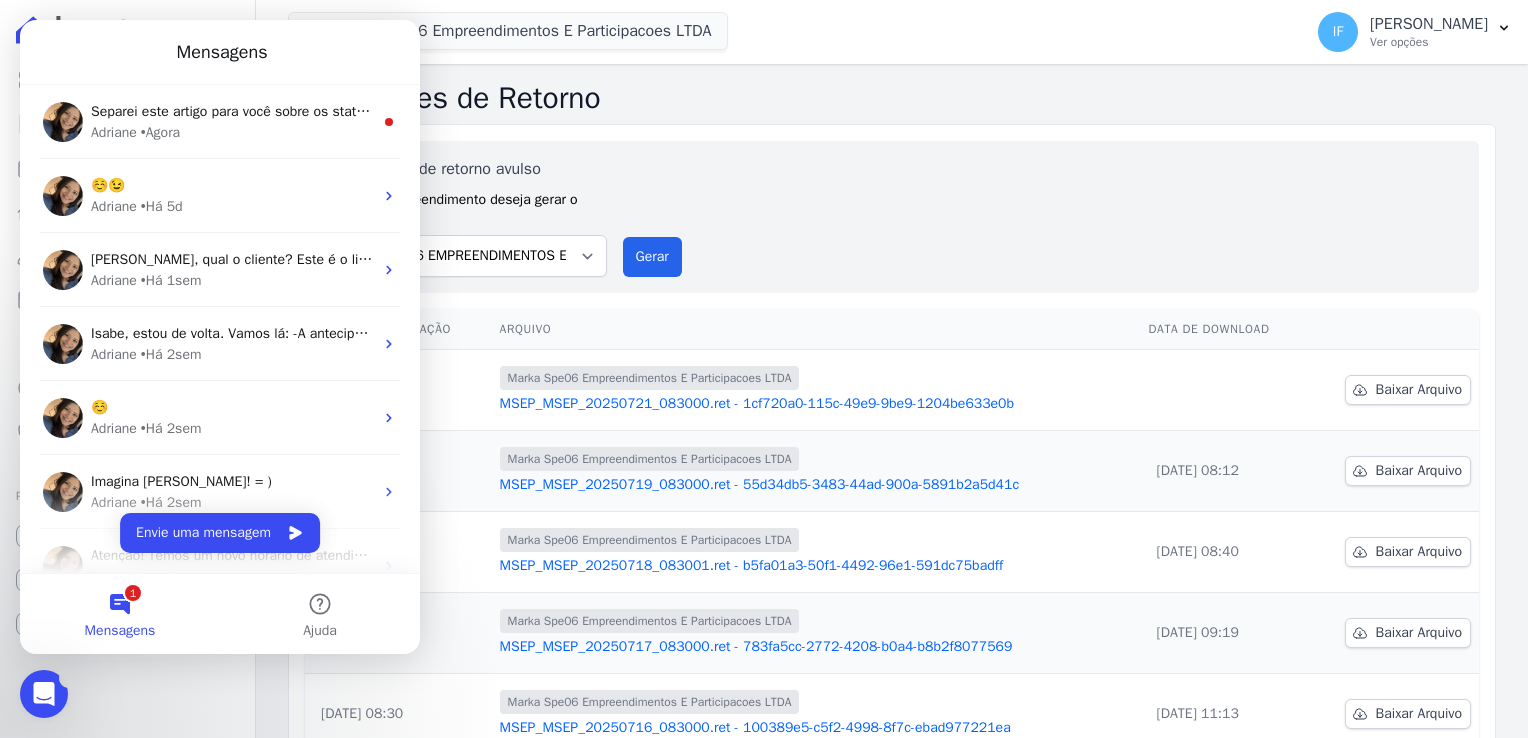 scroll, scrollTop: 0, scrollLeft: 0, axis: both 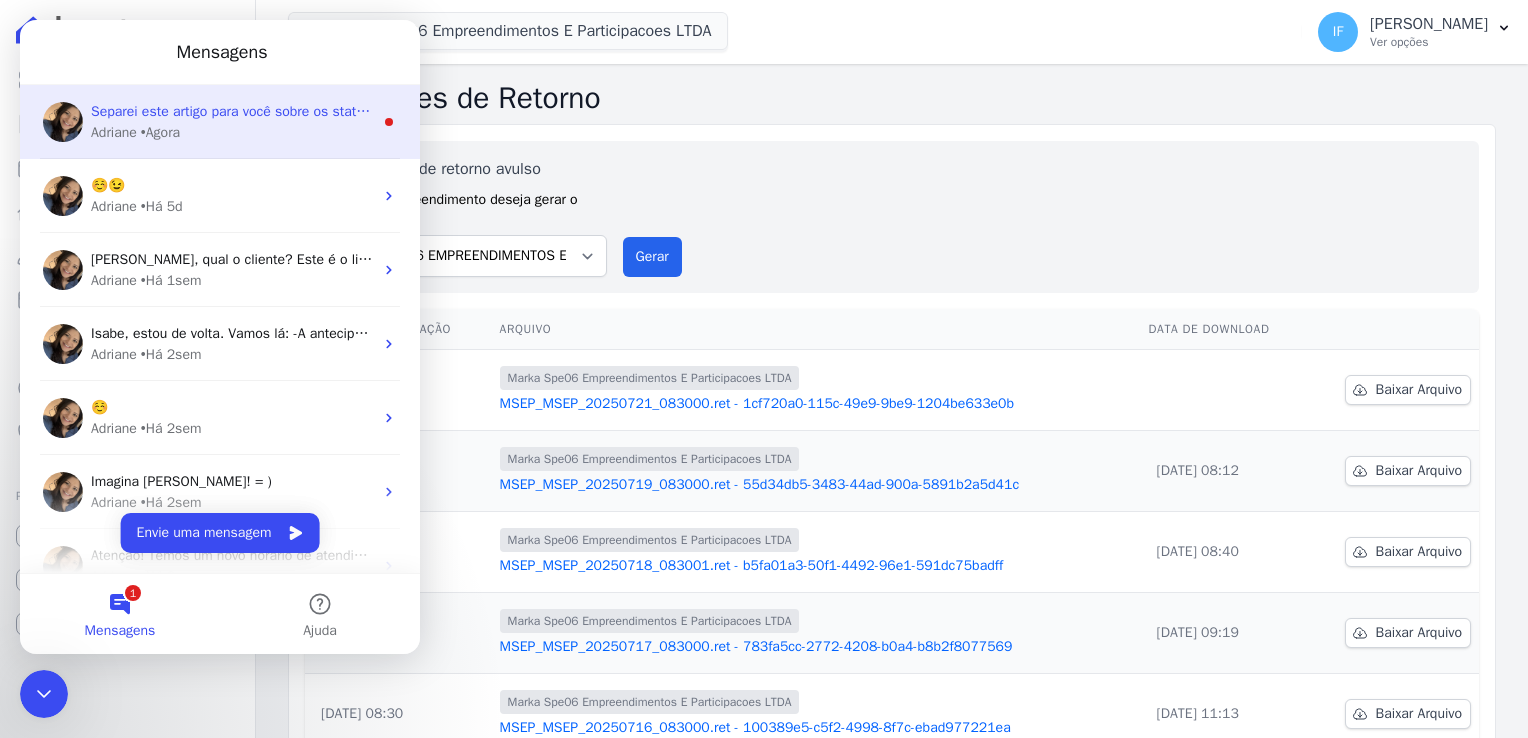 click on "Adriane •  Agora" at bounding box center (232, 132) 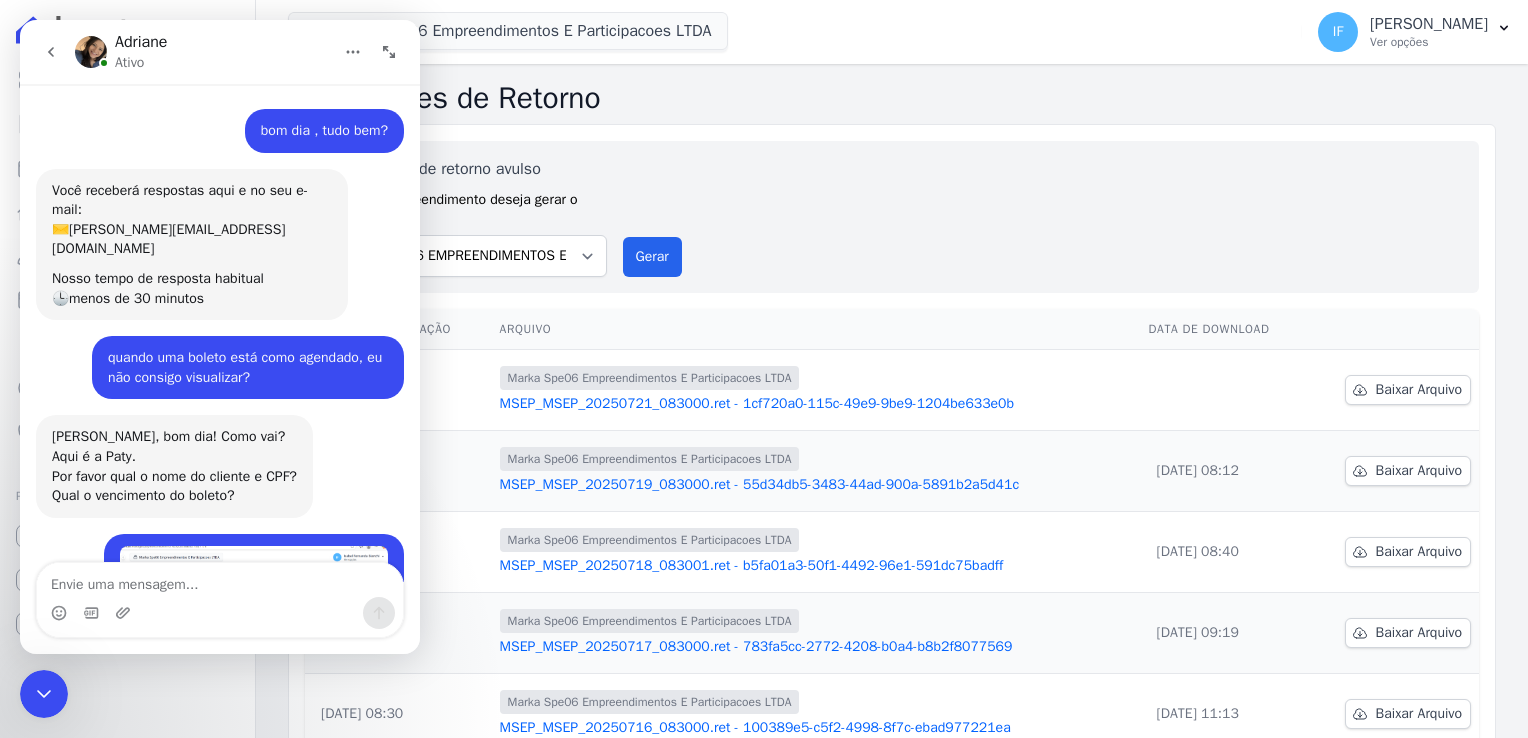 scroll, scrollTop: 3, scrollLeft: 0, axis: vertical 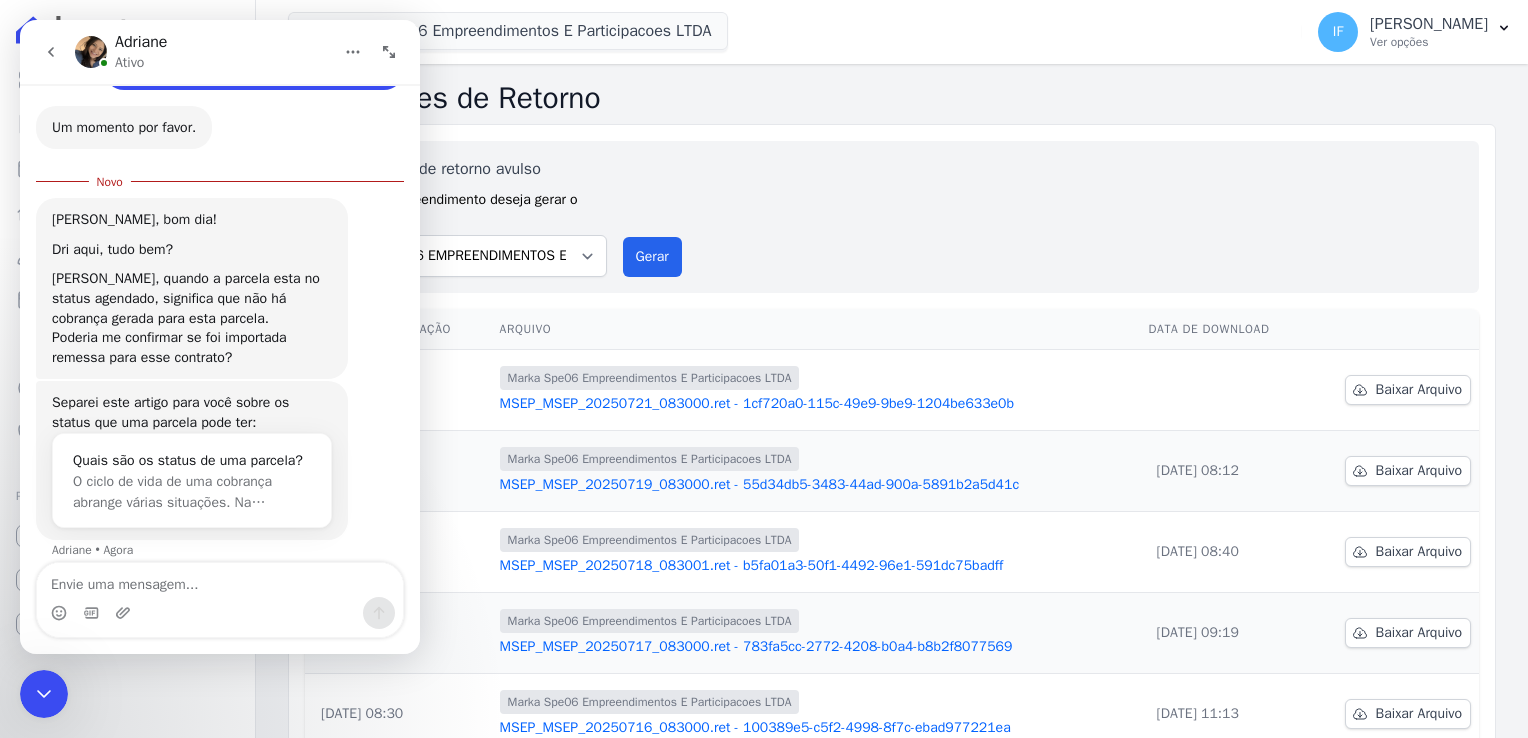 click at bounding box center (220, 580) 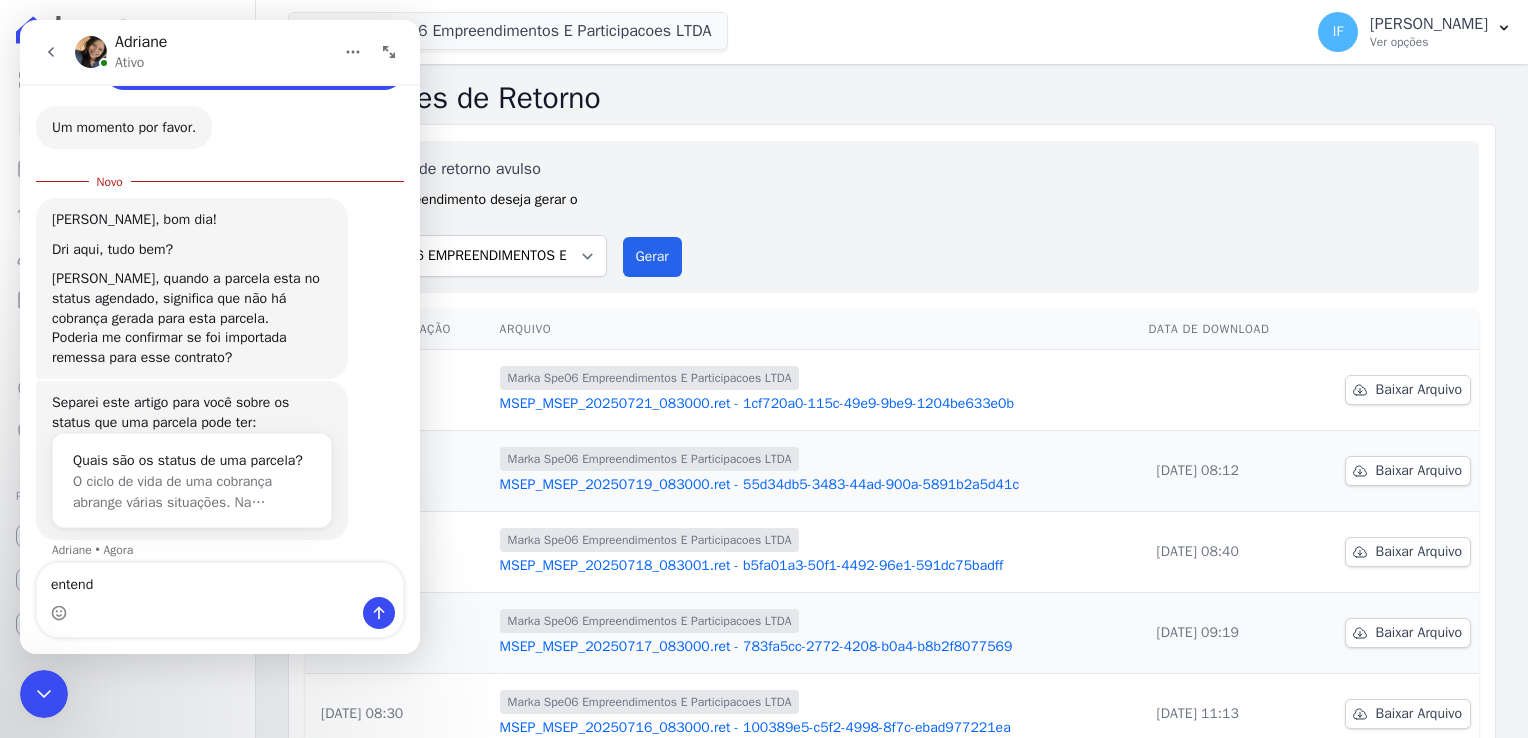 type on "entendi" 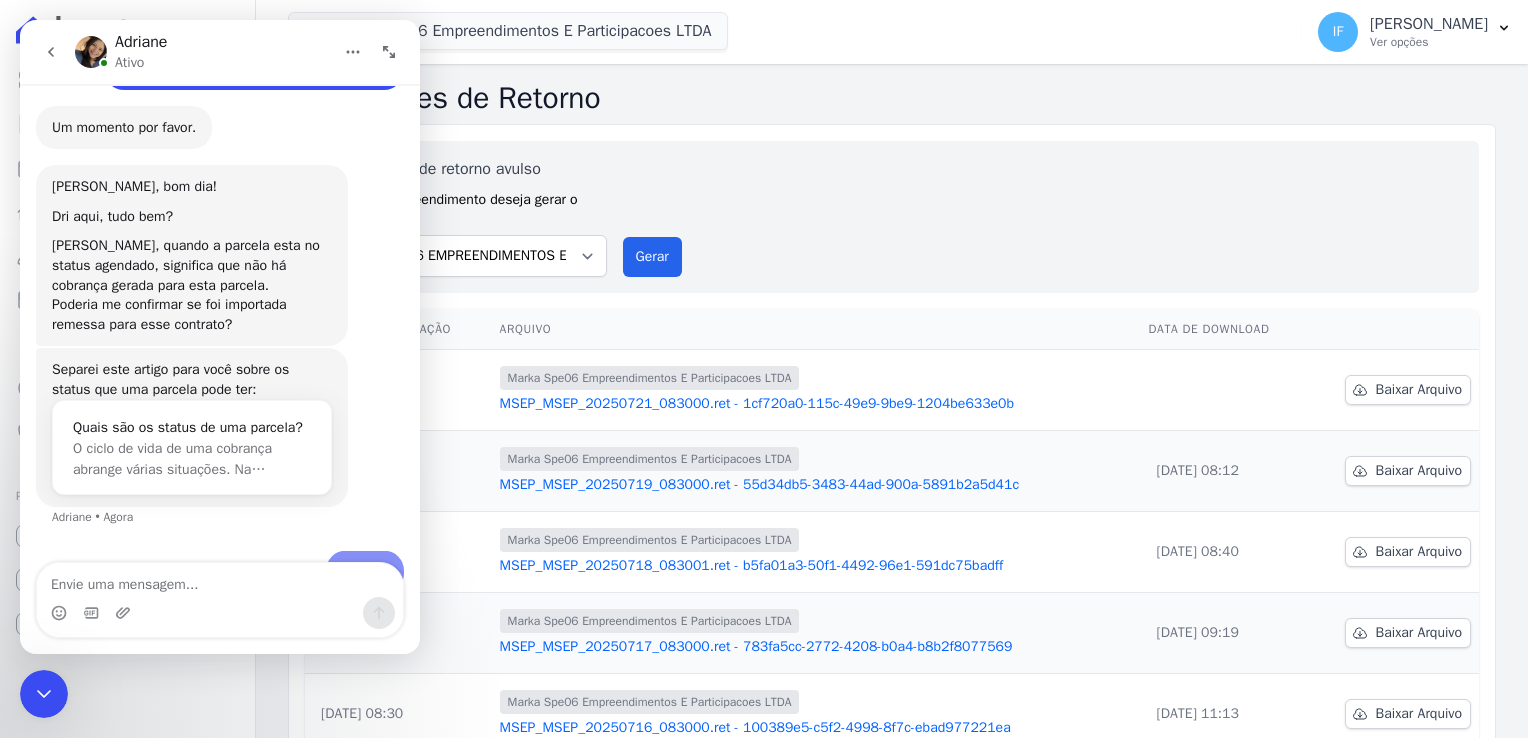 scroll, scrollTop: 2, scrollLeft: 0, axis: vertical 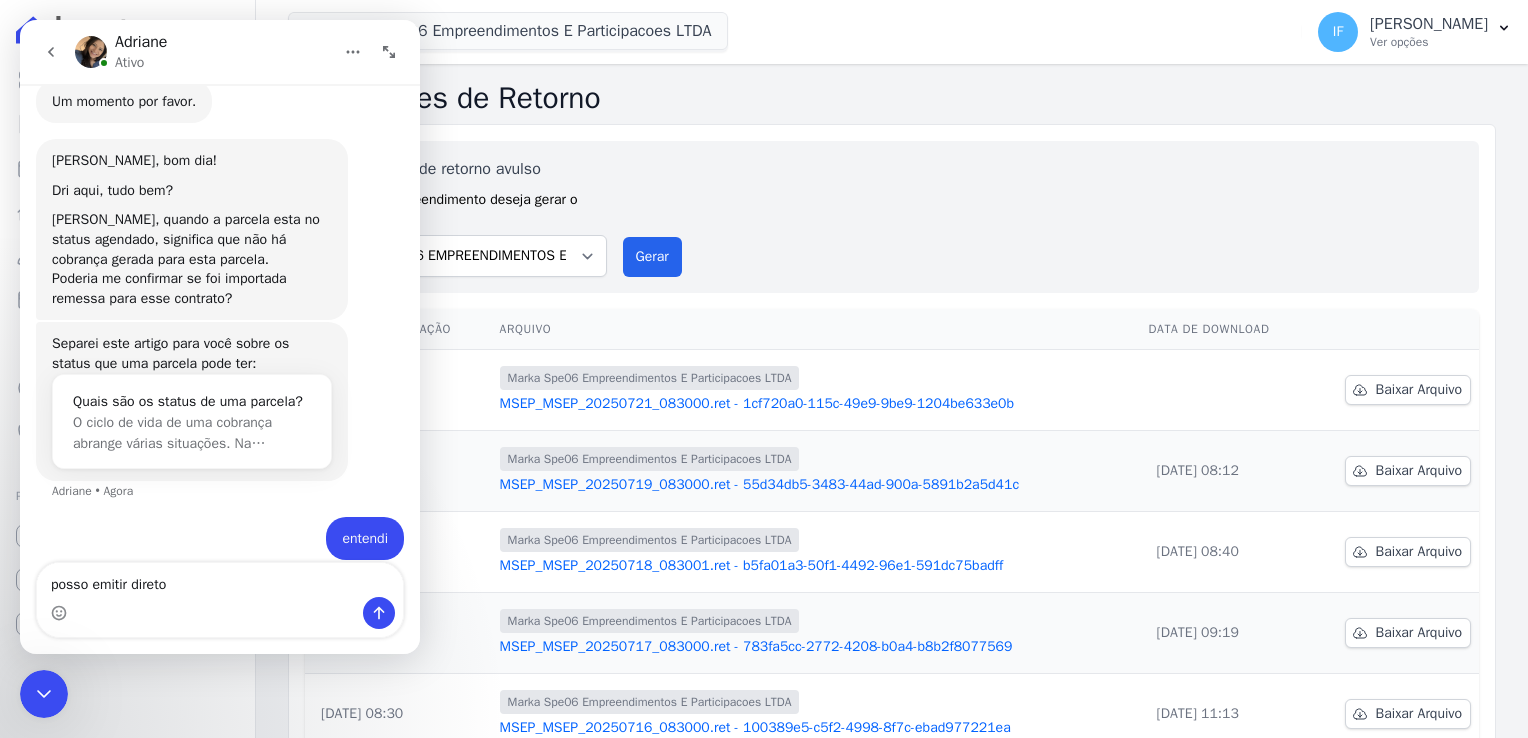 type on "posso emitir direto?" 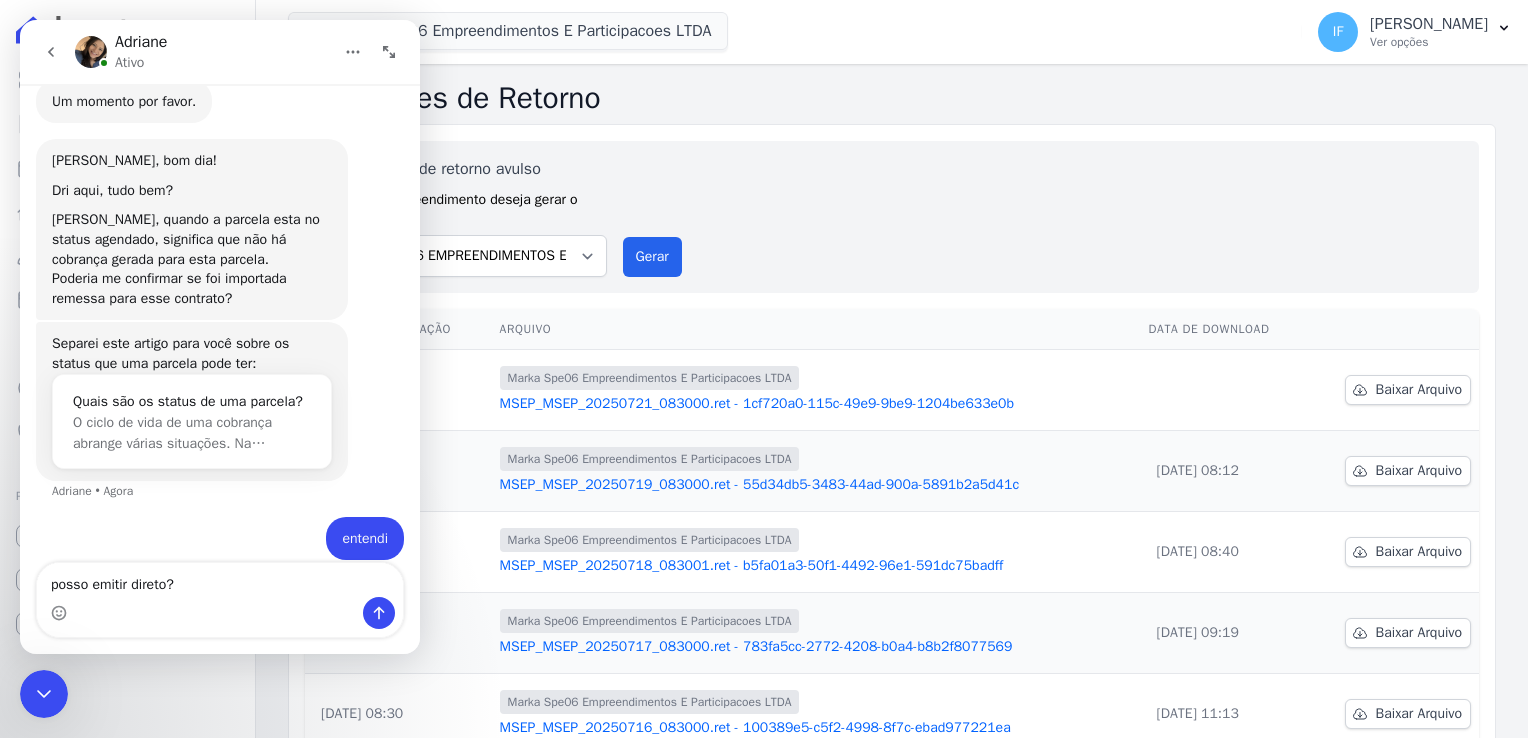type 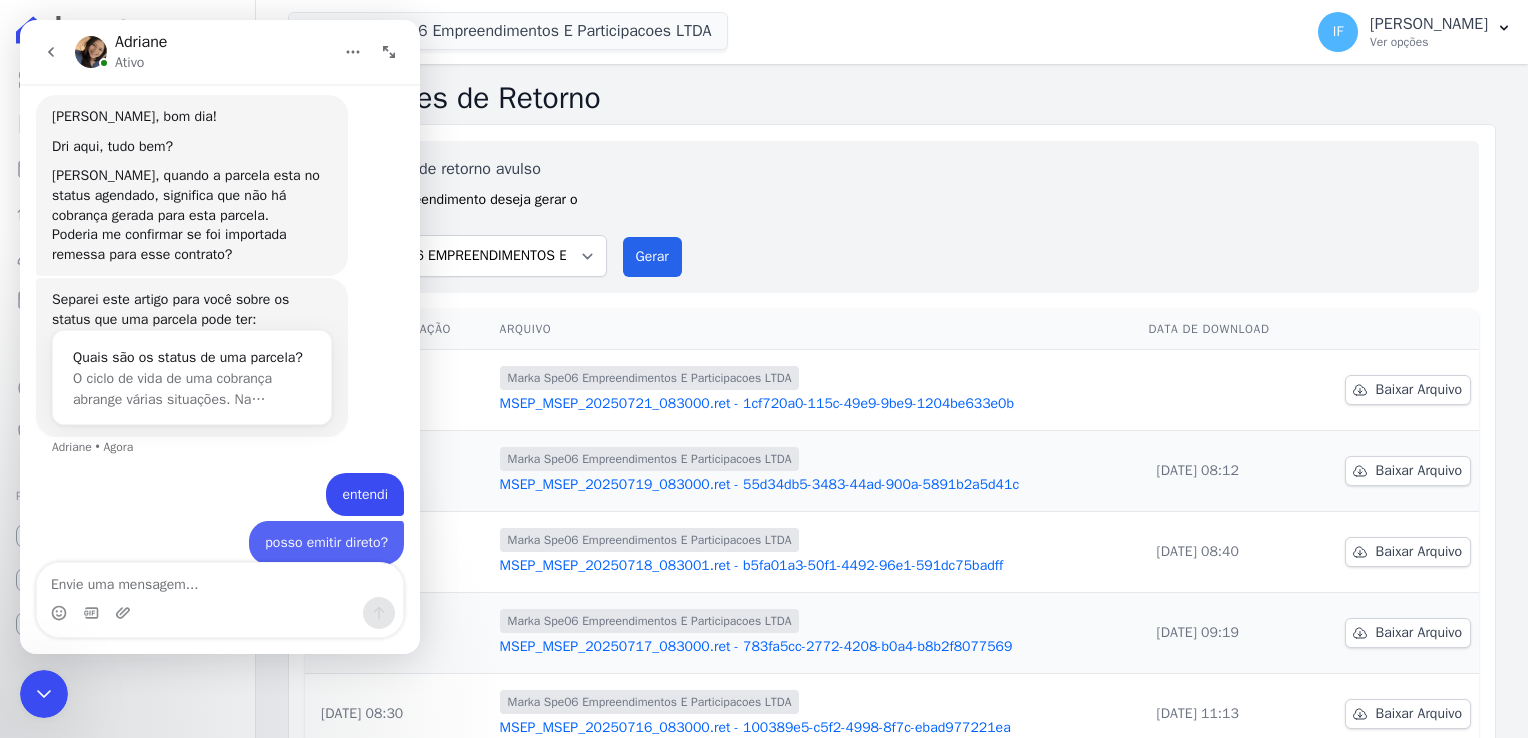 scroll, scrollTop: 693, scrollLeft: 0, axis: vertical 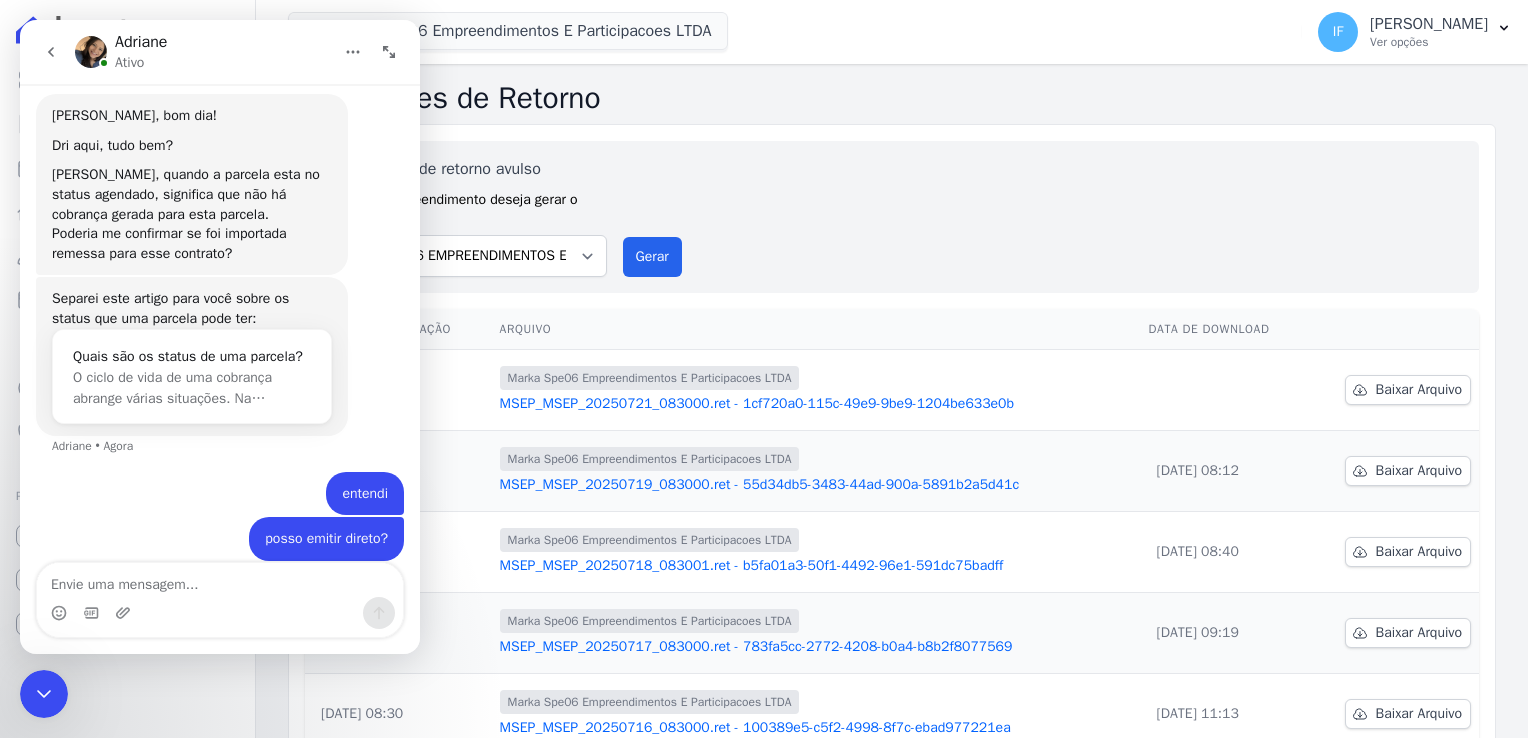 click 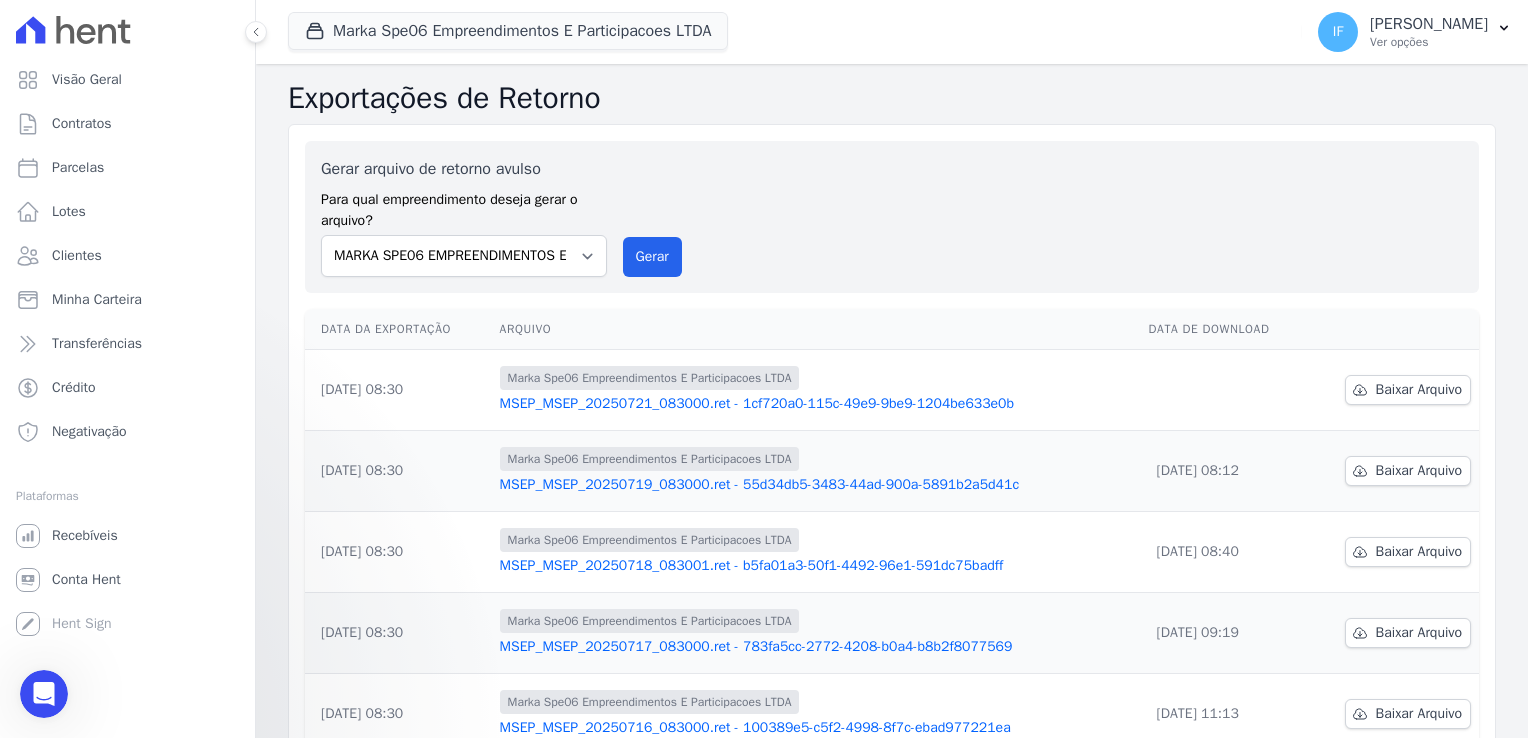 scroll, scrollTop: 0, scrollLeft: 0, axis: both 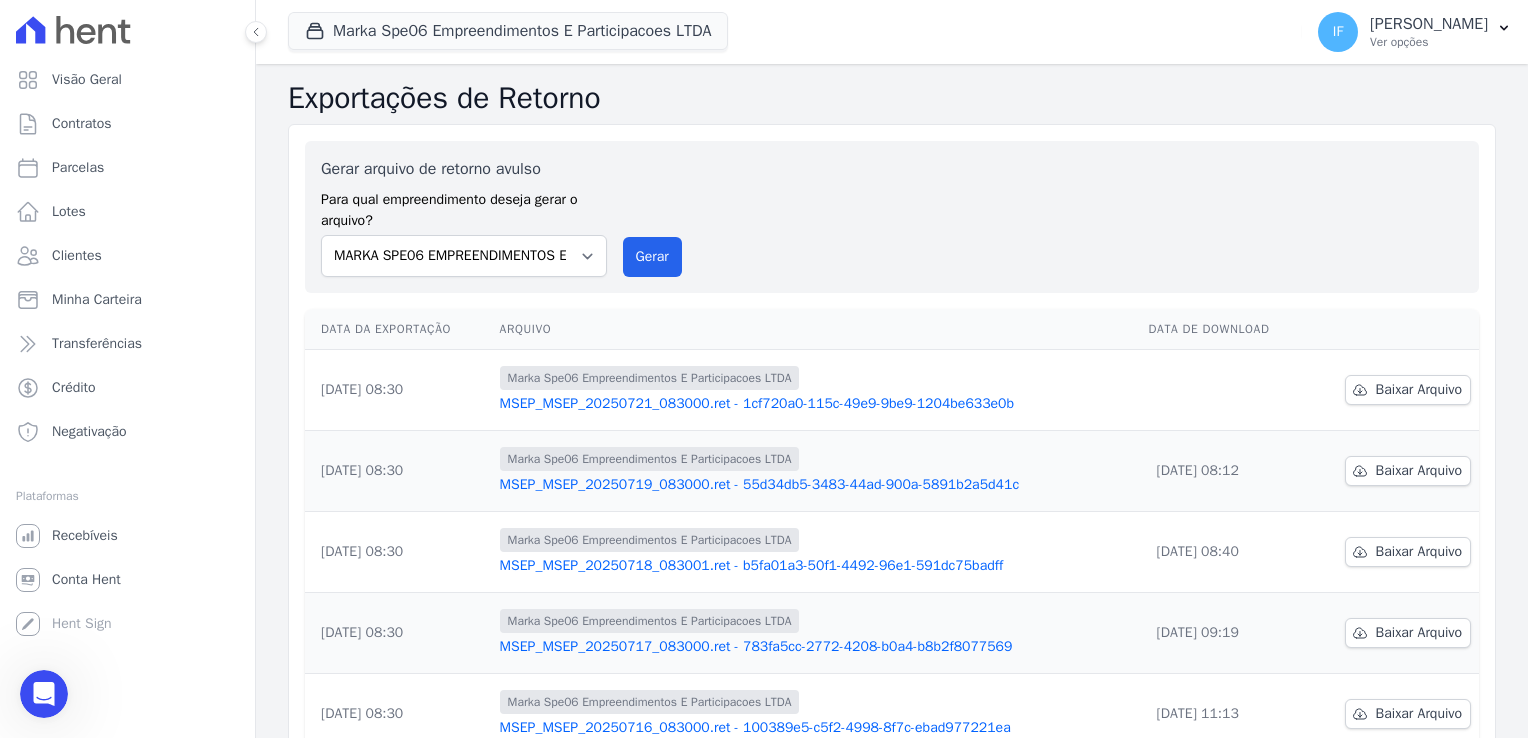 click 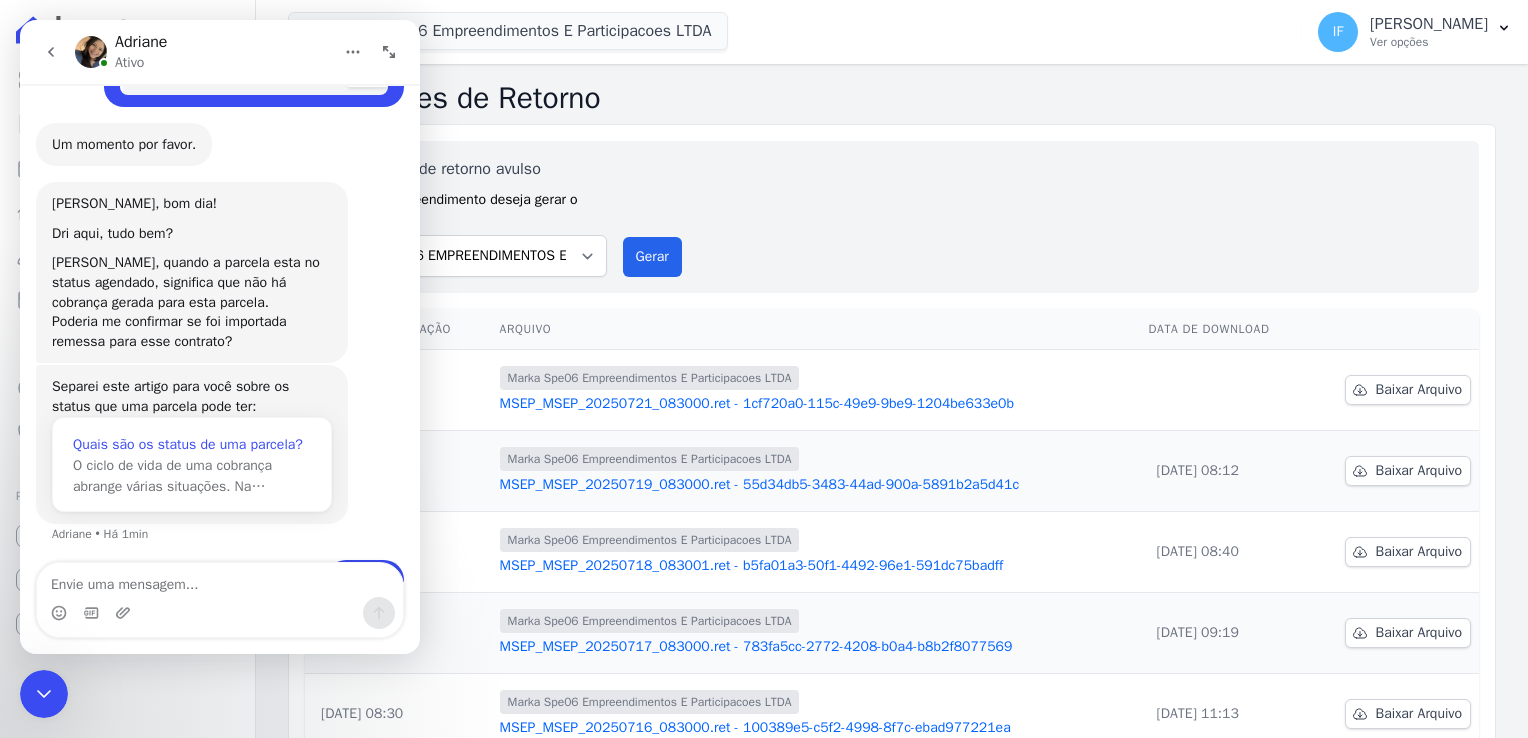 scroll, scrollTop: 493, scrollLeft: 0, axis: vertical 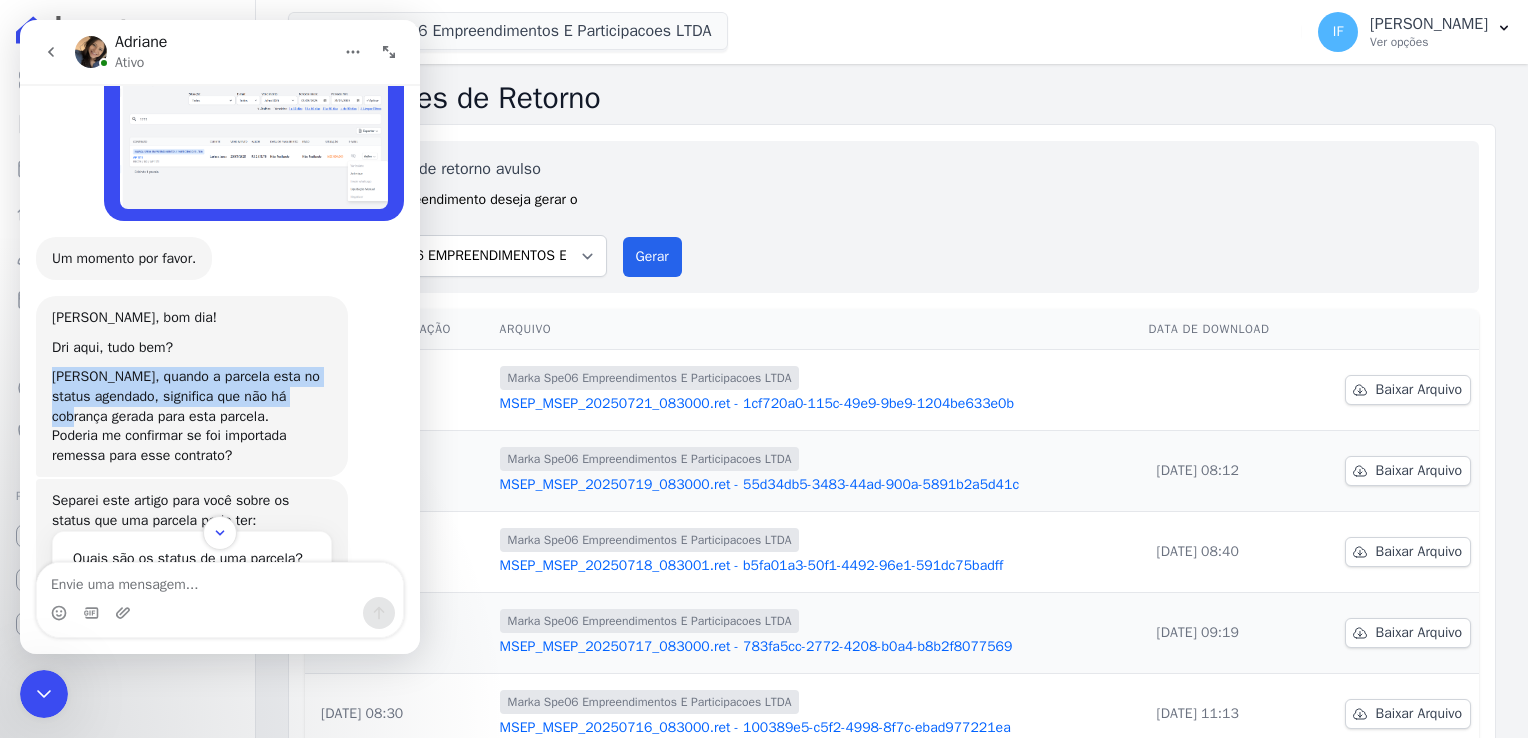 drag, startPoint x: 49, startPoint y: 359, endPoint x: 56, endPoint y: 400, distance: 41.59327 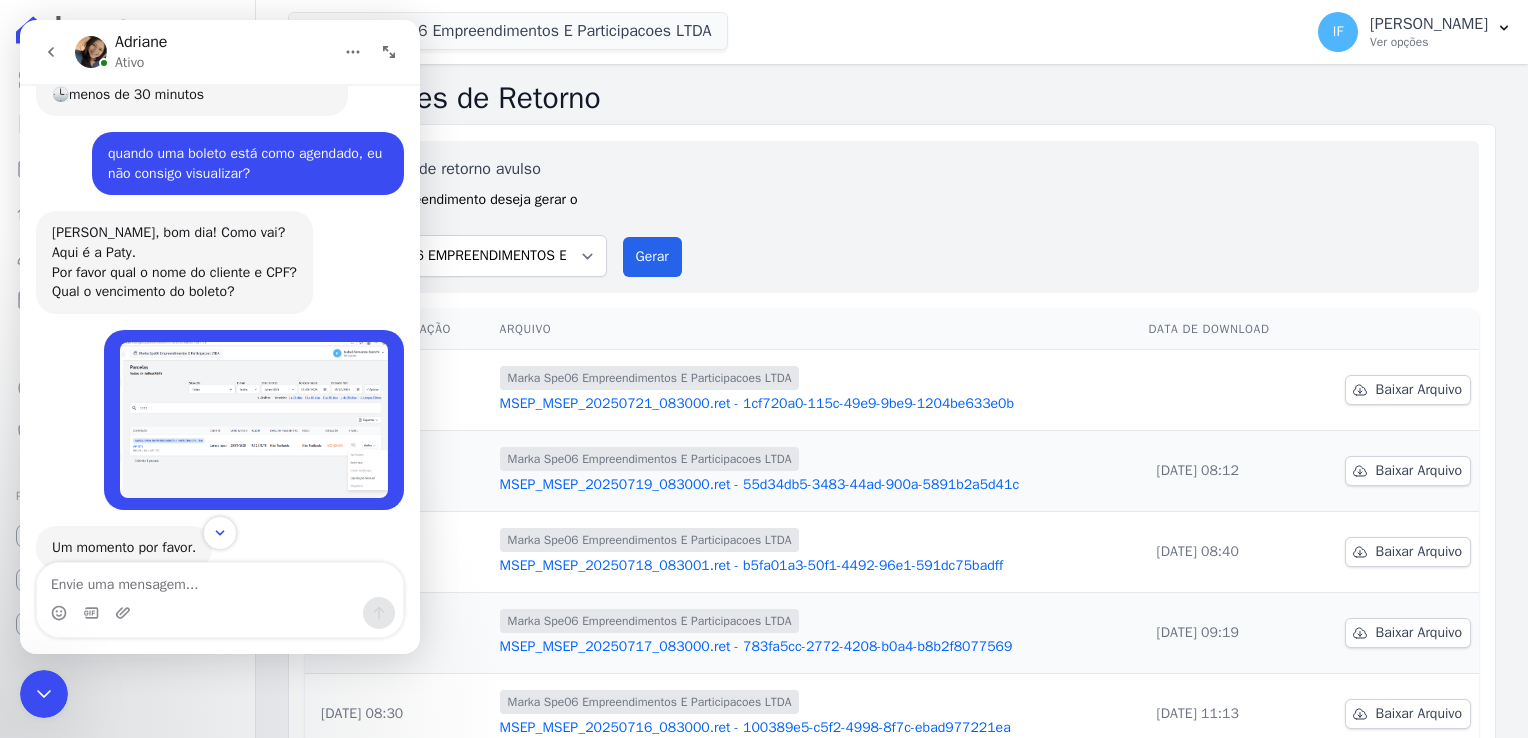 scroll, scrollTop: 193, scrollLeft: 0, axis: vertical 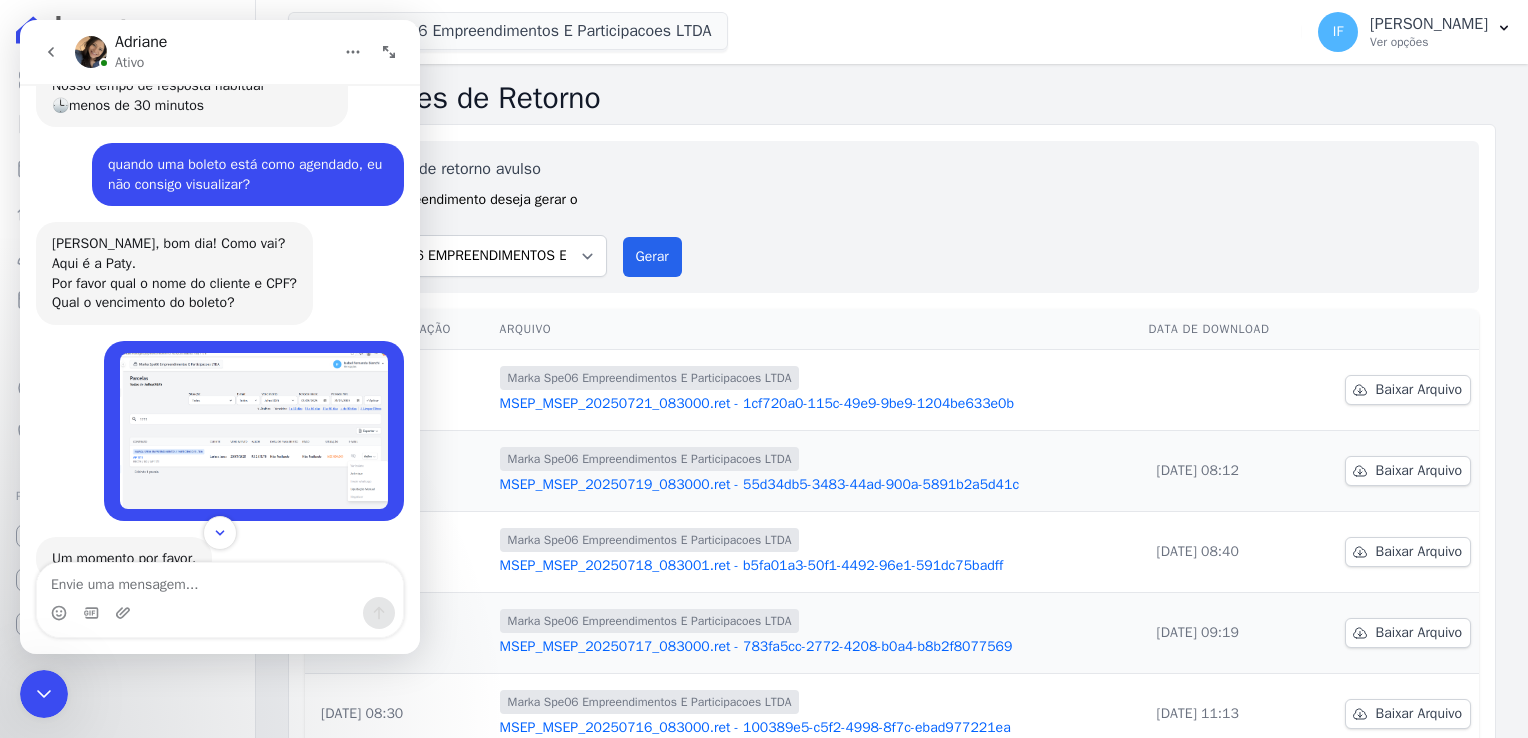 click at bounding box center (254, 431) 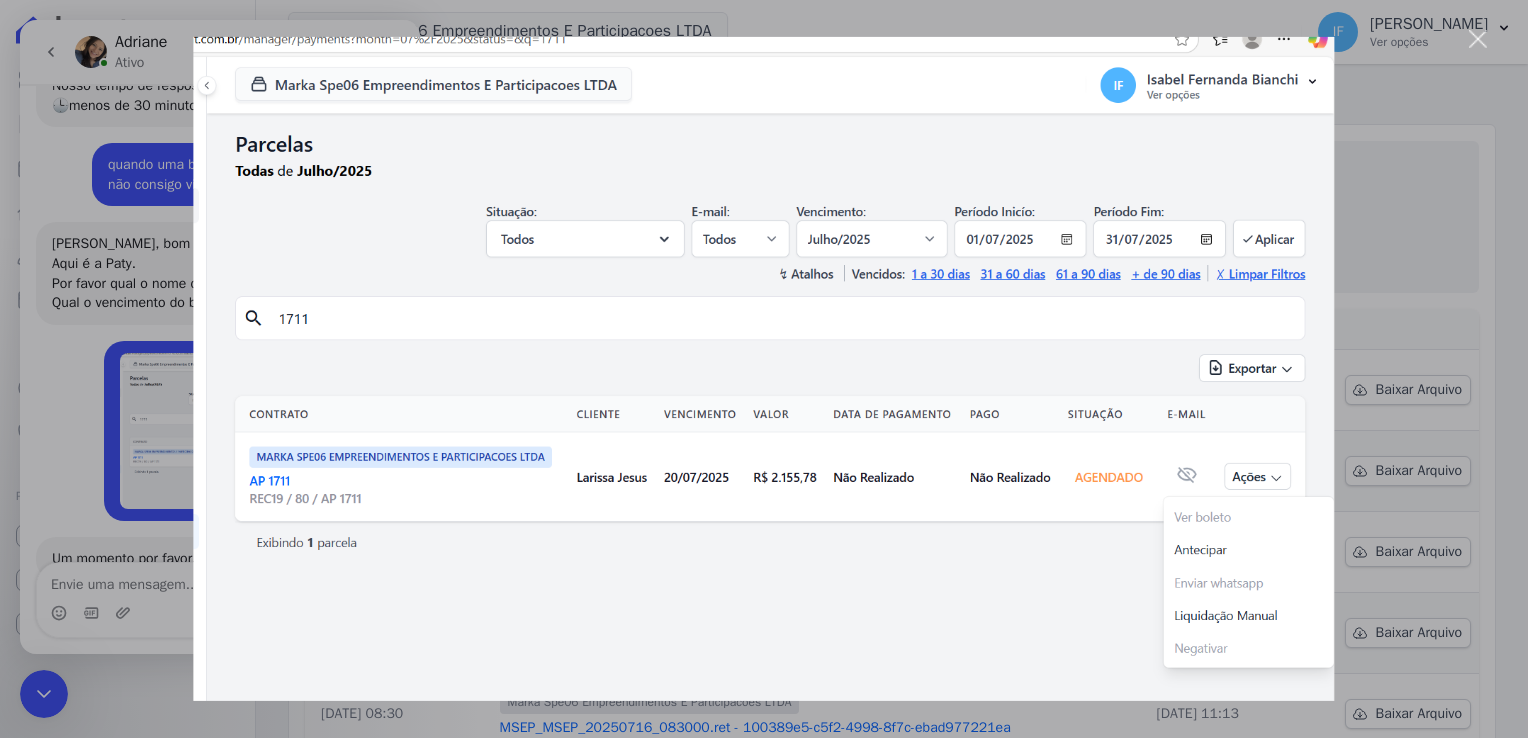 scroll, scrollTop: 0, scrollLeft: 0, axis: both 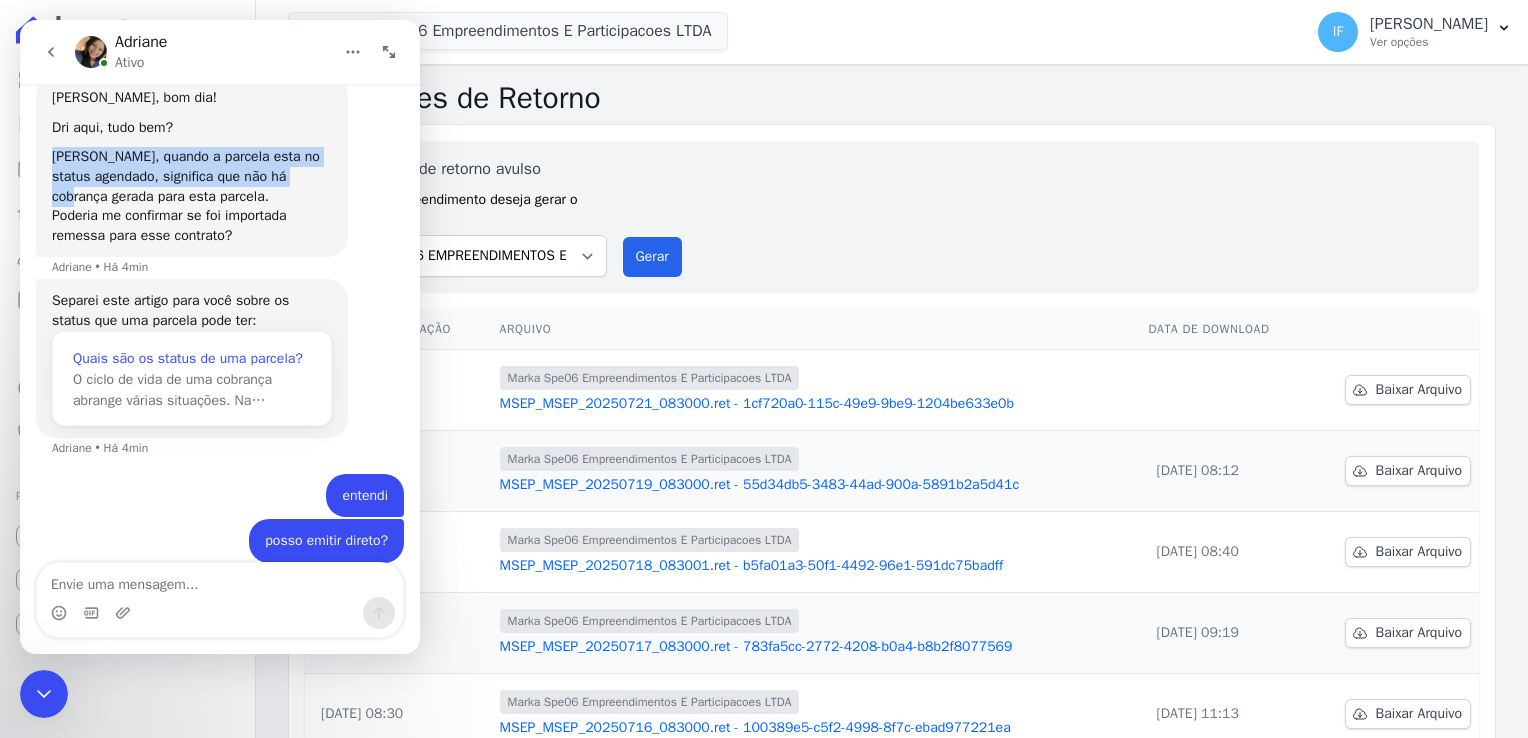 click on "Quais são os status de uma parcela?" at bounding box center (192, 358) 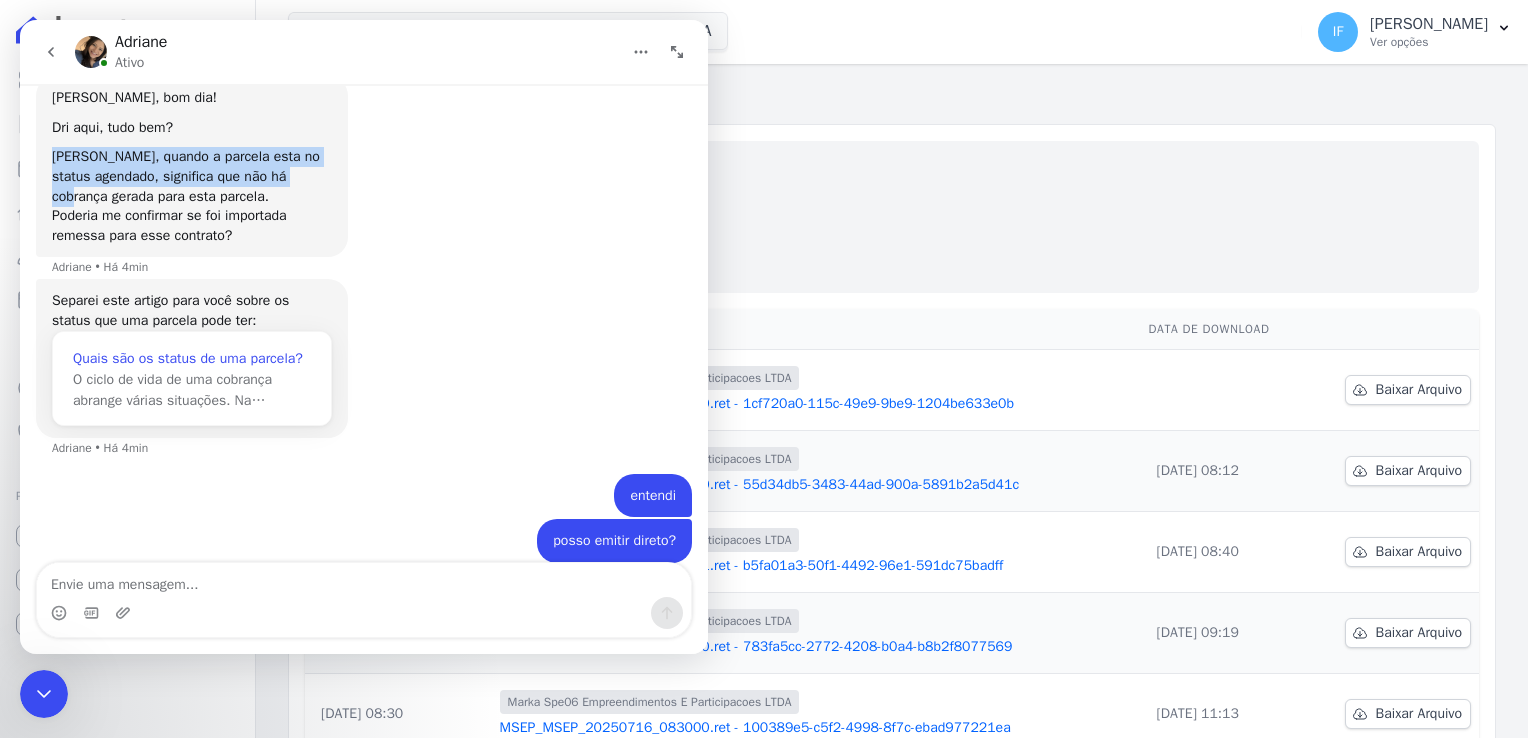 scroll, scrollTop: 0, scrollLeft: 0, axis: both 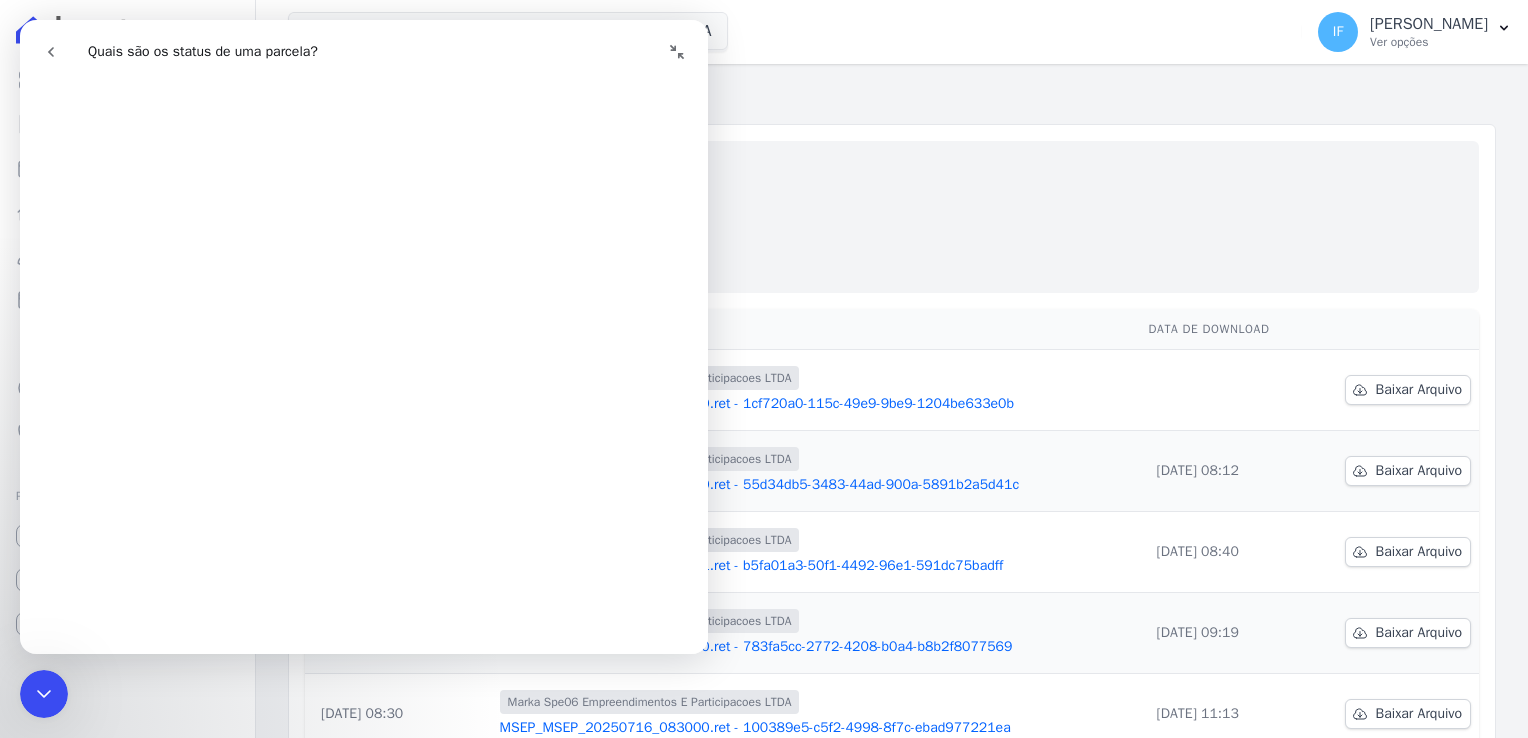 click on "Gerar arquivo de retorno avulso
Para qual empreendimento deseja gerar o arquivo?
MARKA SPE04 CURUÇA
MARKA SPE06 EMPREENDIMENTOS E PARTICIPACOES LTDA
MK SPE01 PERDIZES EMPREENDIMENTOS IMOBILIARIOS LTDA
MK SPE08 TUCURUVI EMPREENDIMENTOS IMOBILIARIOS LTDA
MK SPE09 CASA VERDE
MK SPE14 VILA RE
MK SPE20 CANTIDIO
Gerar" at bounding box center (892, 217) 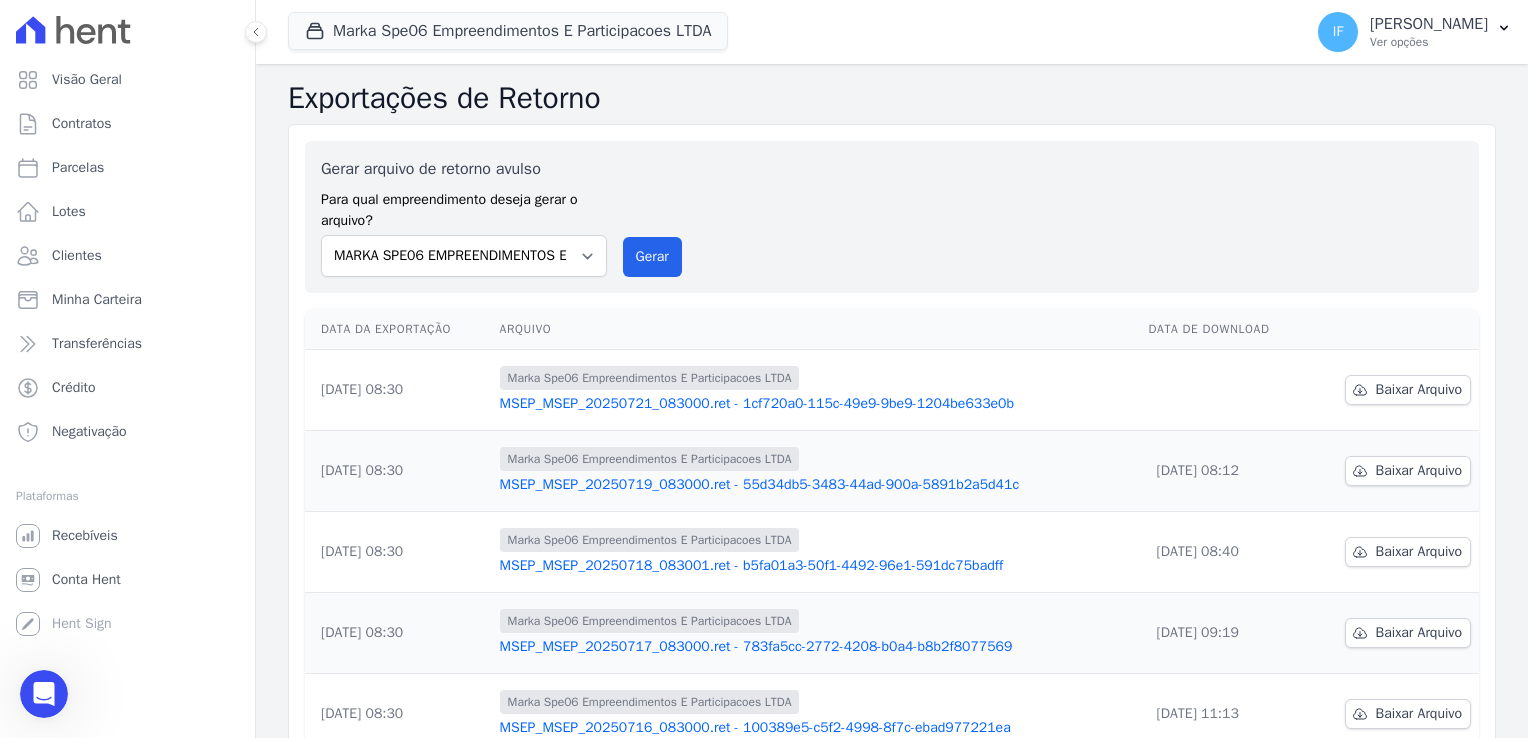 click 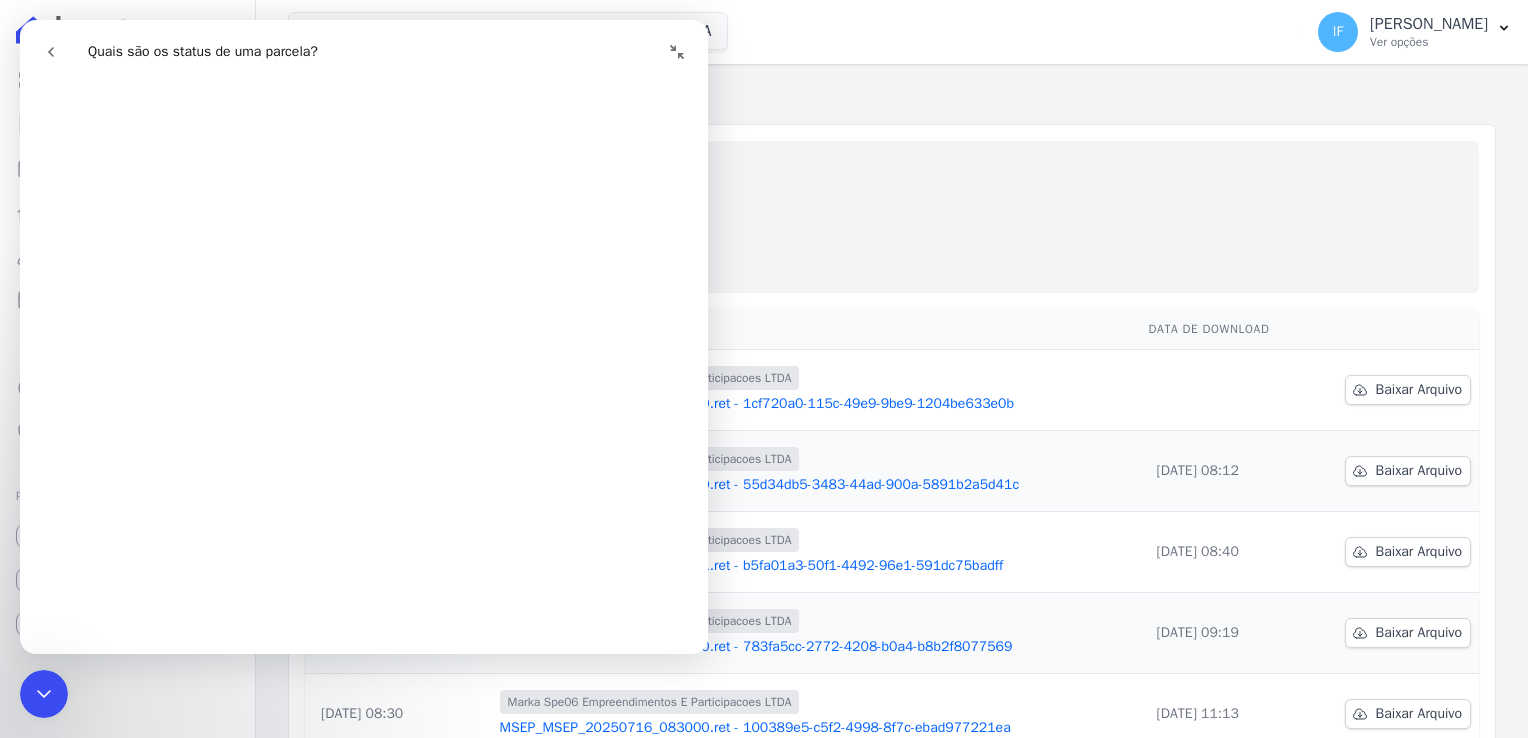 click 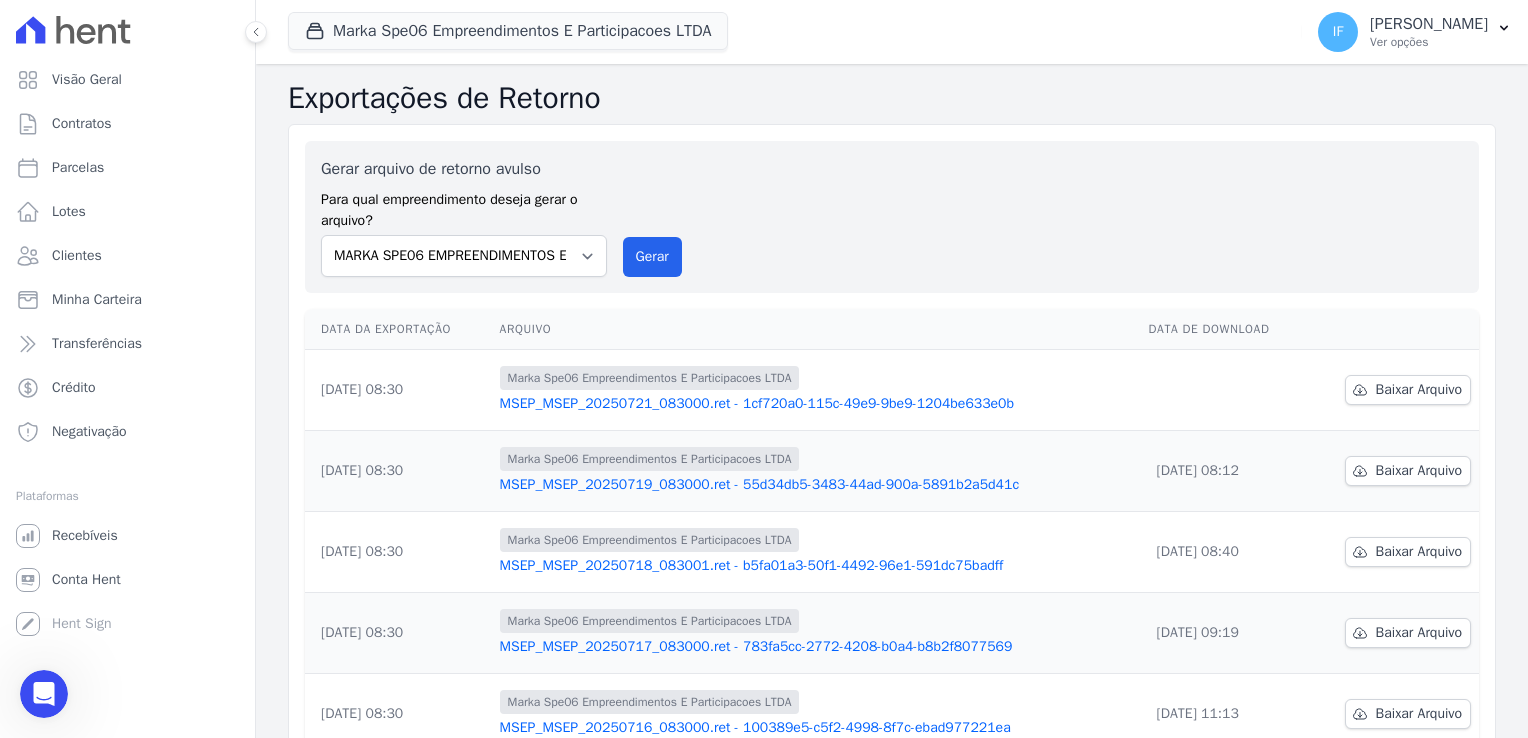click 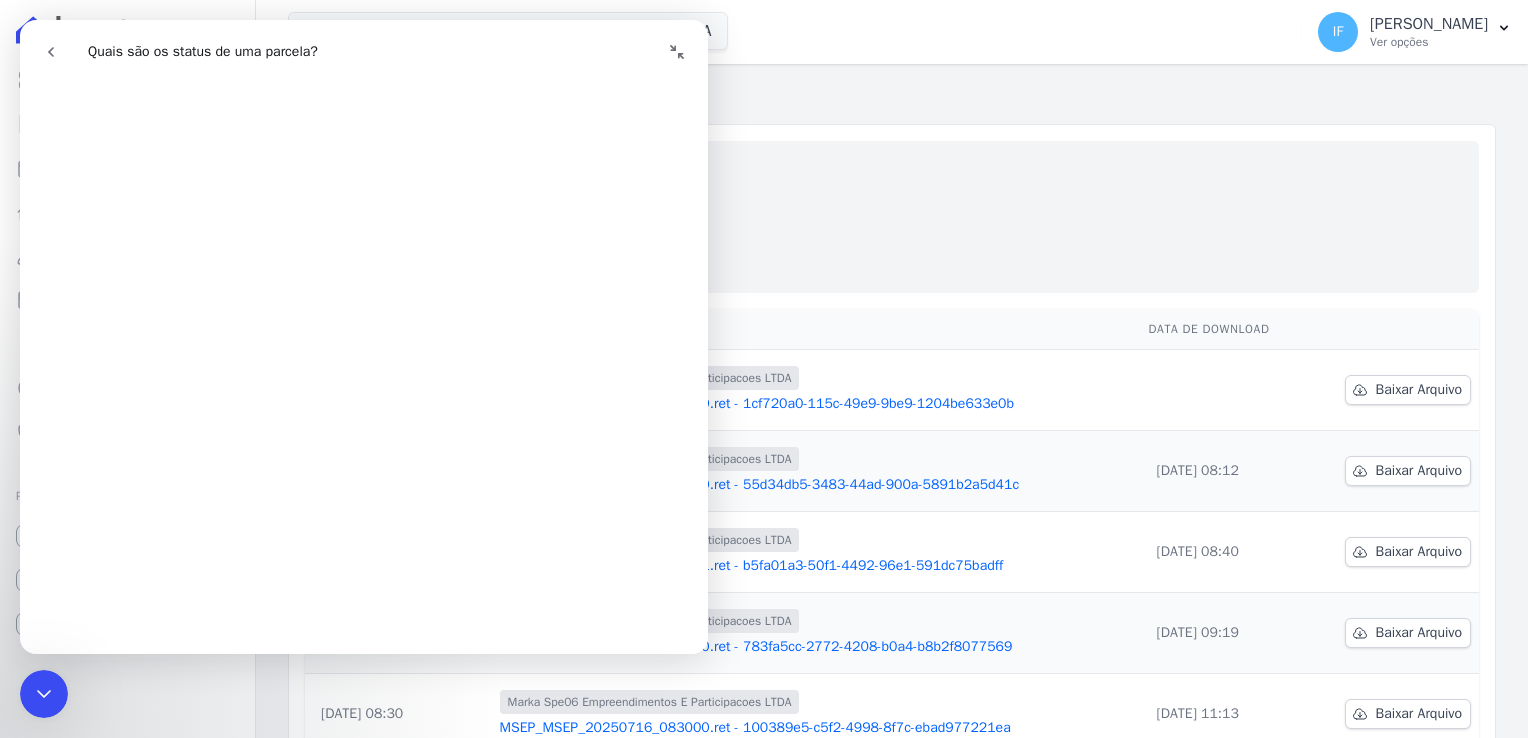 click 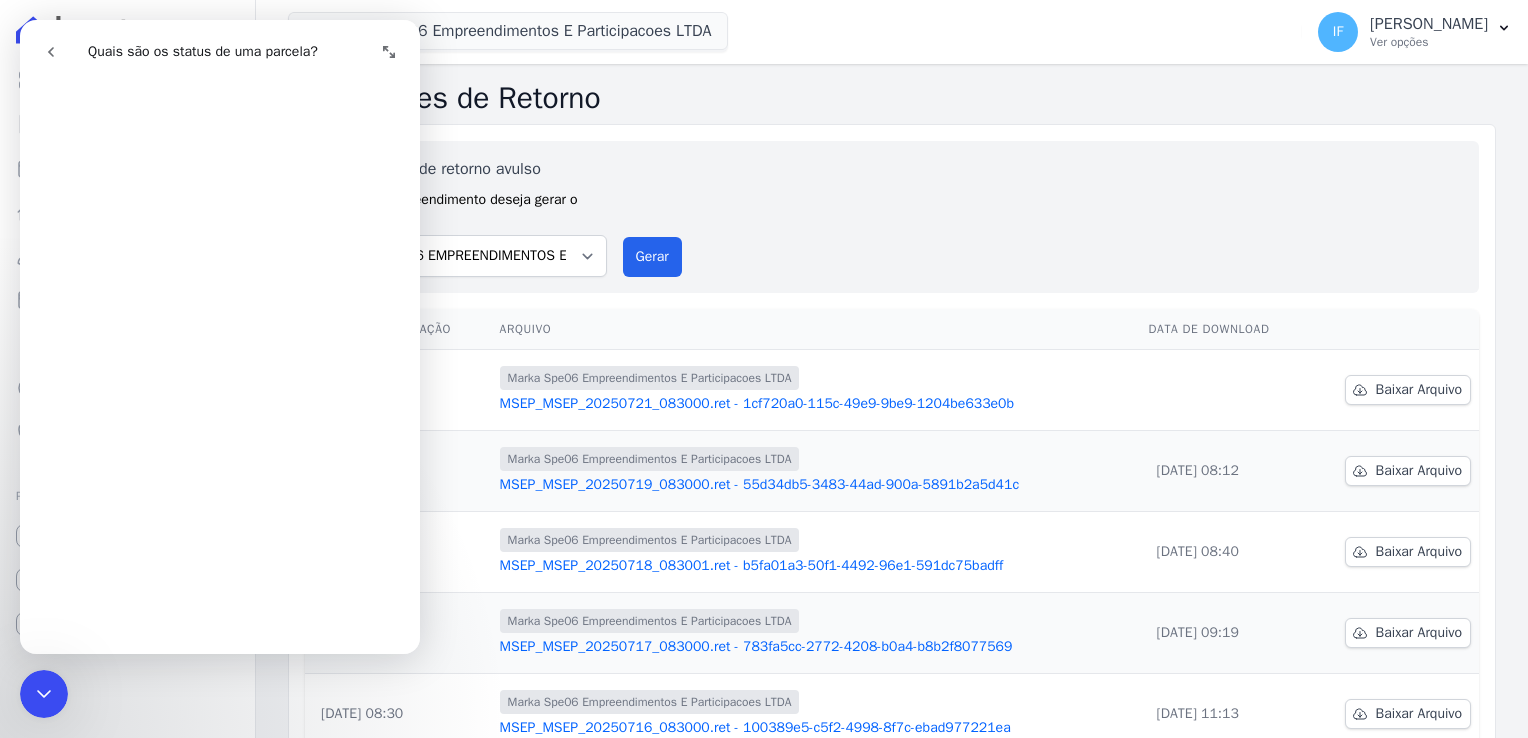 scroll, scrollTop: 228, scrollLeft: 0, axis: vertical 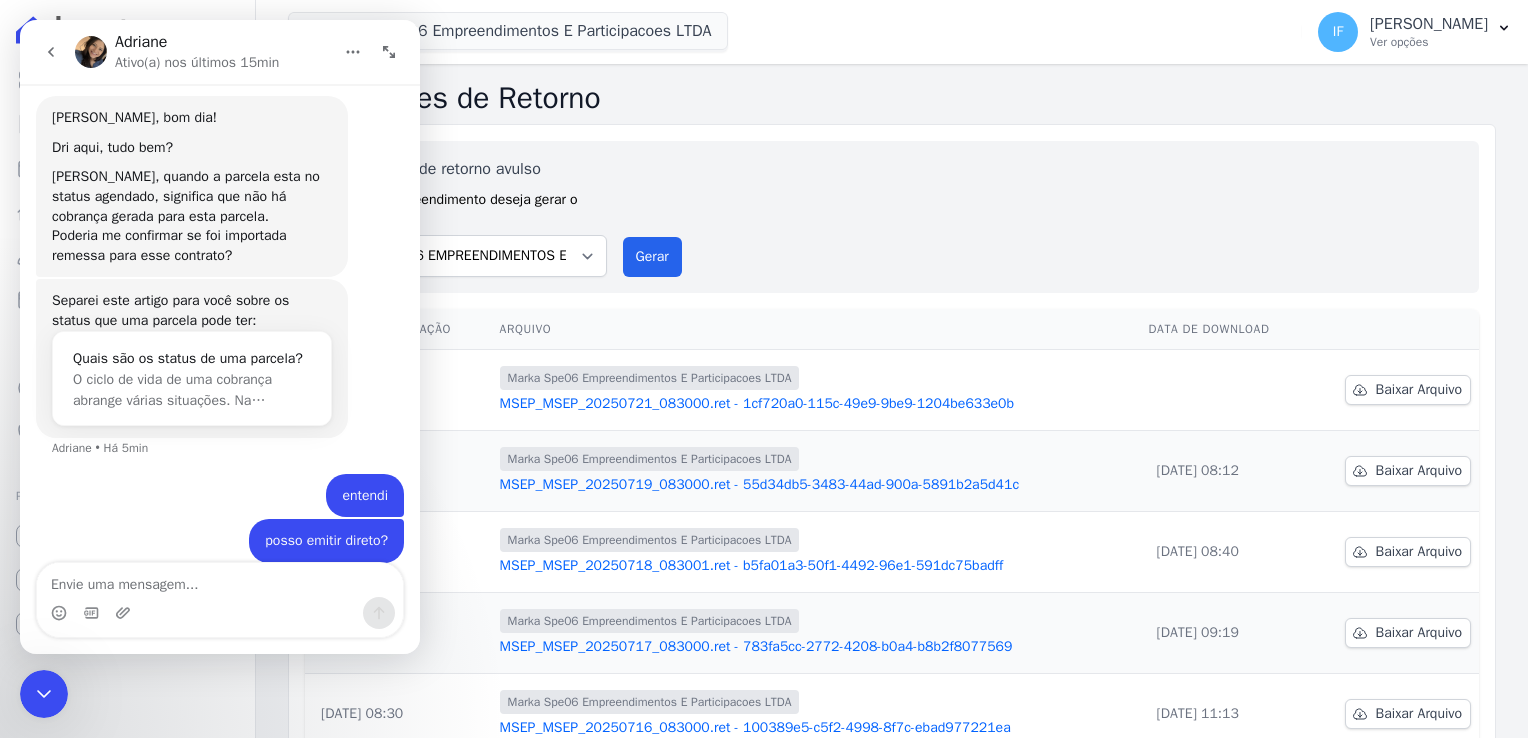 click 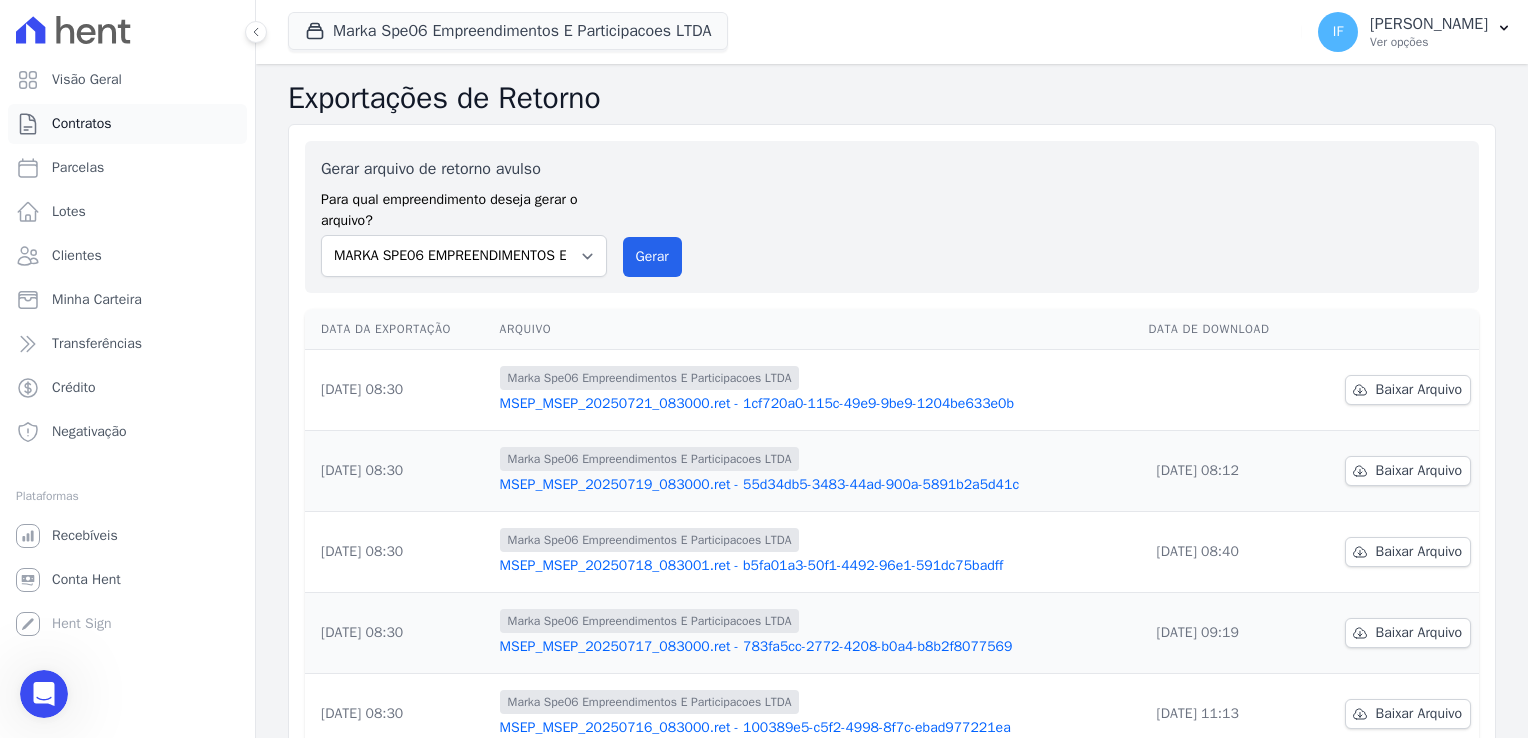 click on "Contratos" at bounding box center [127, 124] 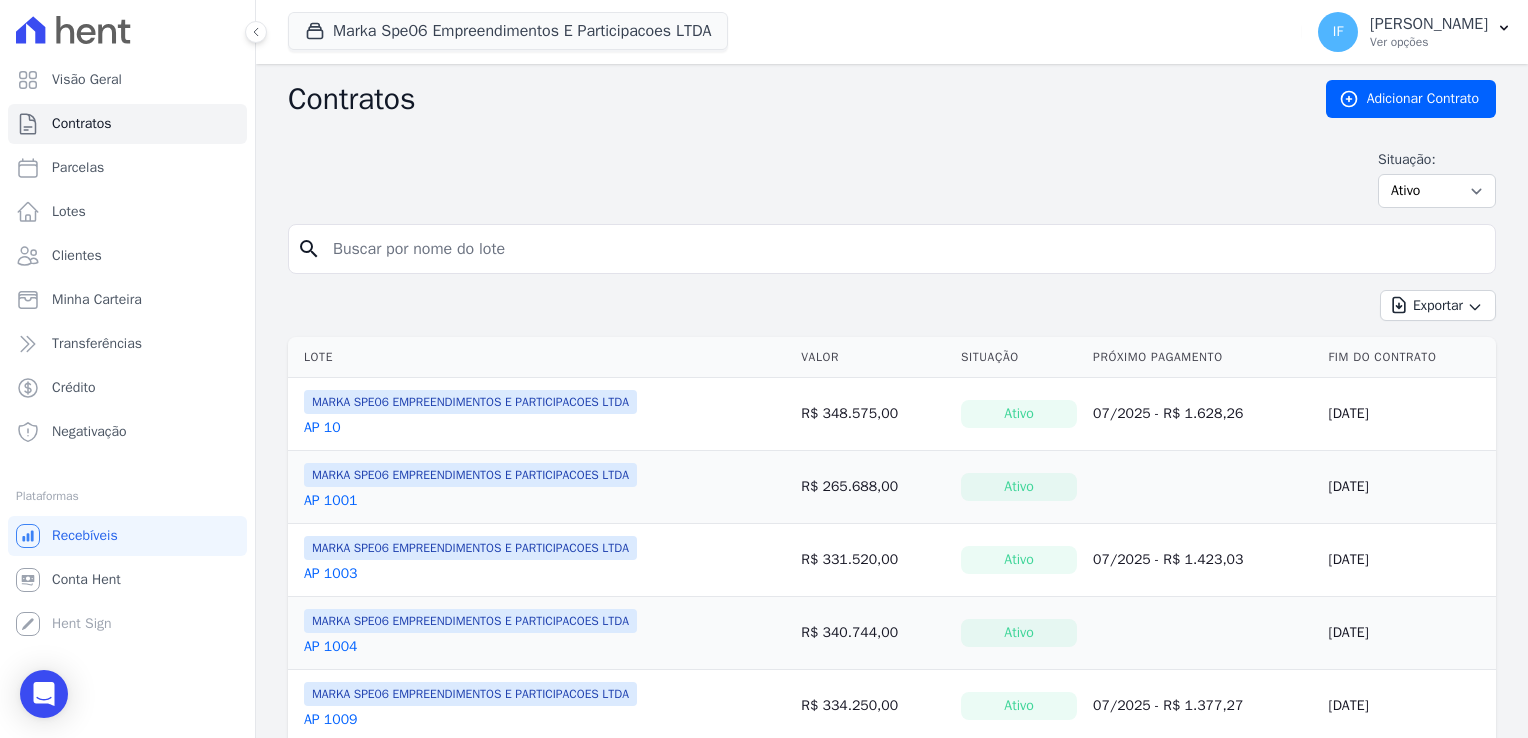 click at bounding box center (904, 249) 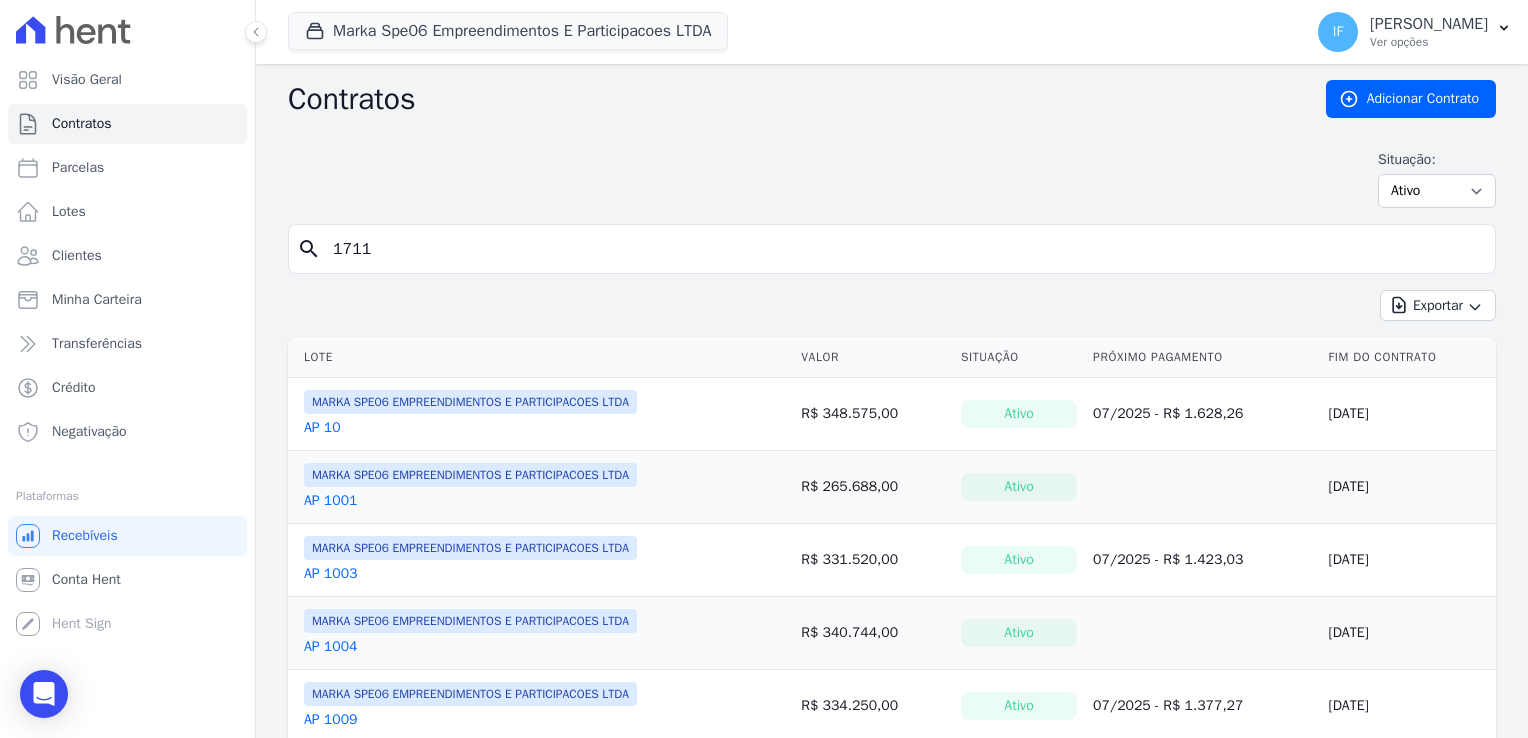 type on "1711" 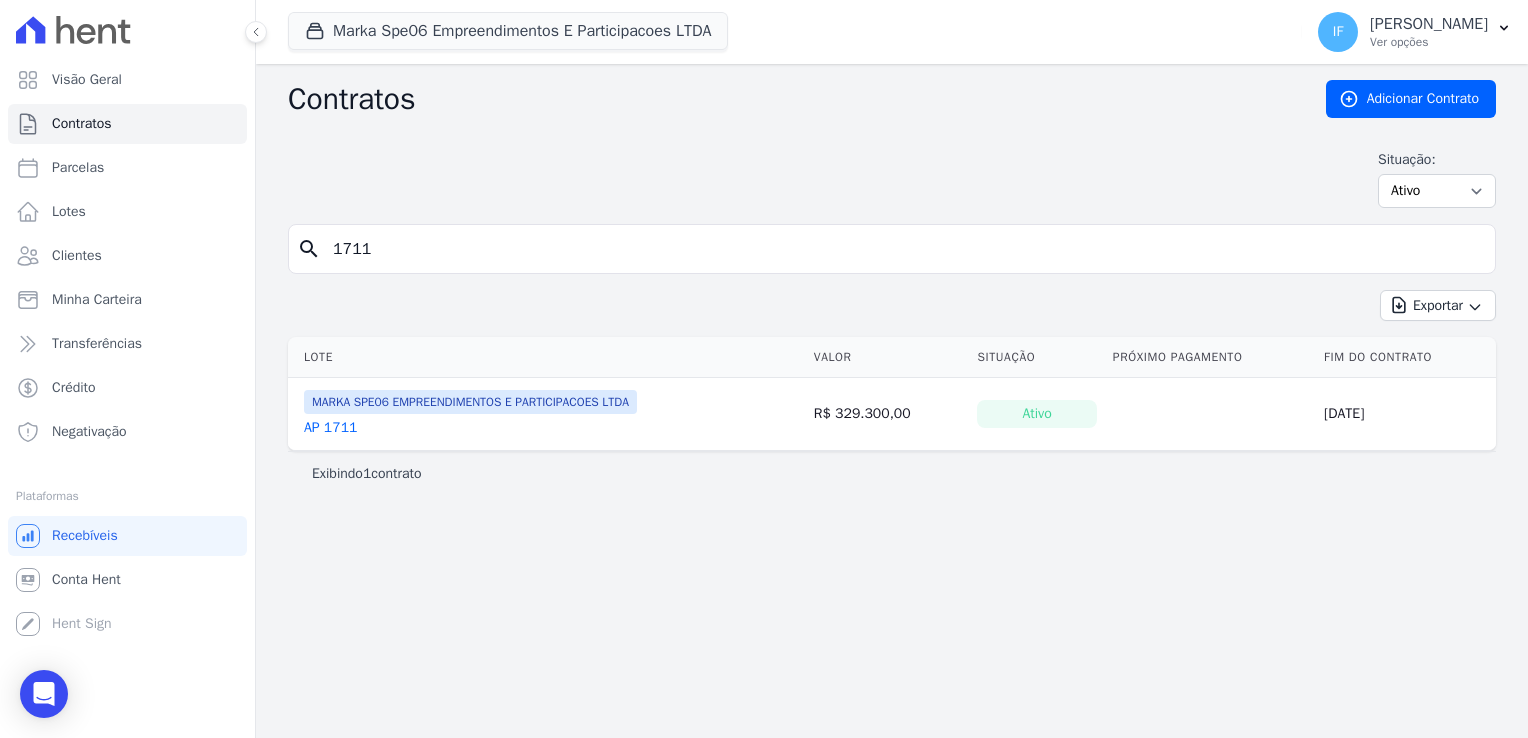 click on "AP 1711" at bounding box center [330, 428] 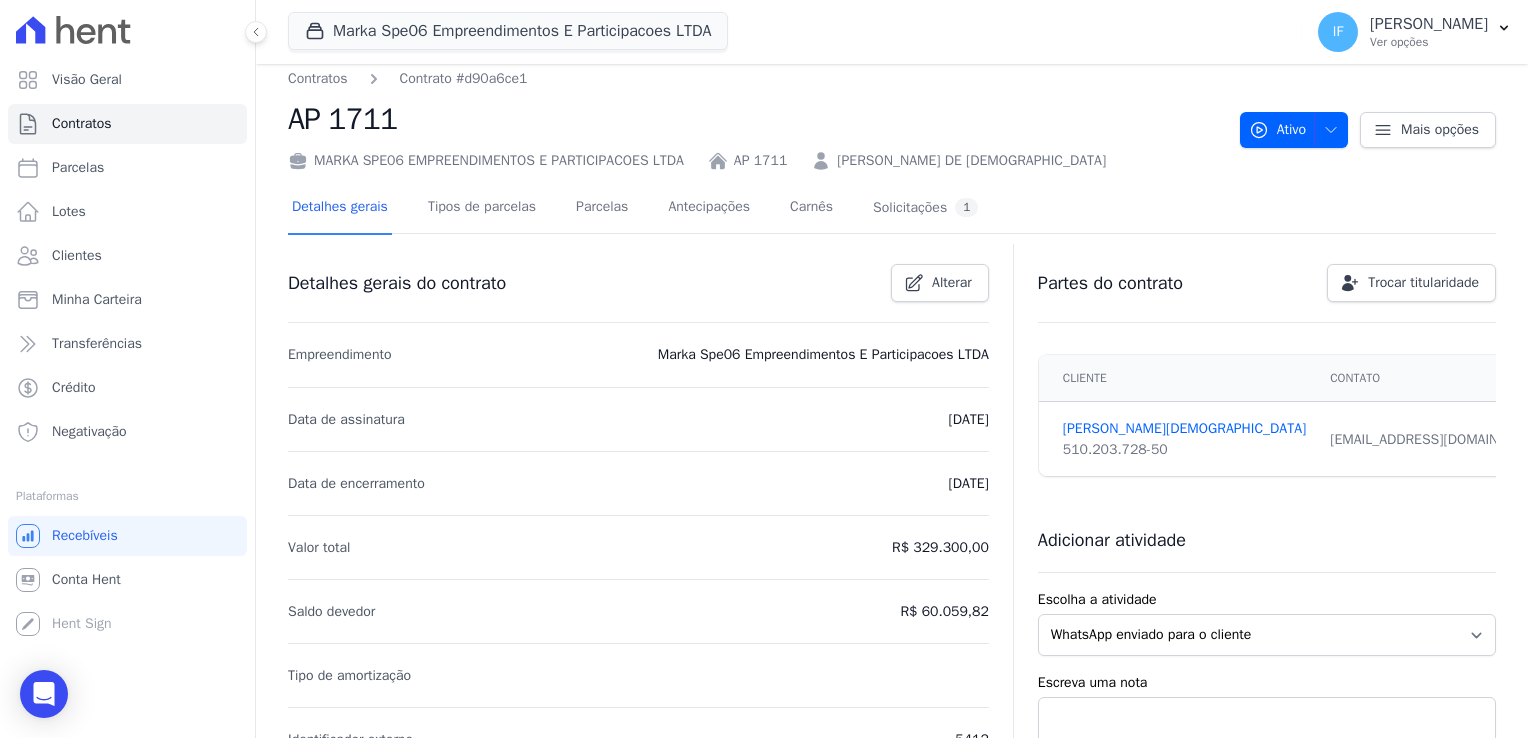 scroll, scrollTop: 0, scrollLeft: 0, axis: both 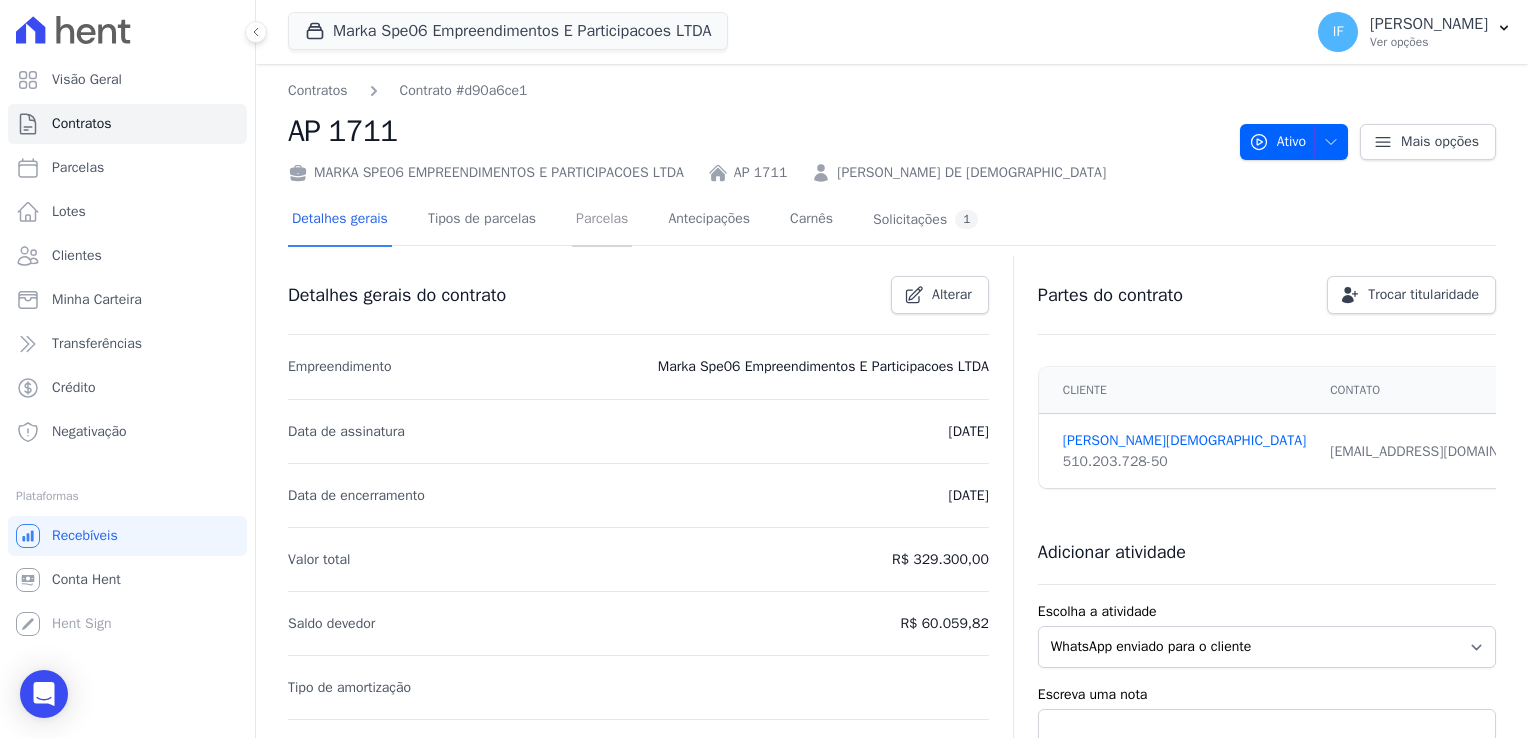 click on "Parcelas" at bounding box center (602, 220) 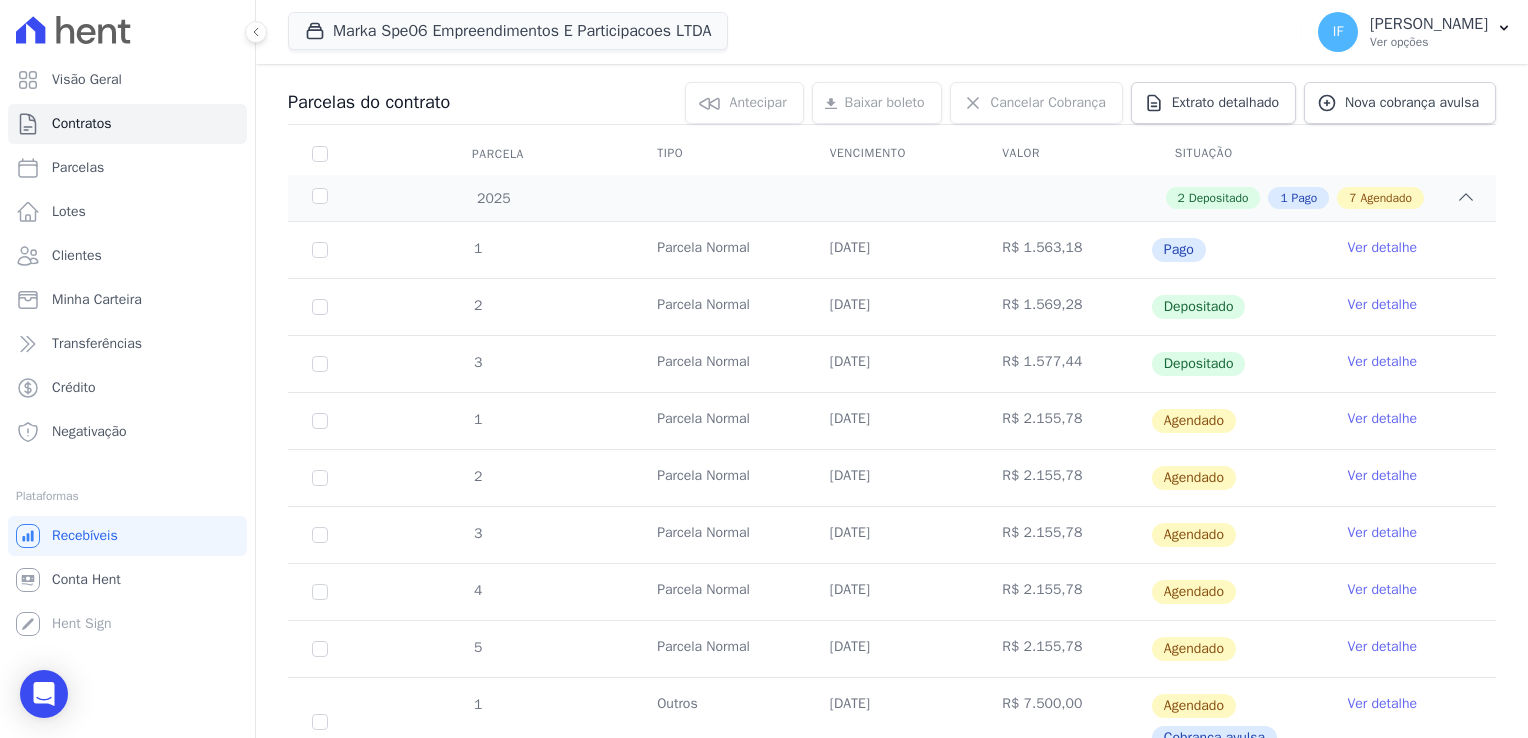 scroll, scrollTop: 300, scrollLeft: 0, axis: vertical 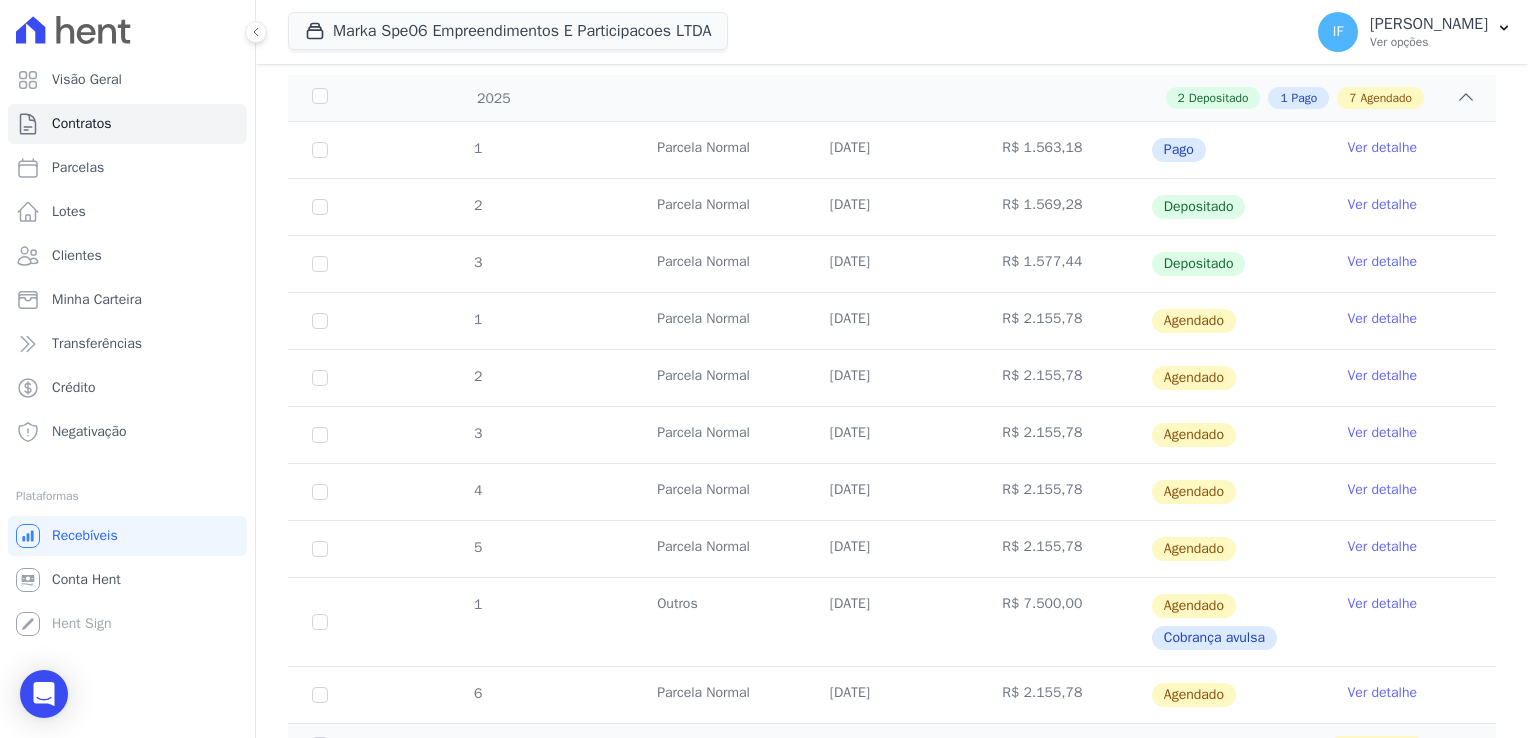 click on "Ver detalhe" at bounding box center (1382, 319) 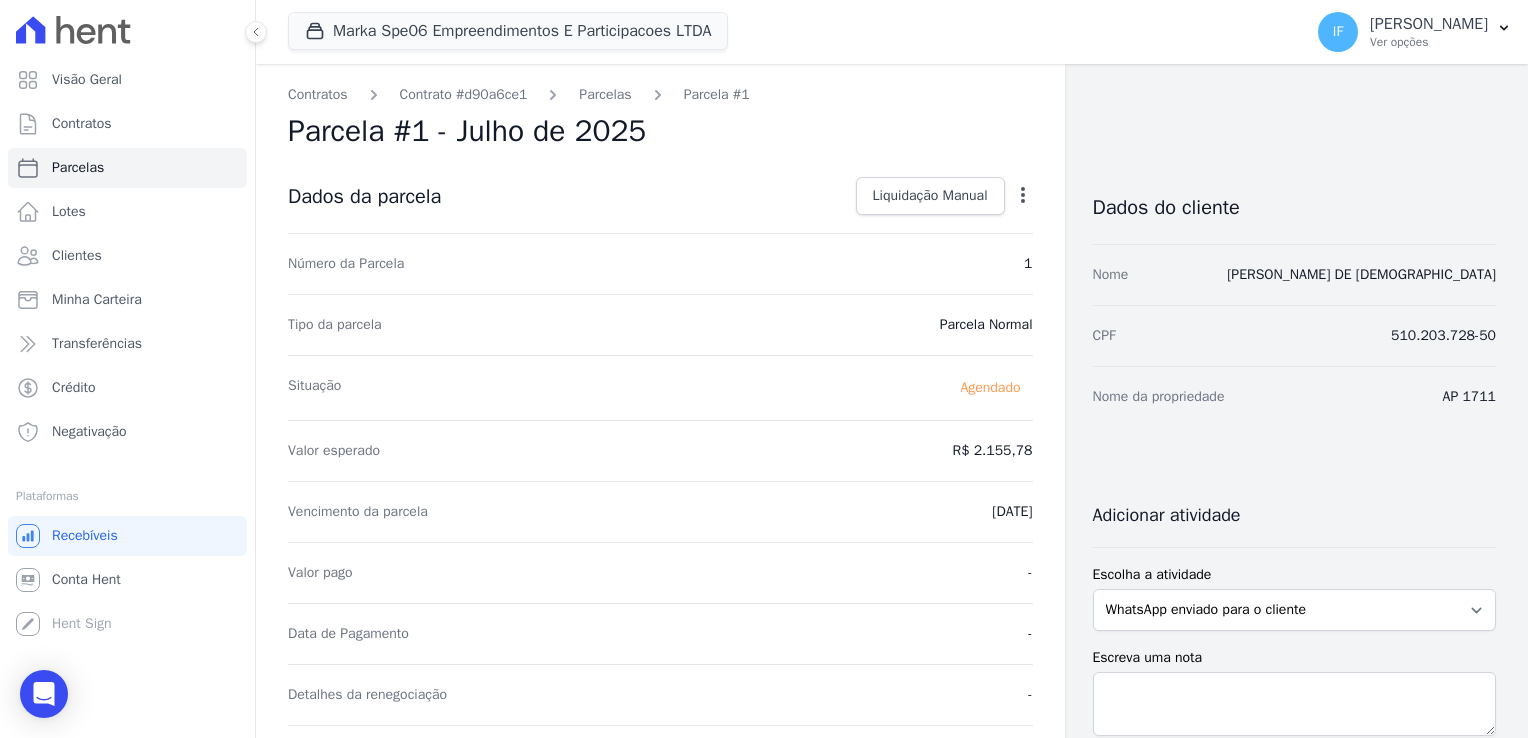 click 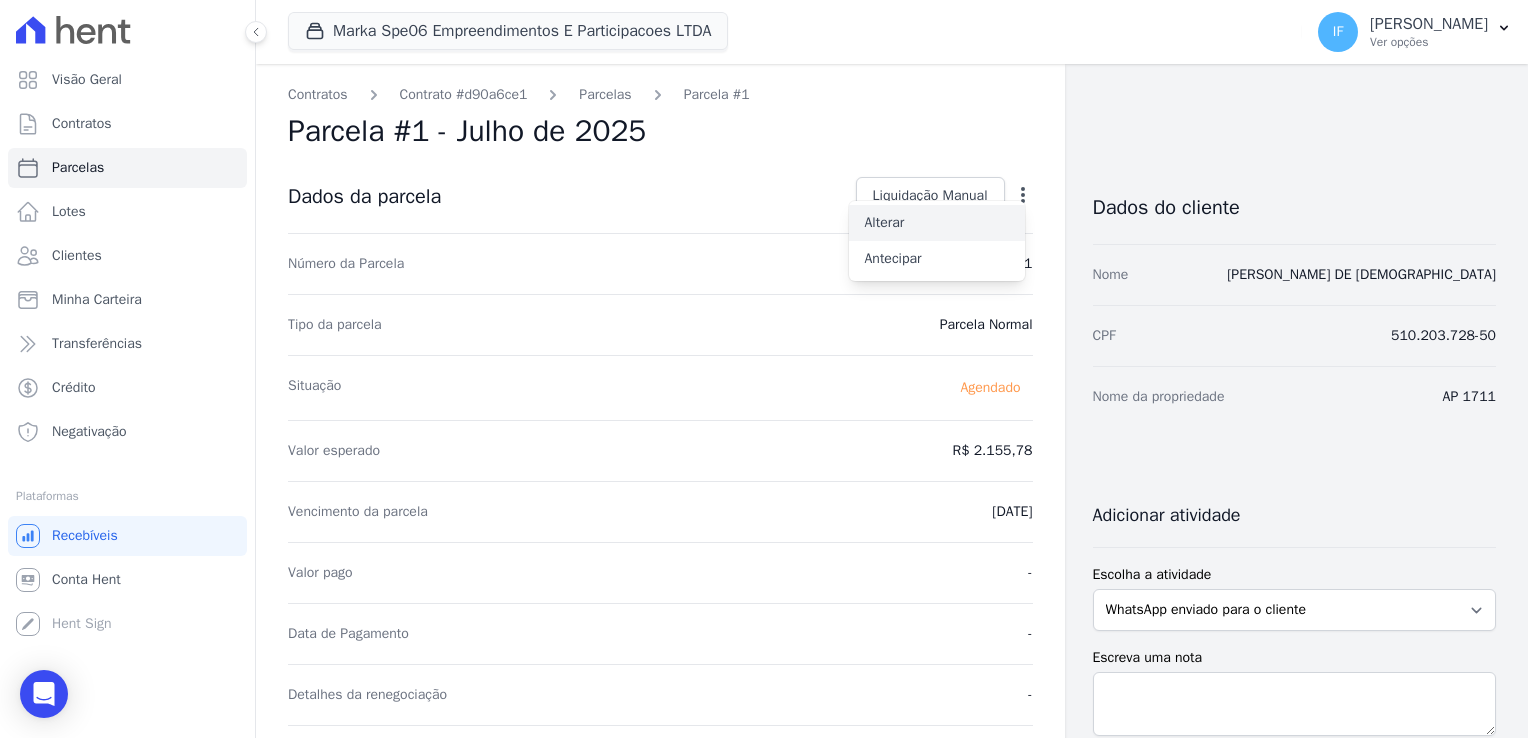 click on "Alterar" at bounding box center (937, 223) 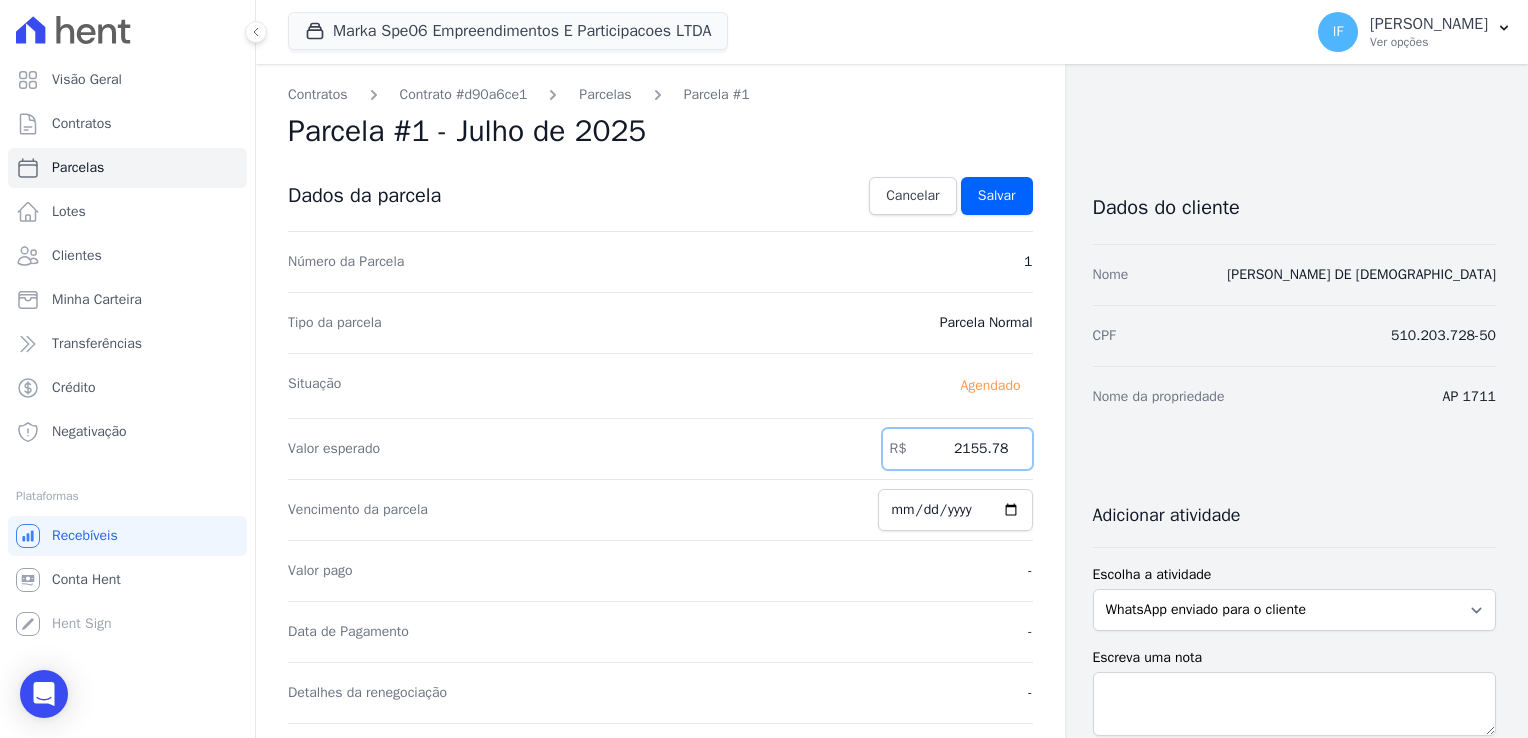 drag, startPoint x: 945, startPoint y: 447, endPoint x: 1034, endPoint y: 466, distance: 91.00549 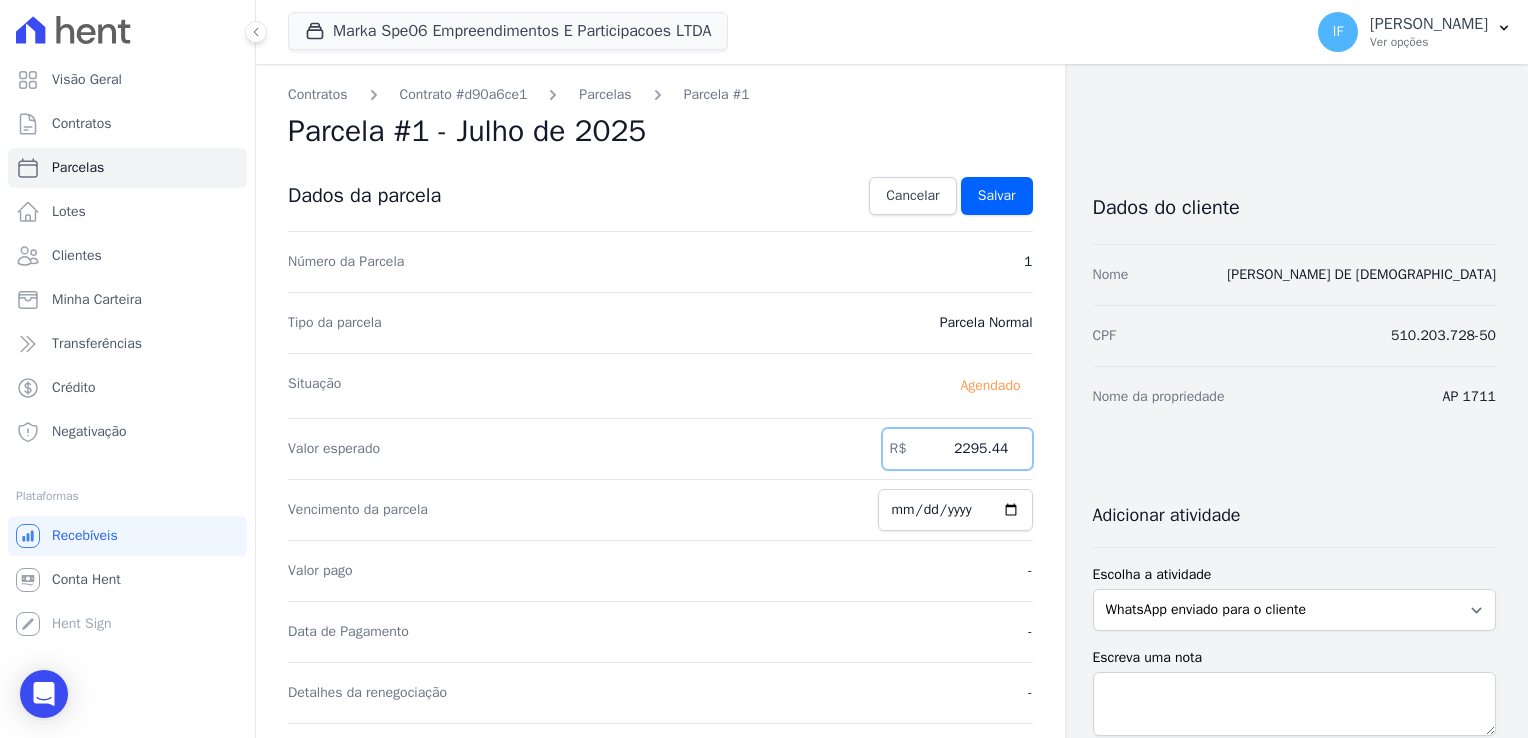 type on "2295.44" 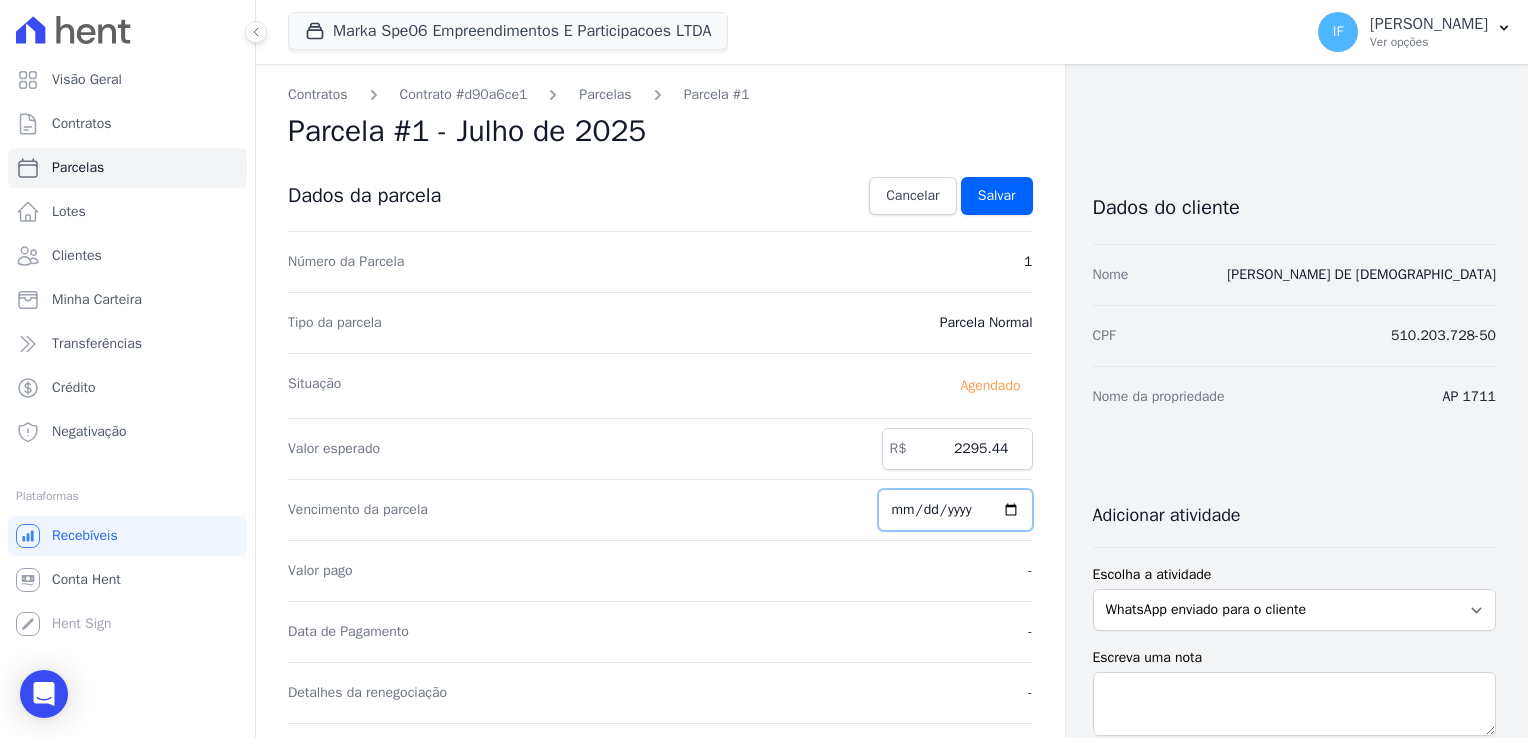 click on "[DATE]" at bounding box center [955, 510] 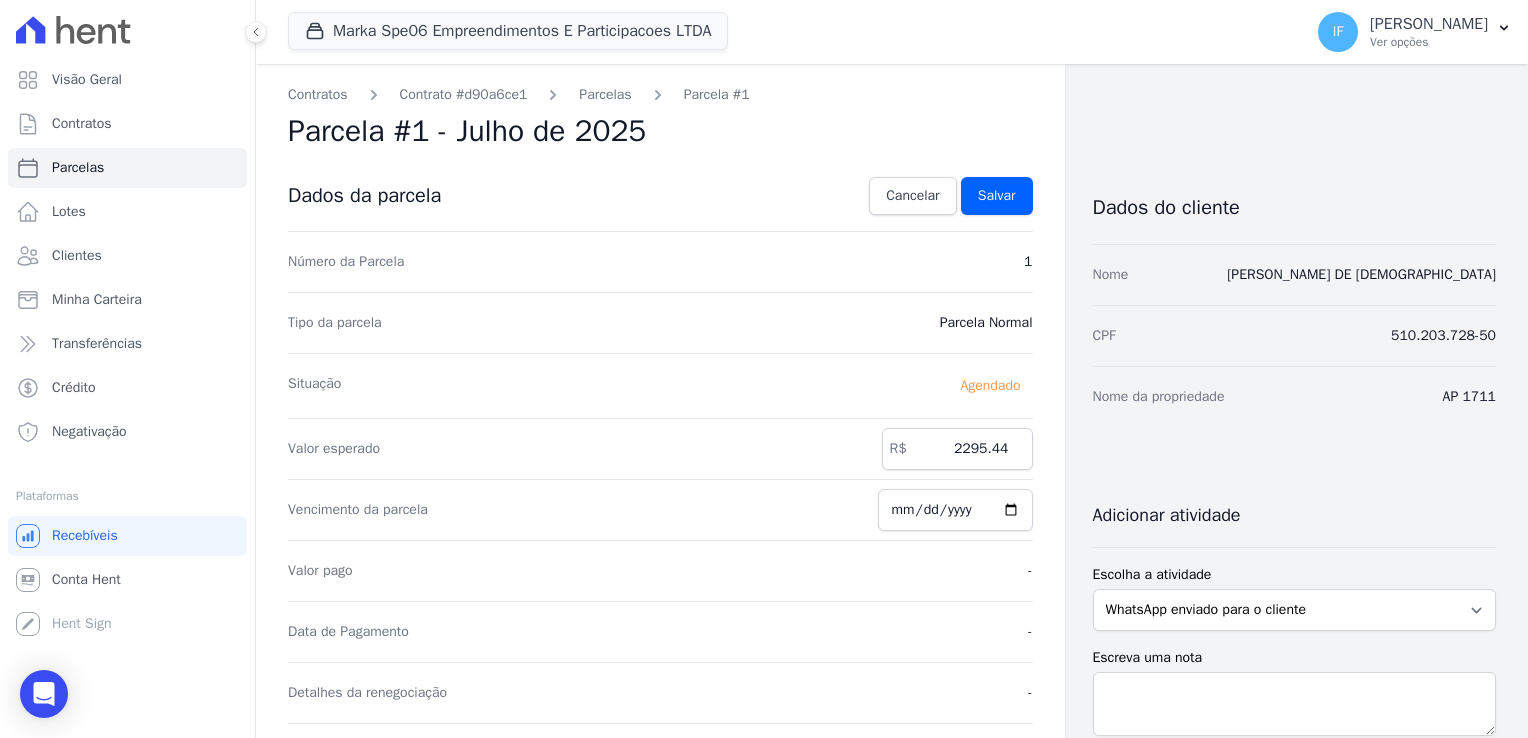 click on "Agendado" at bounding box center [990, 386] 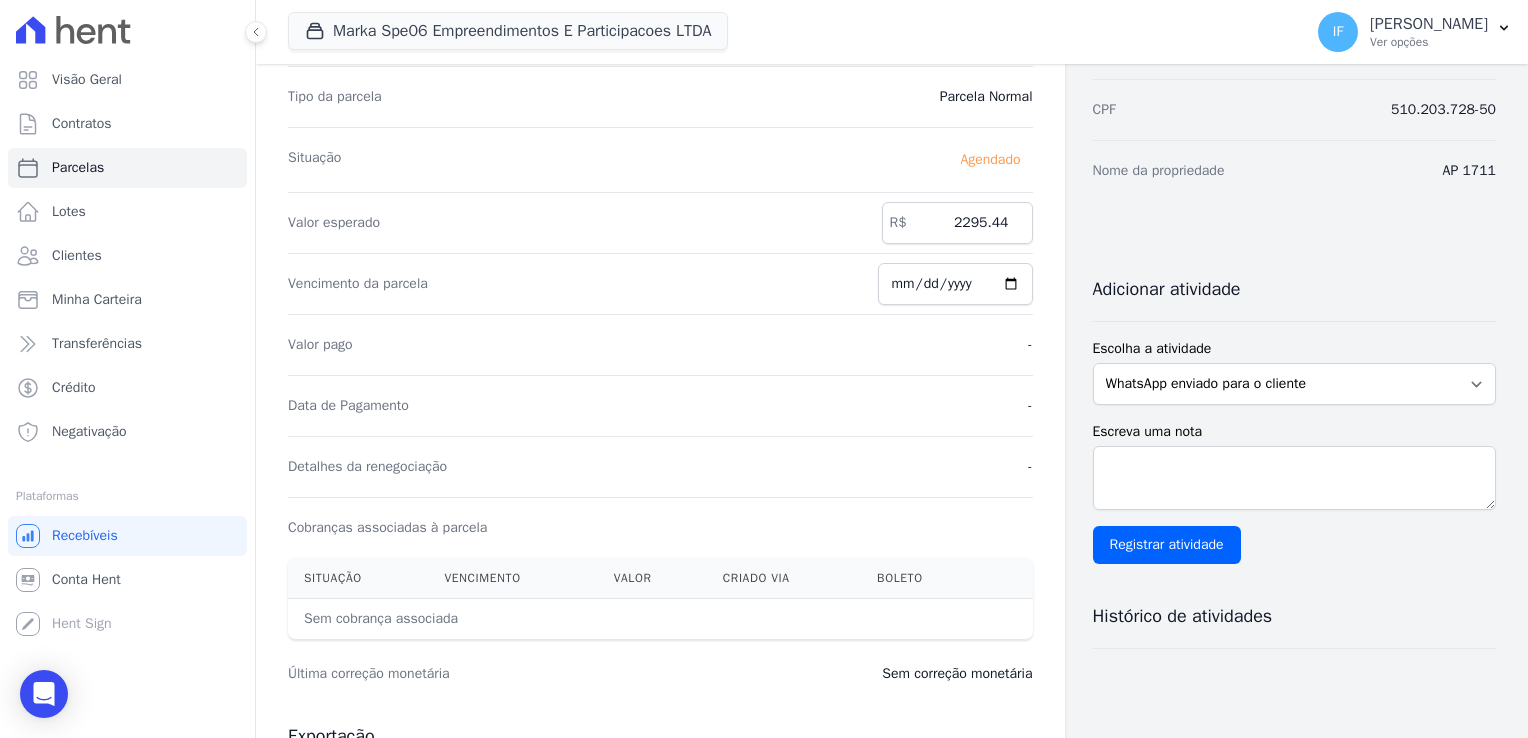 scroll, scrollTop: 300, scrollLeft: 0, axis: vertical 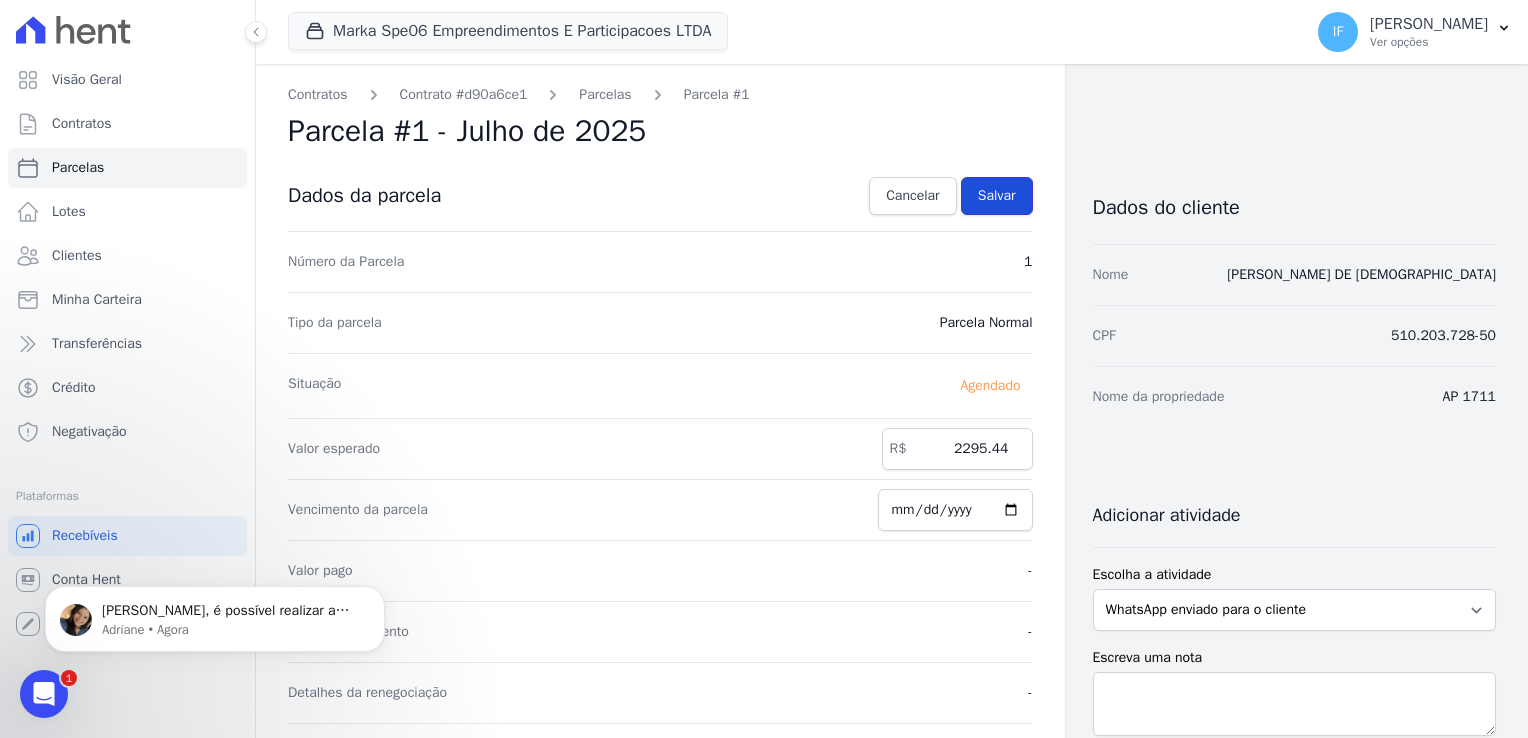 click on "Salvar" at bounding box center [997, 196] 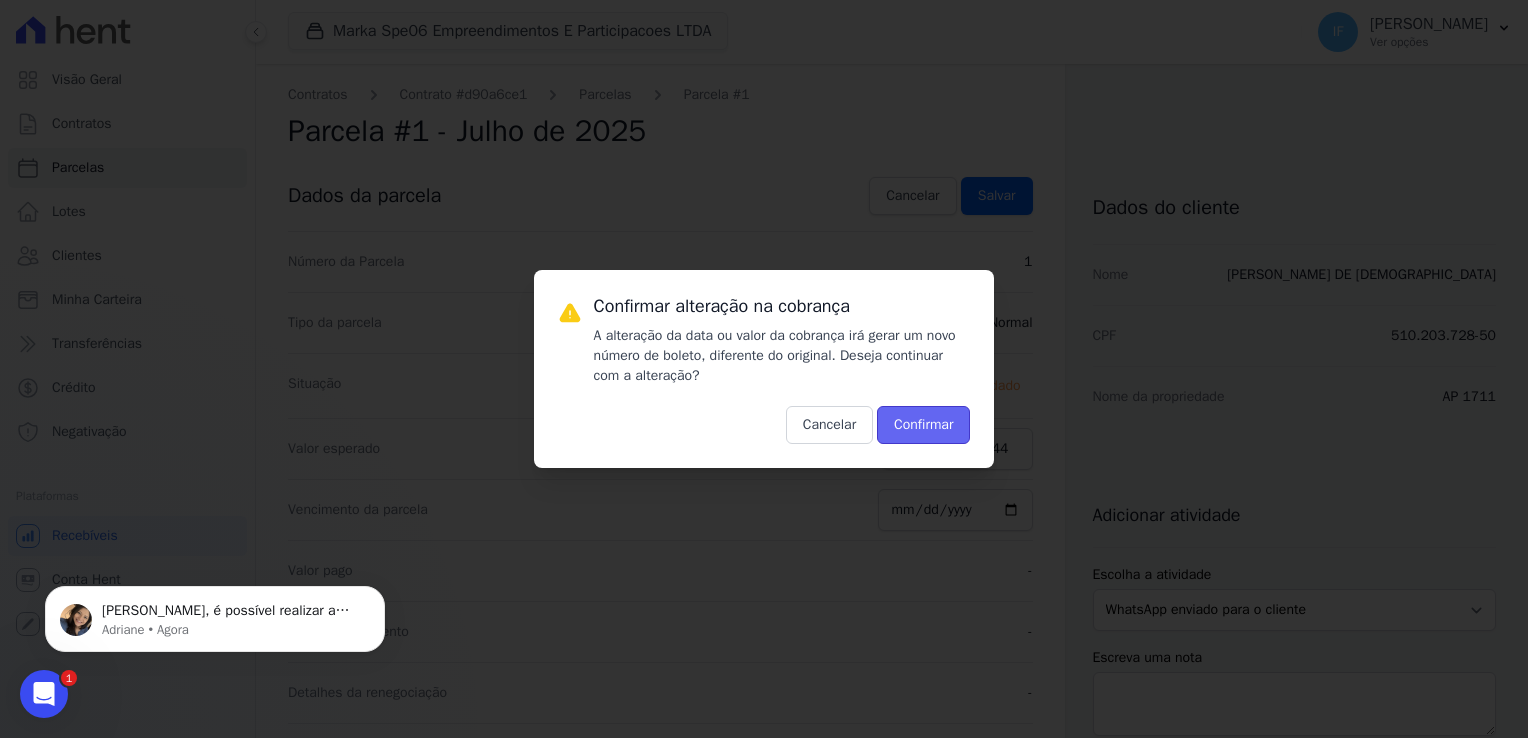 click on "Confirmar" at bounding box center [923, 425] 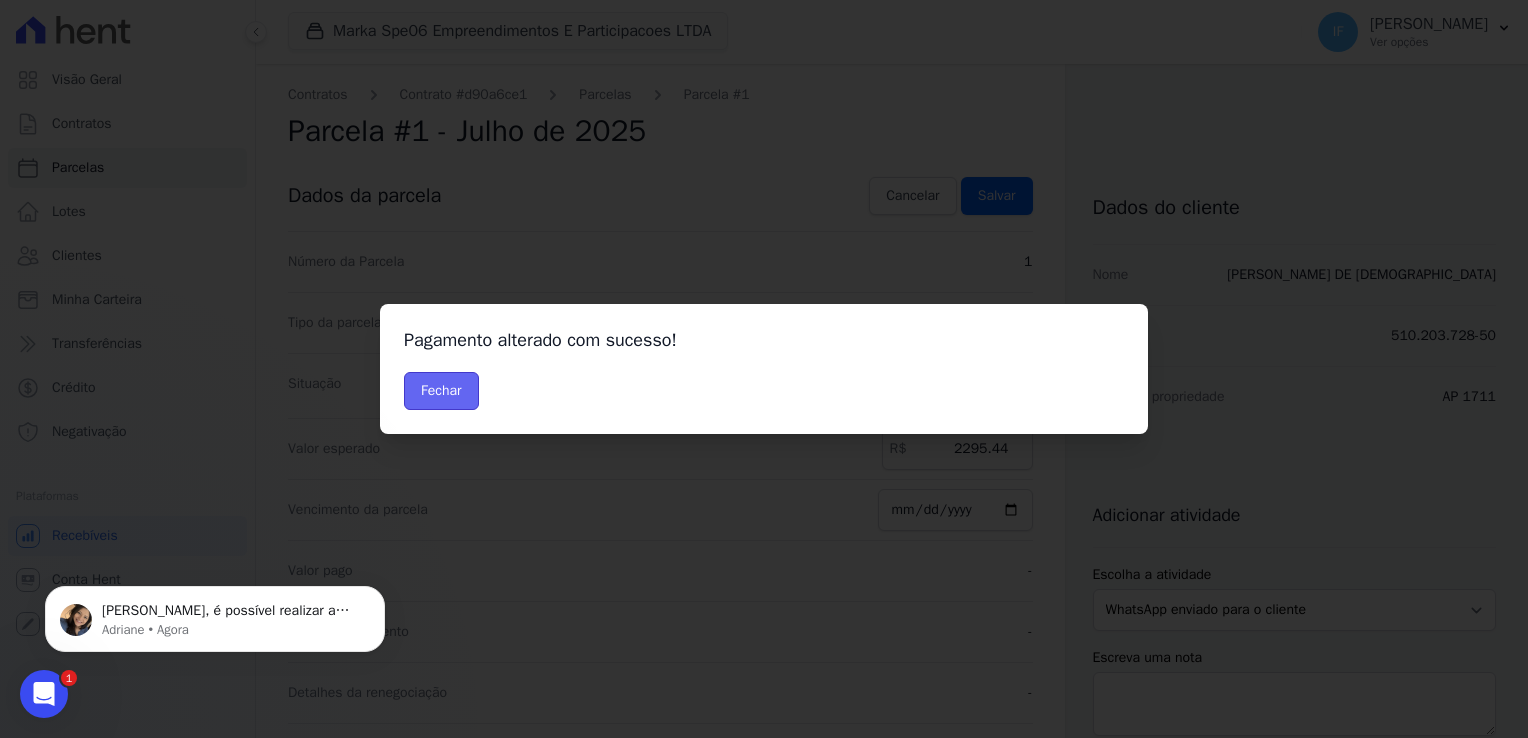 click on "Fechar" at bounding box center (441, 391) 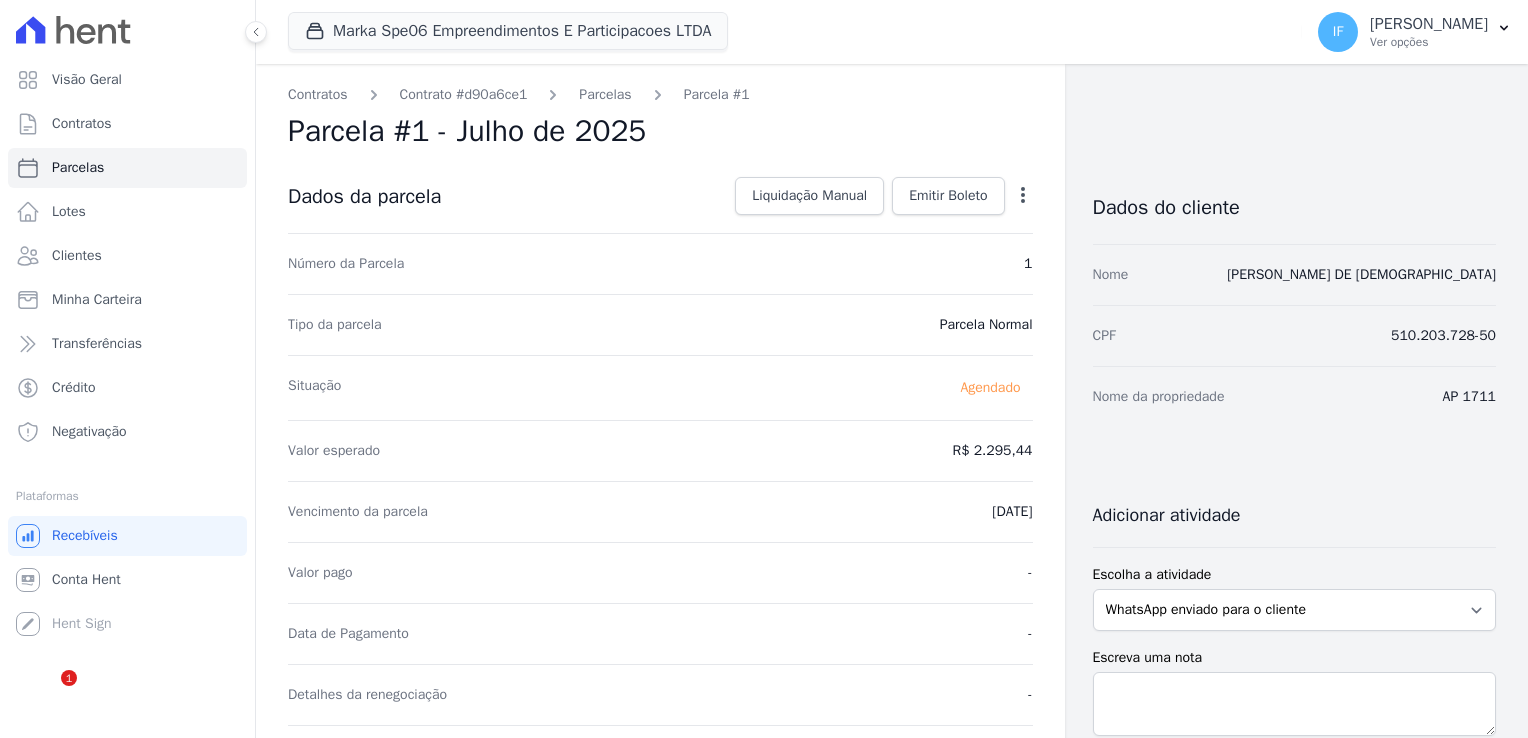 scroll, scrollTop: 0, scrollLeft: 0, axis: both 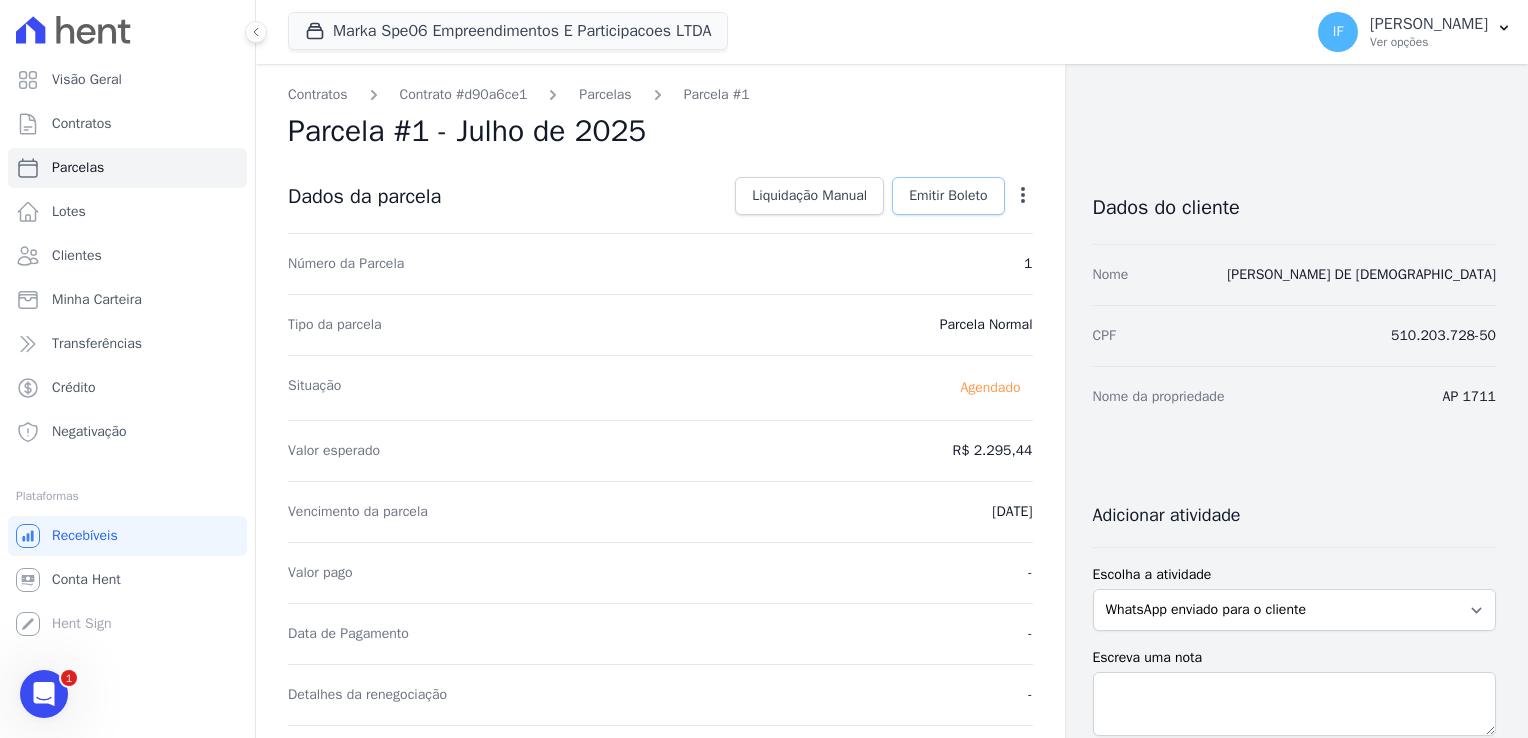 click on "Emitir Boleto" at bounding box center (948, 196) 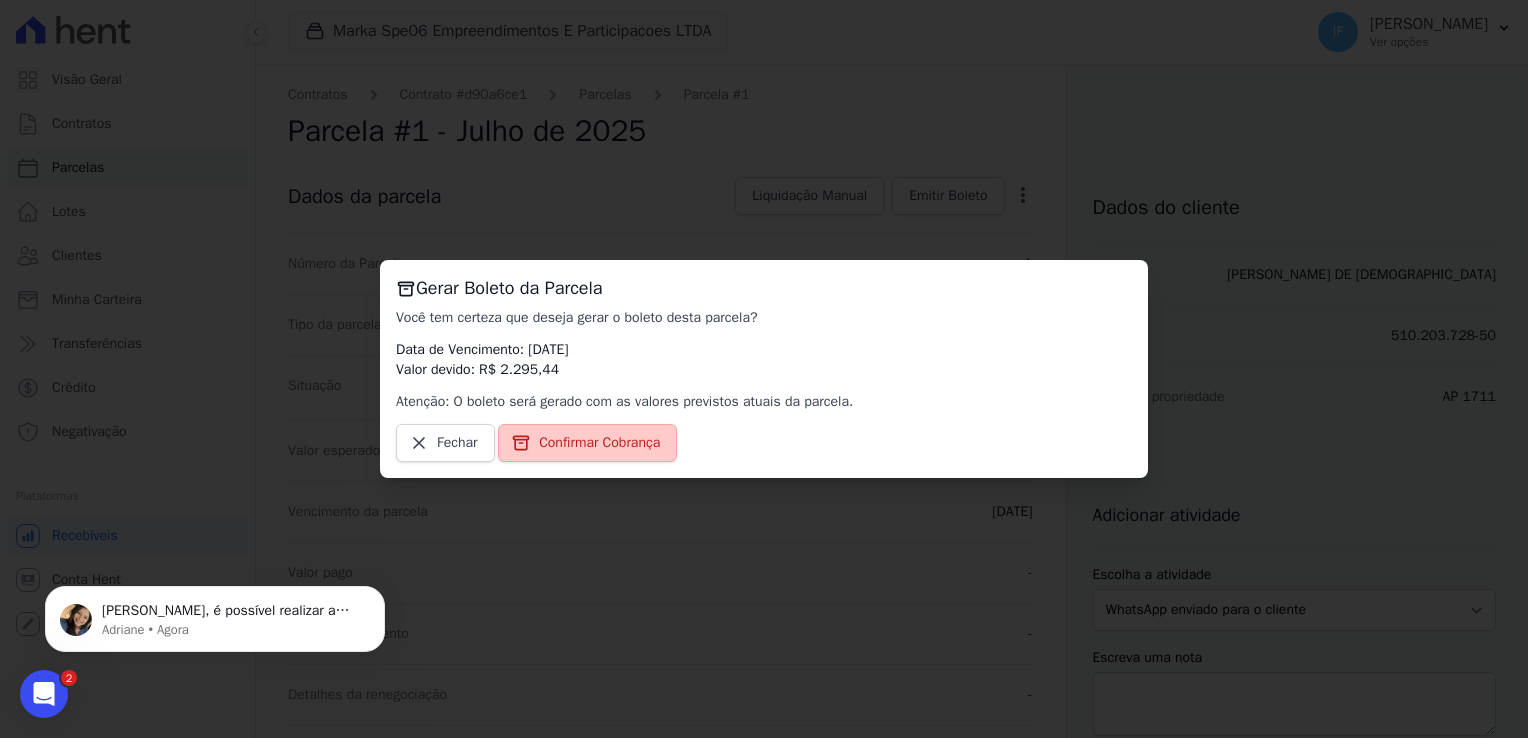 scroll, scrollTop: 0, scrollLeft: 0, axis: both 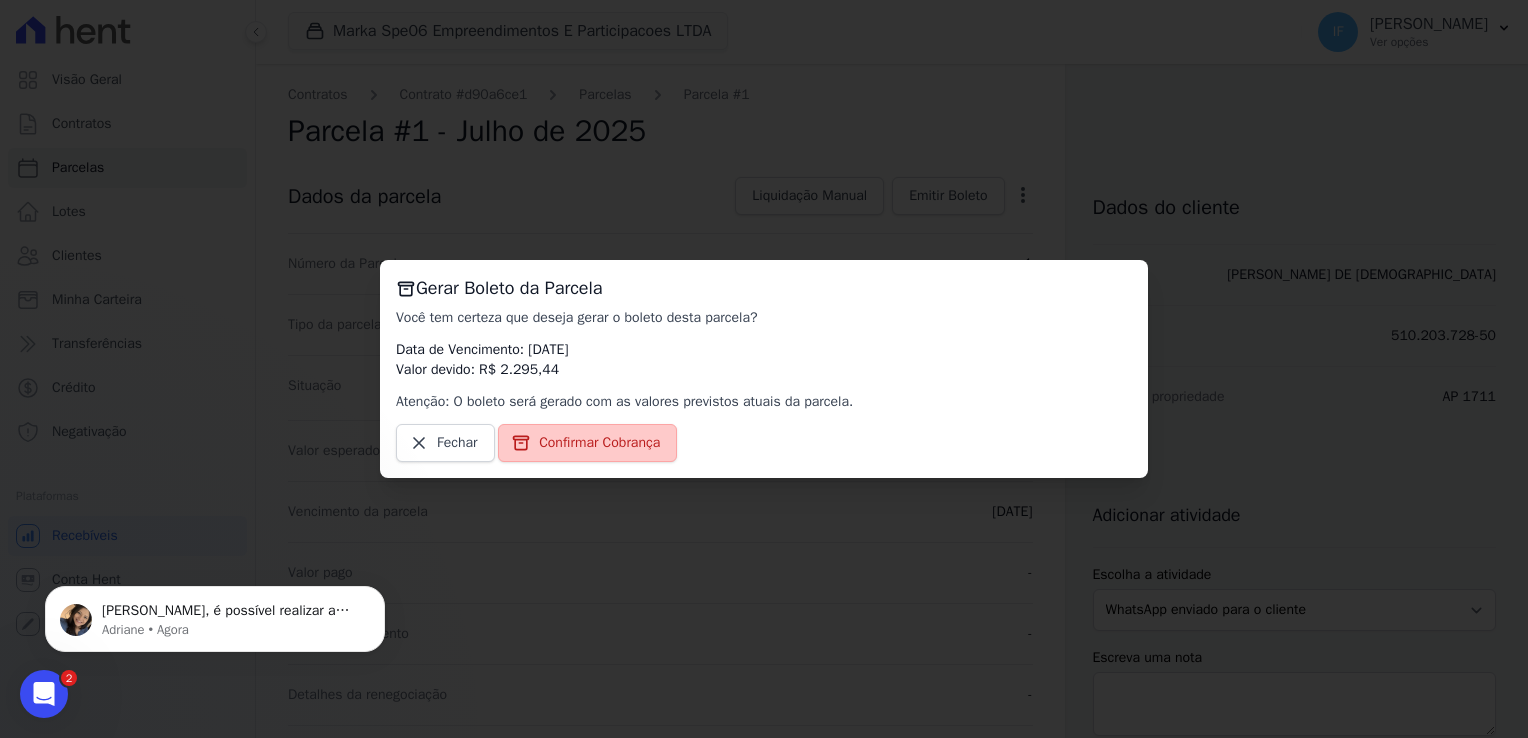 click on "Confirmar Cobrança" at bounding box center (587, 443) 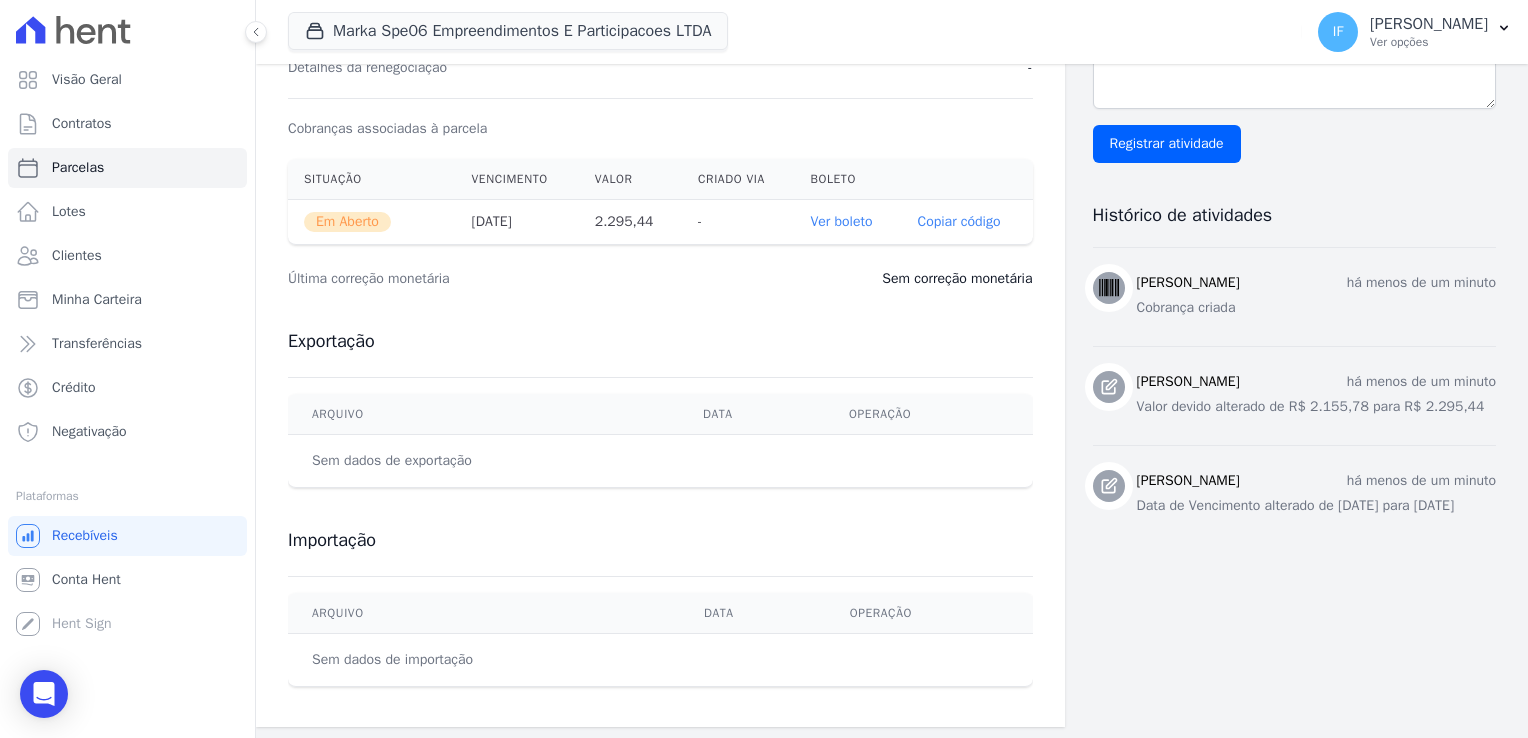 scroll, scrollTop: 628, scrollLeft: 0, axis: vertical 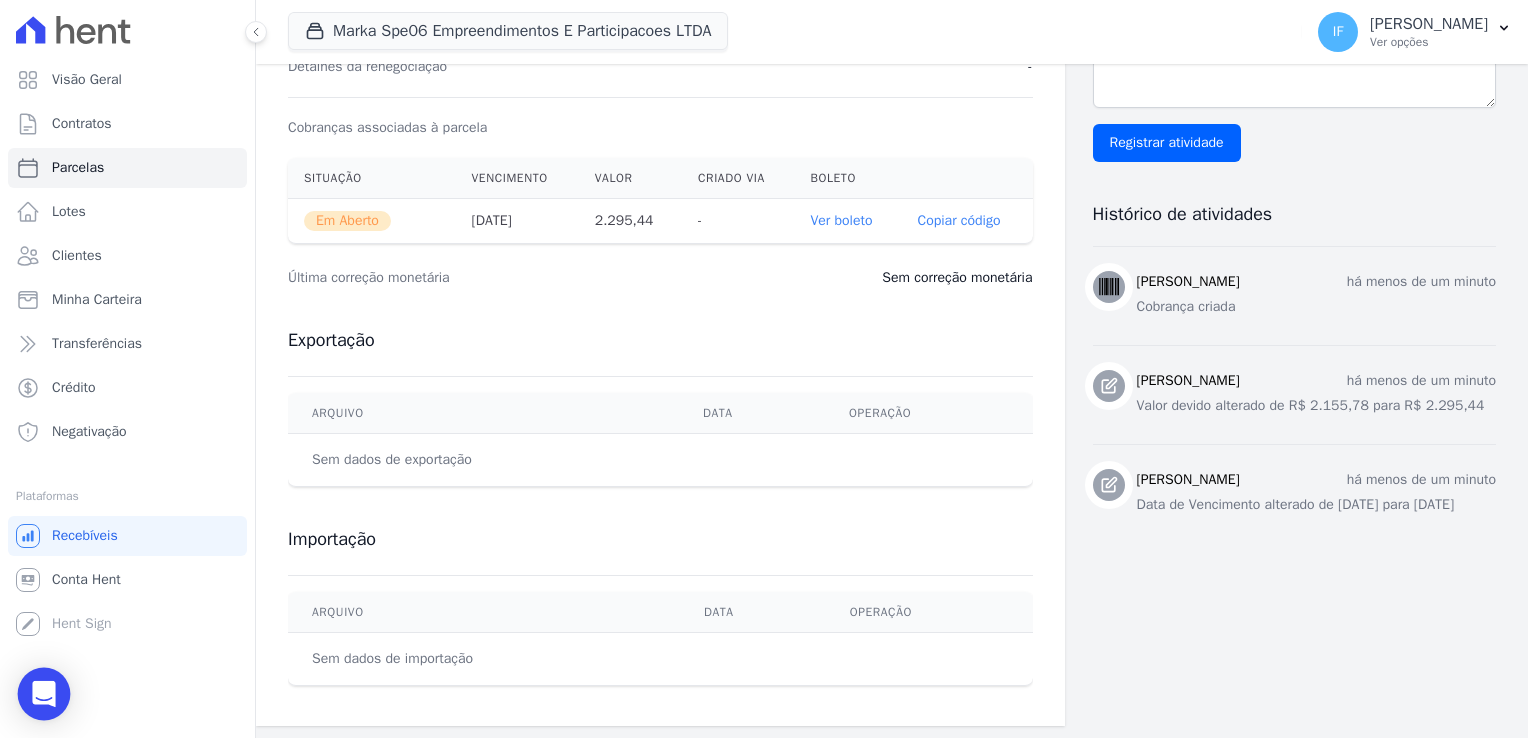click 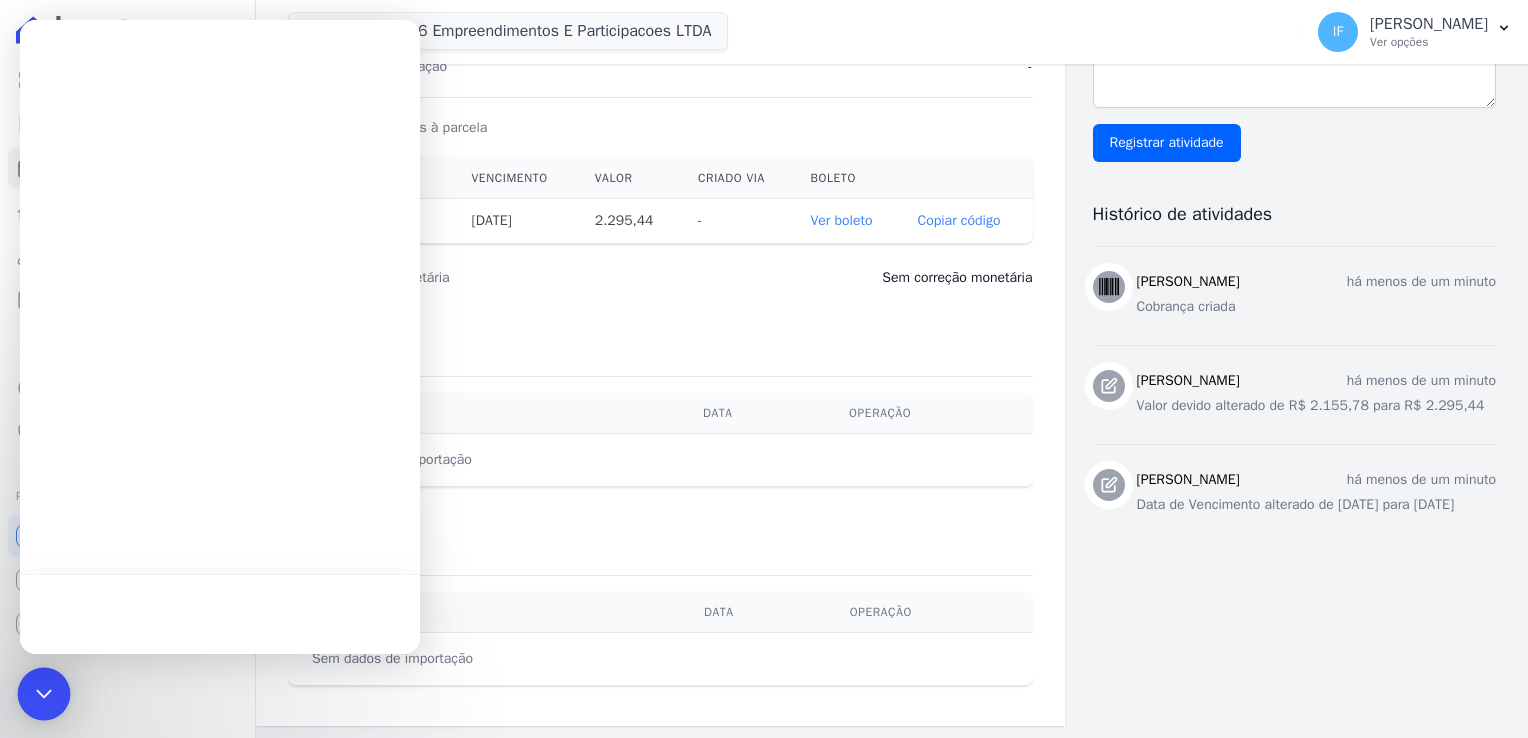 scroll, scrollTop: 0, scrollLeft: 0, axis: both 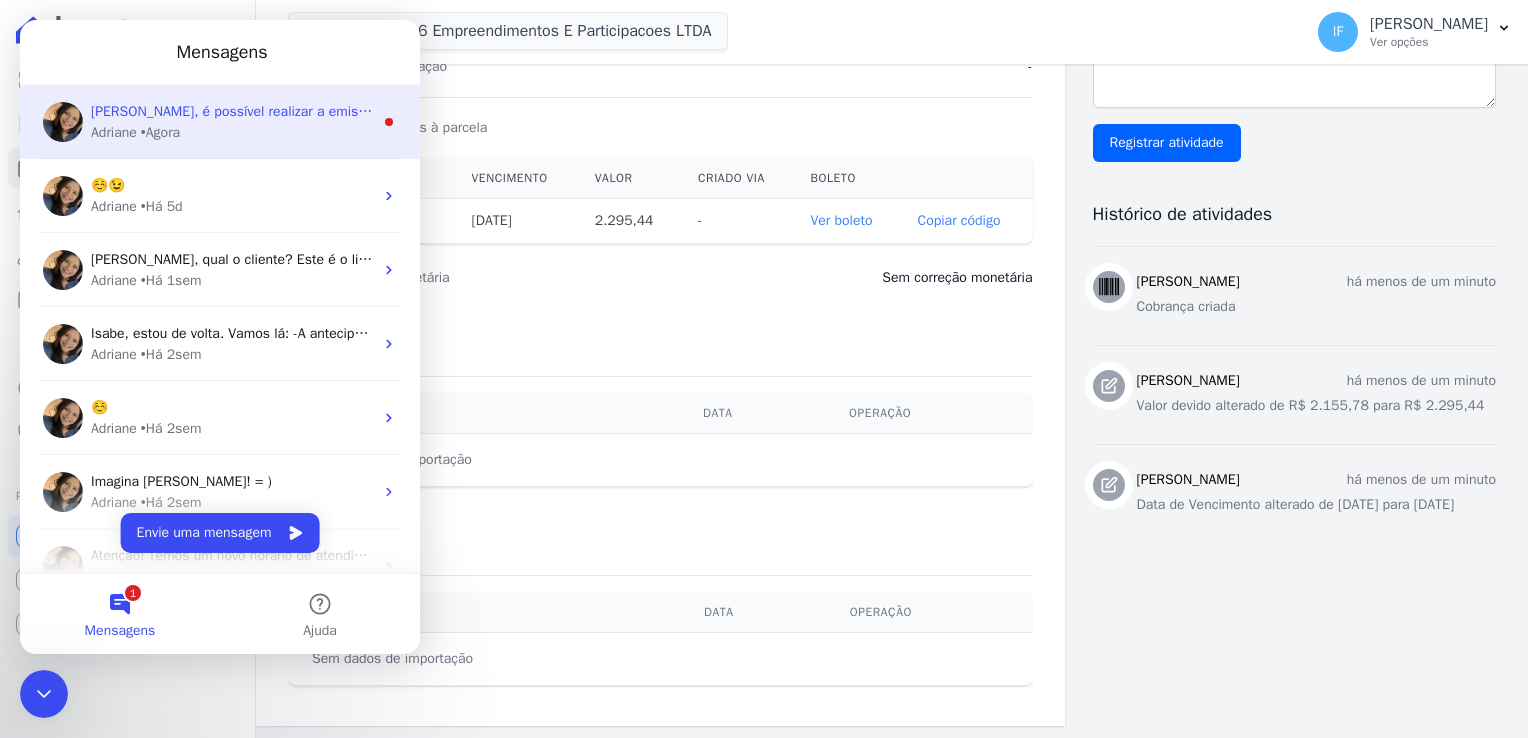 click on "Adriane •  Agora" at bounding box center (232, 132) 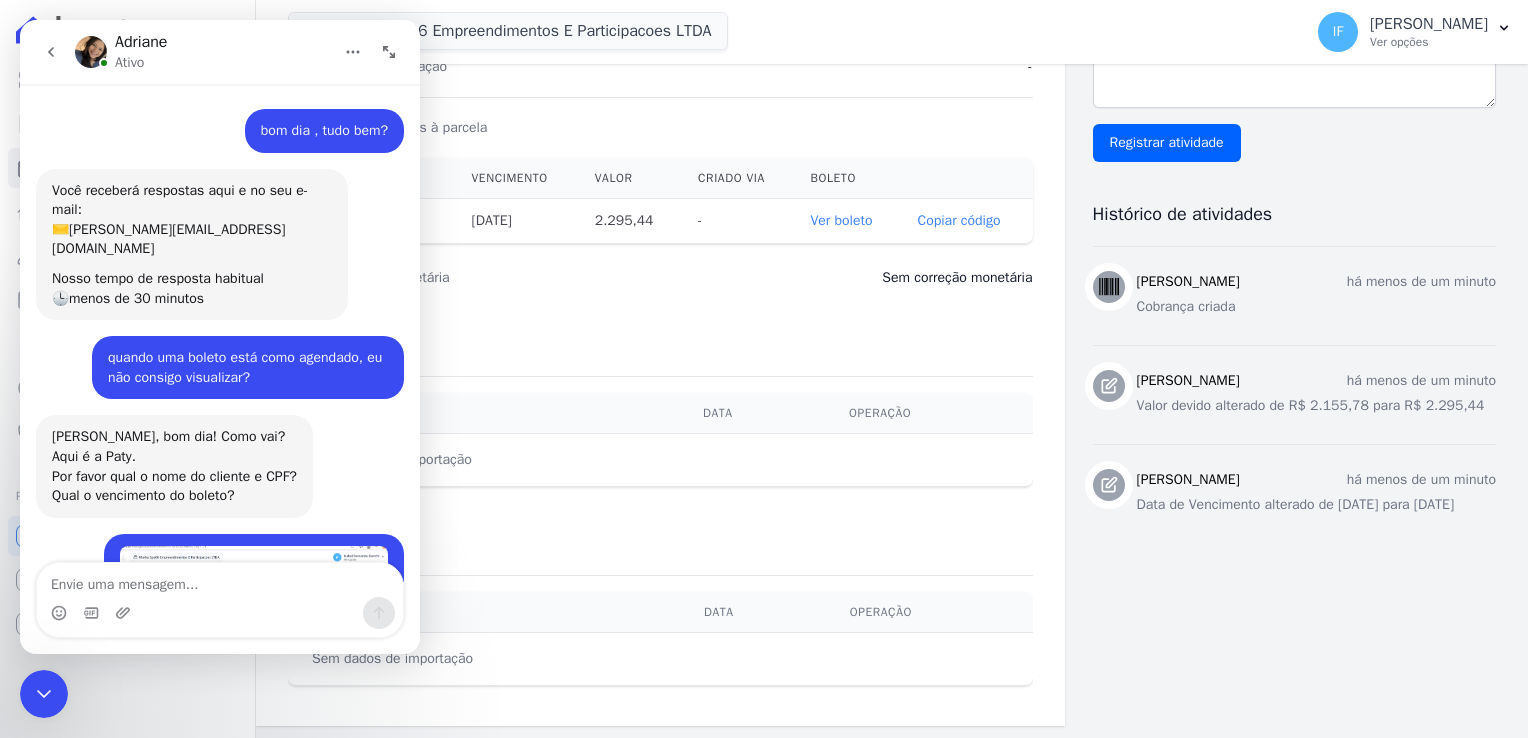 scroll, scrollTop: 3, scrollLeft: 0, axis: vertical 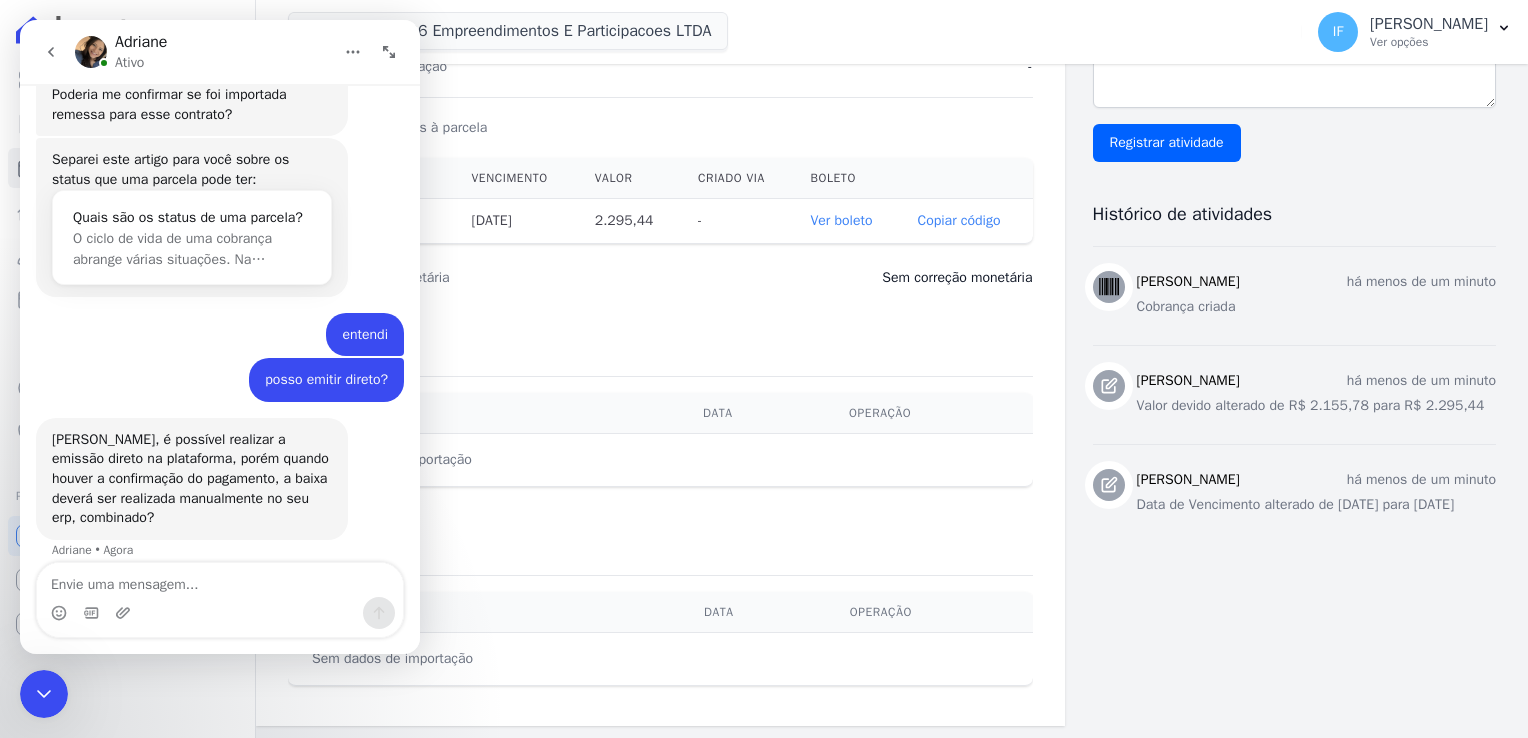 click at bounding box center [220, 580] 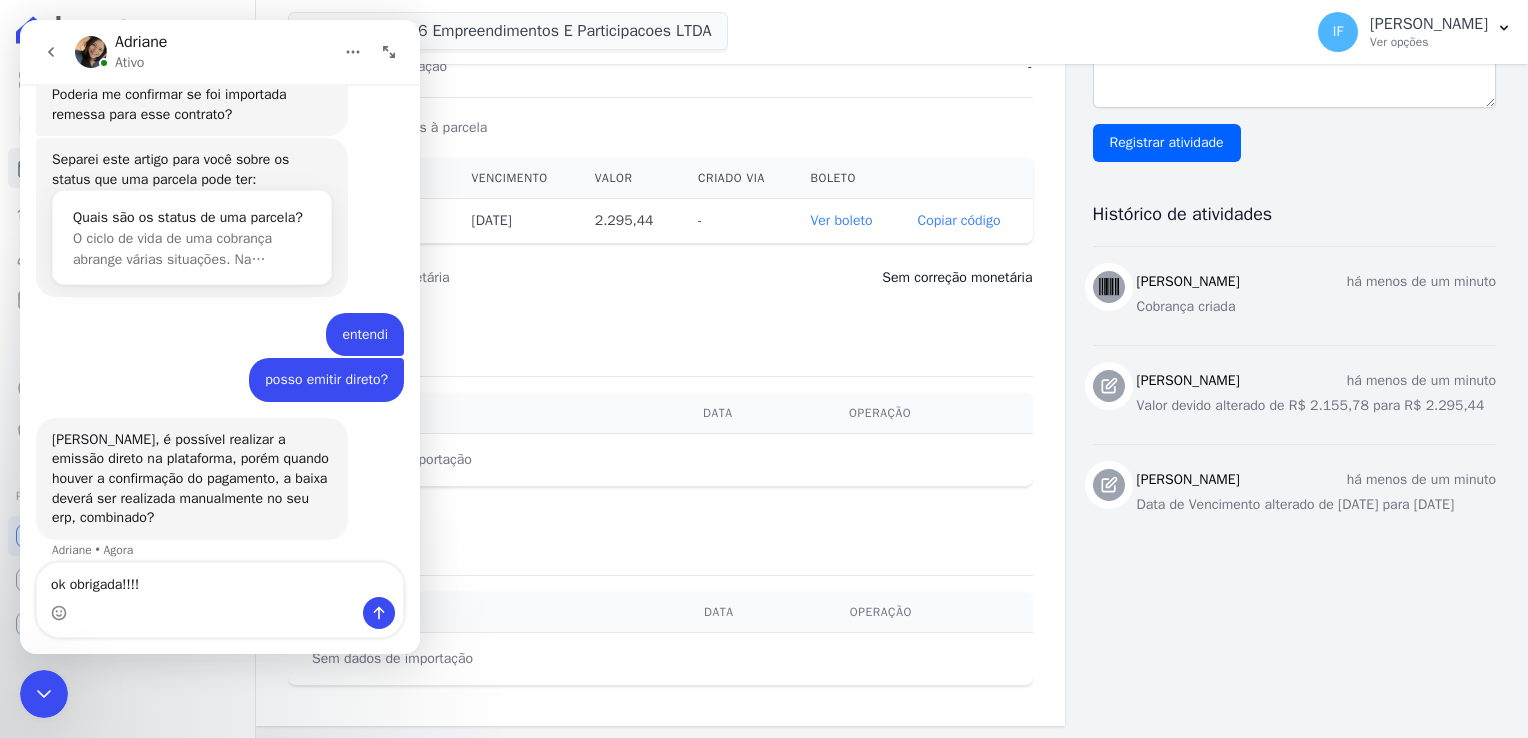 type on "ok obrigada!!!!" 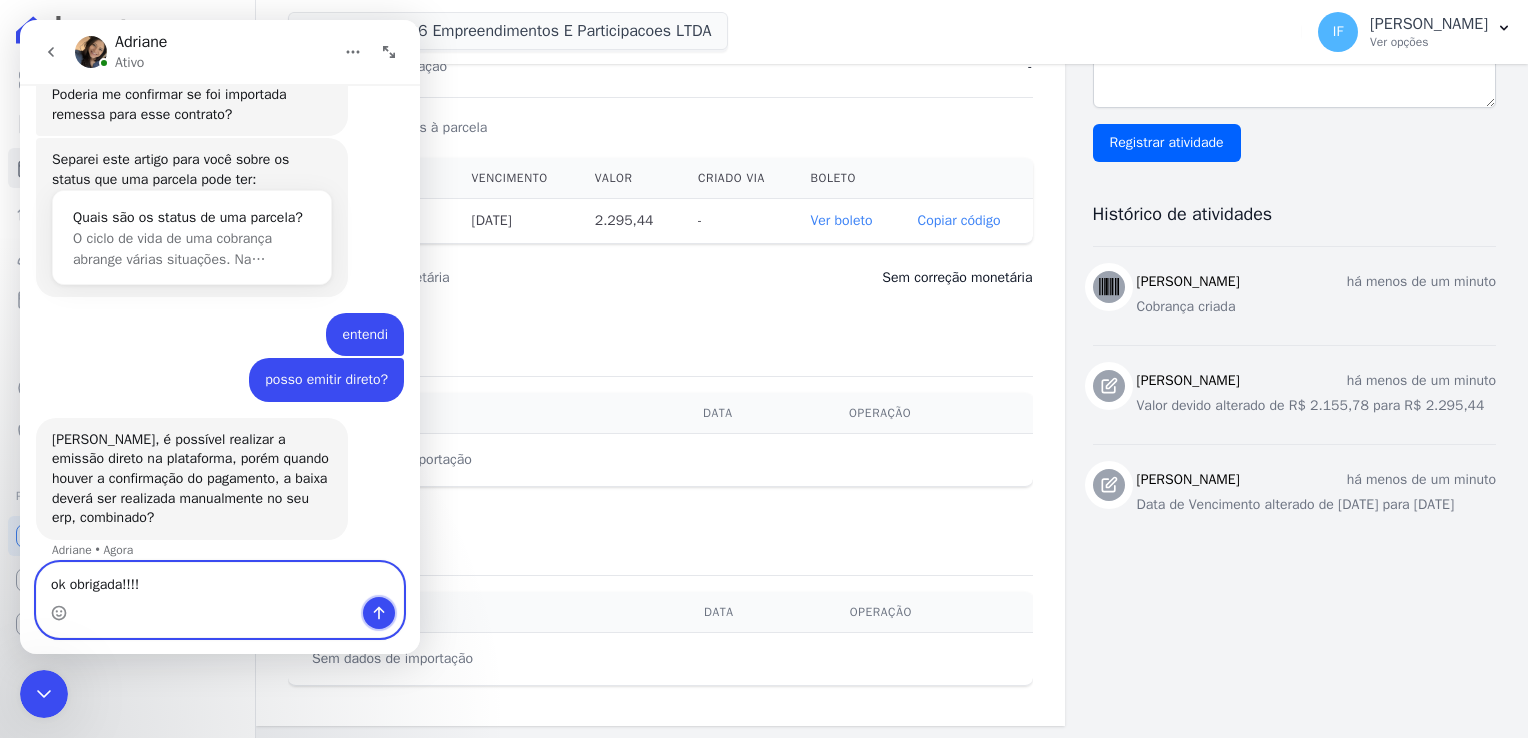 click at bounding box center (379, 613) 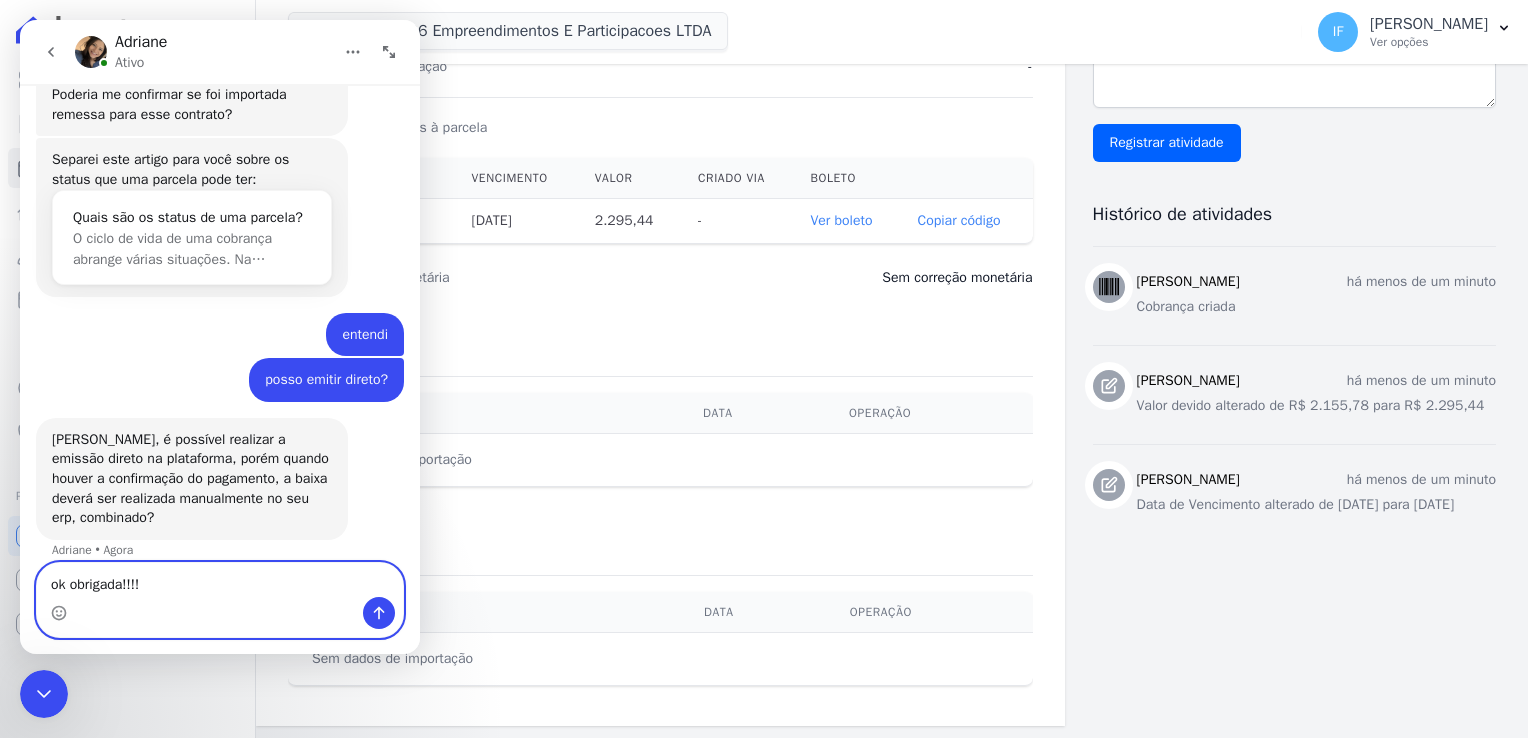 type 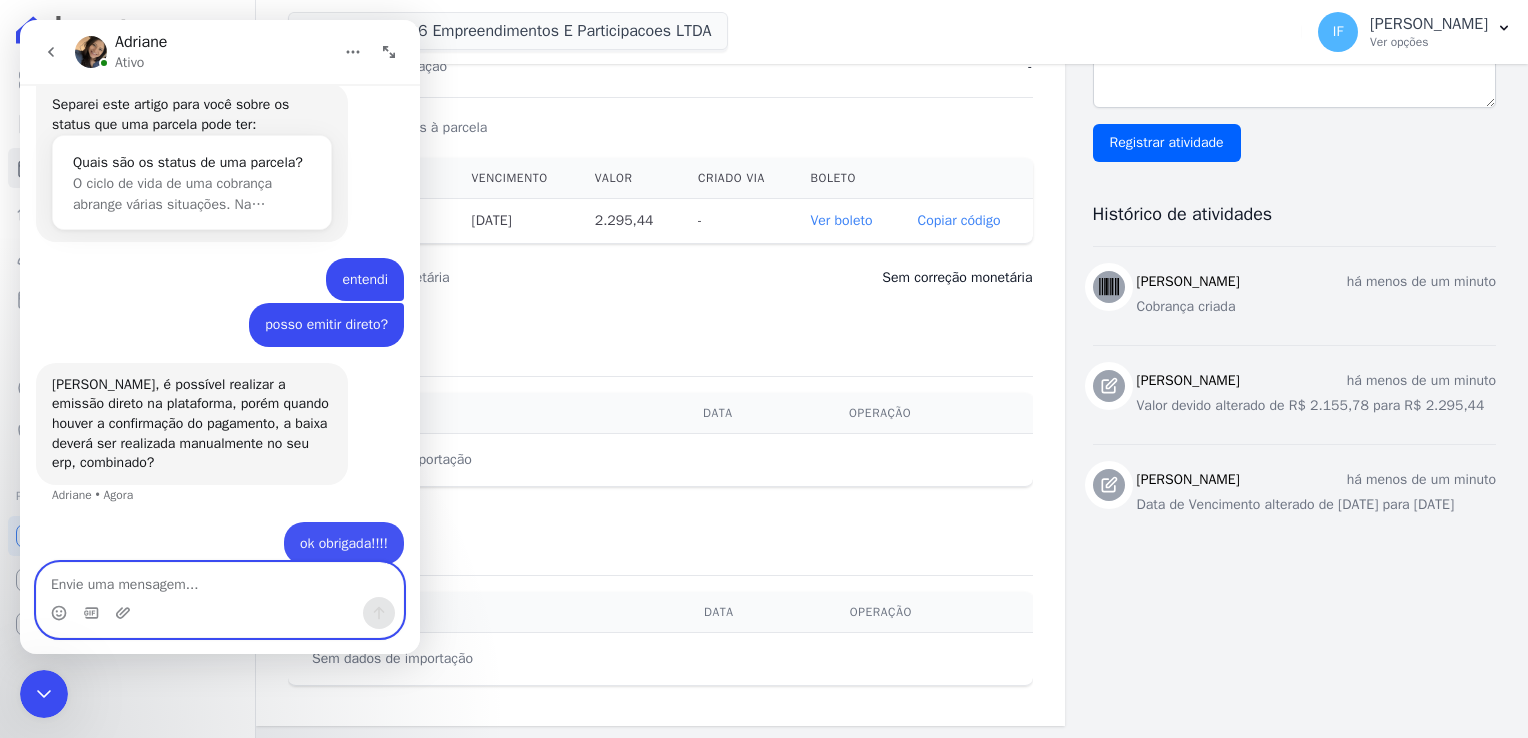 scroll, scrollTop: 891, scrollLeft: 0, axis: vertical 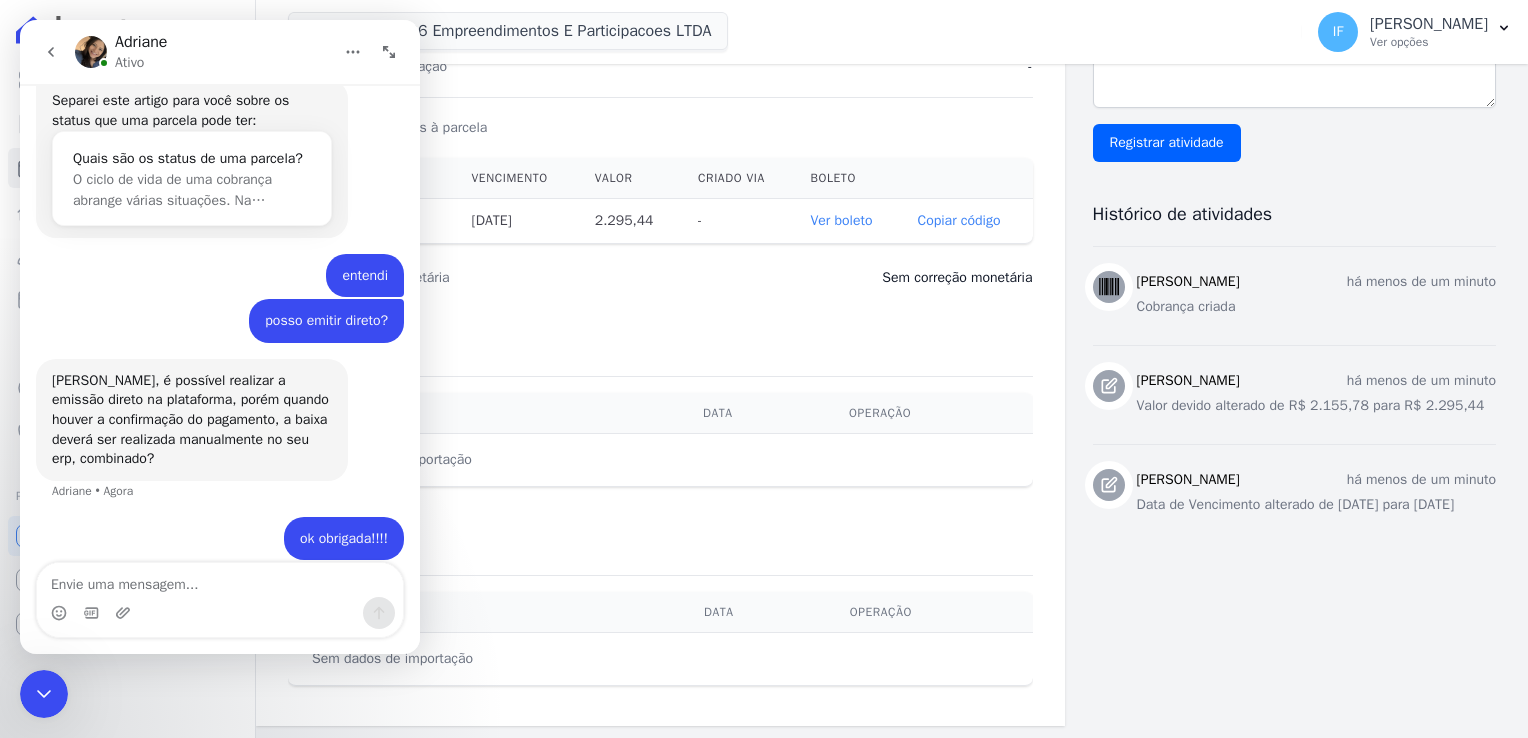 click 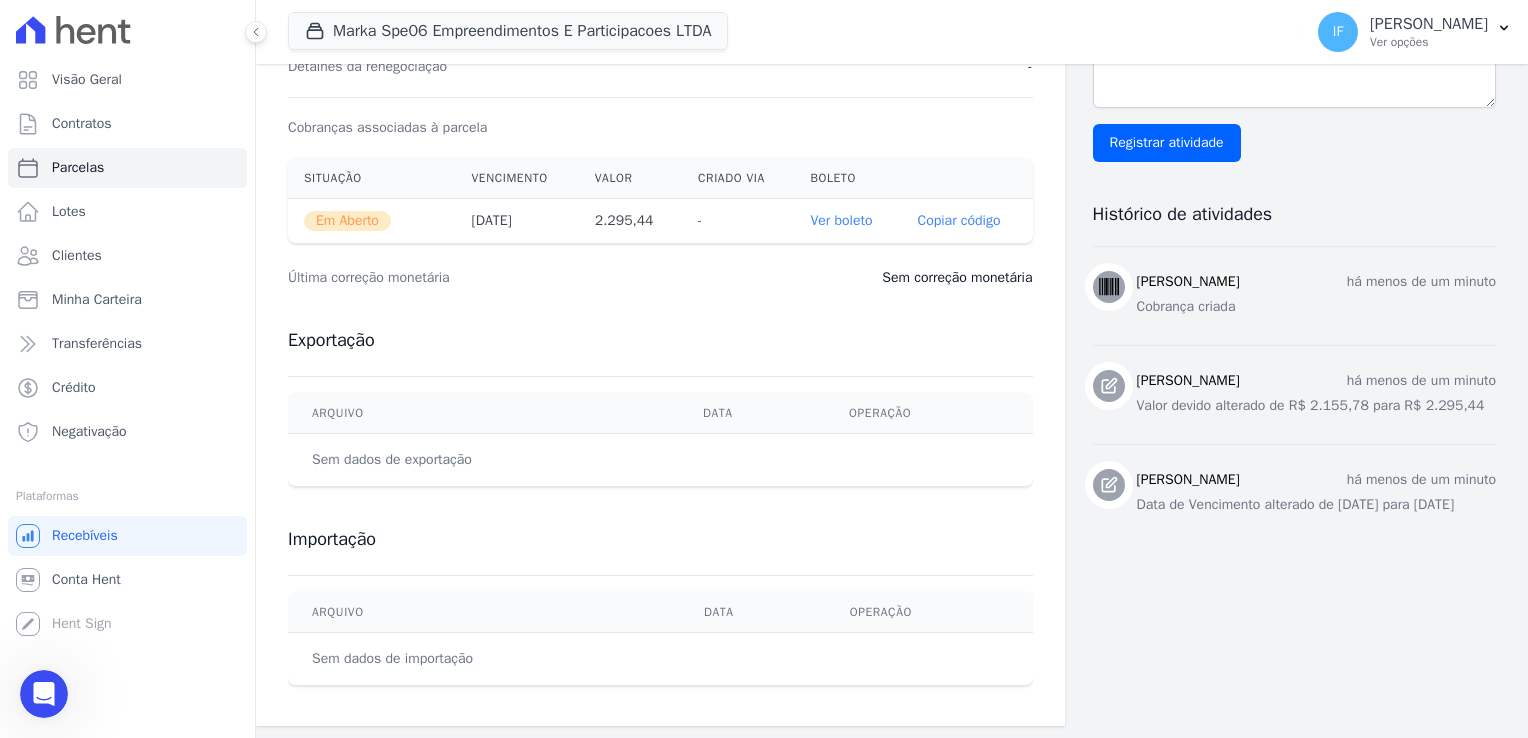 scroll, scrollTop: 0, scrollLeft: 0, axis: both 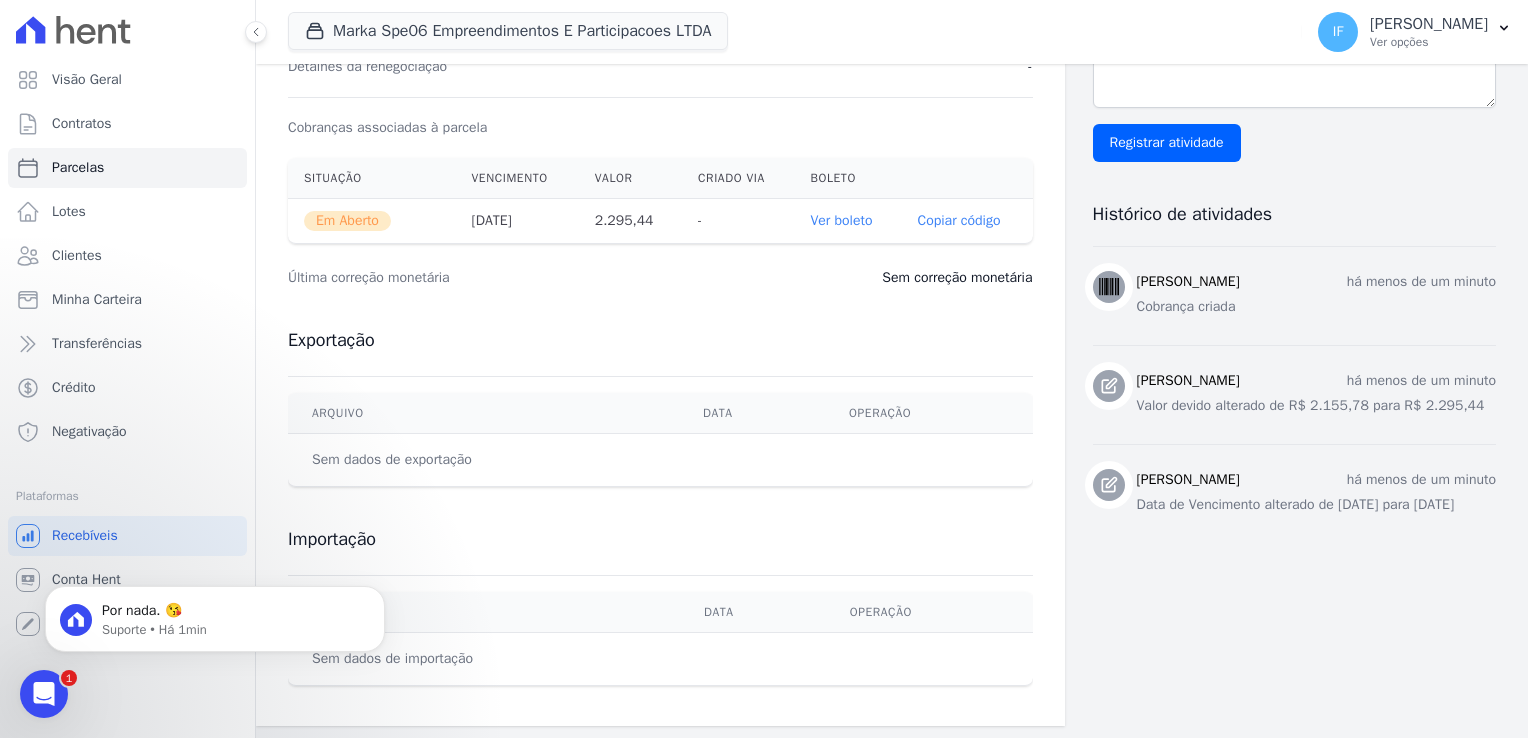 click 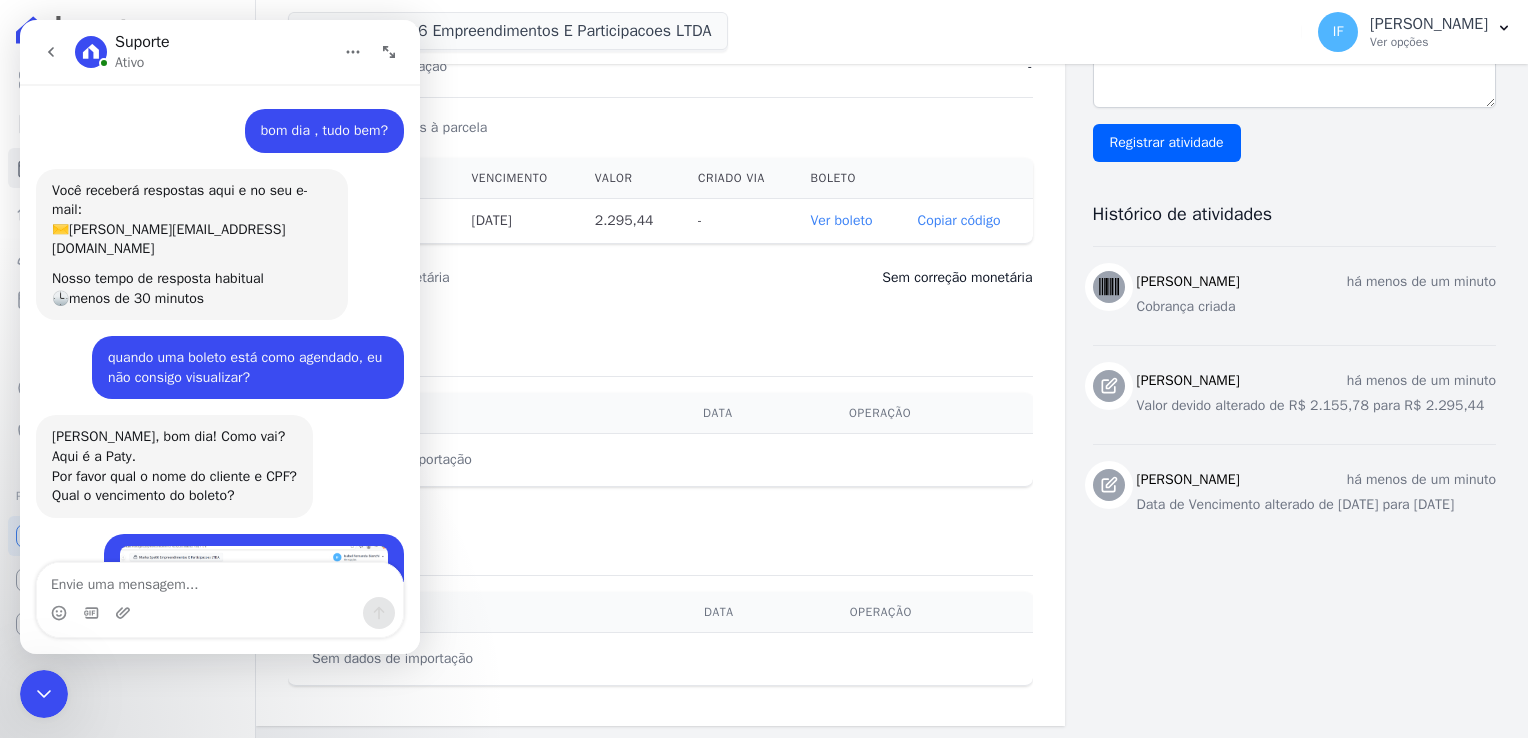 scroll, scrollTop: 72, scrollLeft: 0, axis: vertical 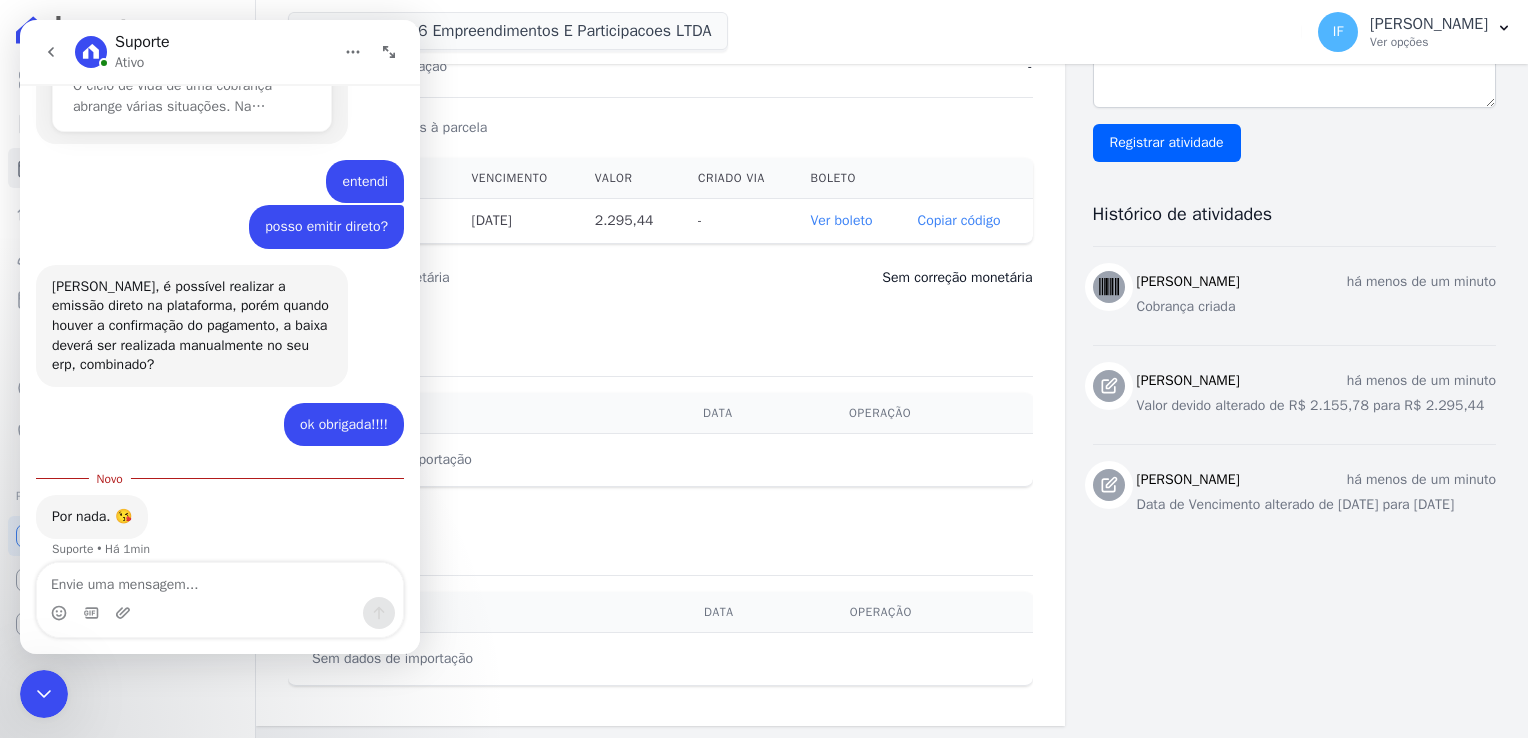 click 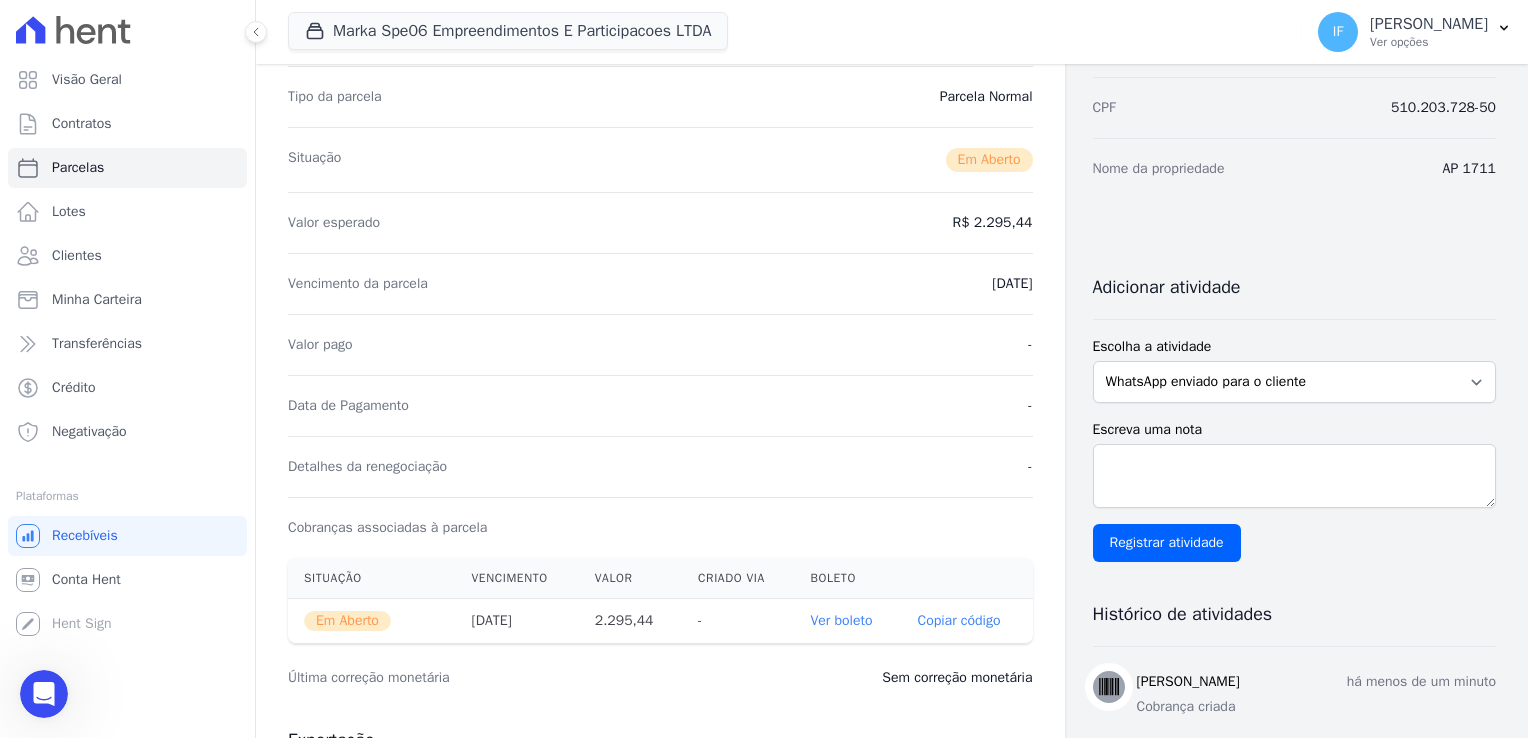 scroll, scrollTop: 0, scrollLeft: 0, axis: both 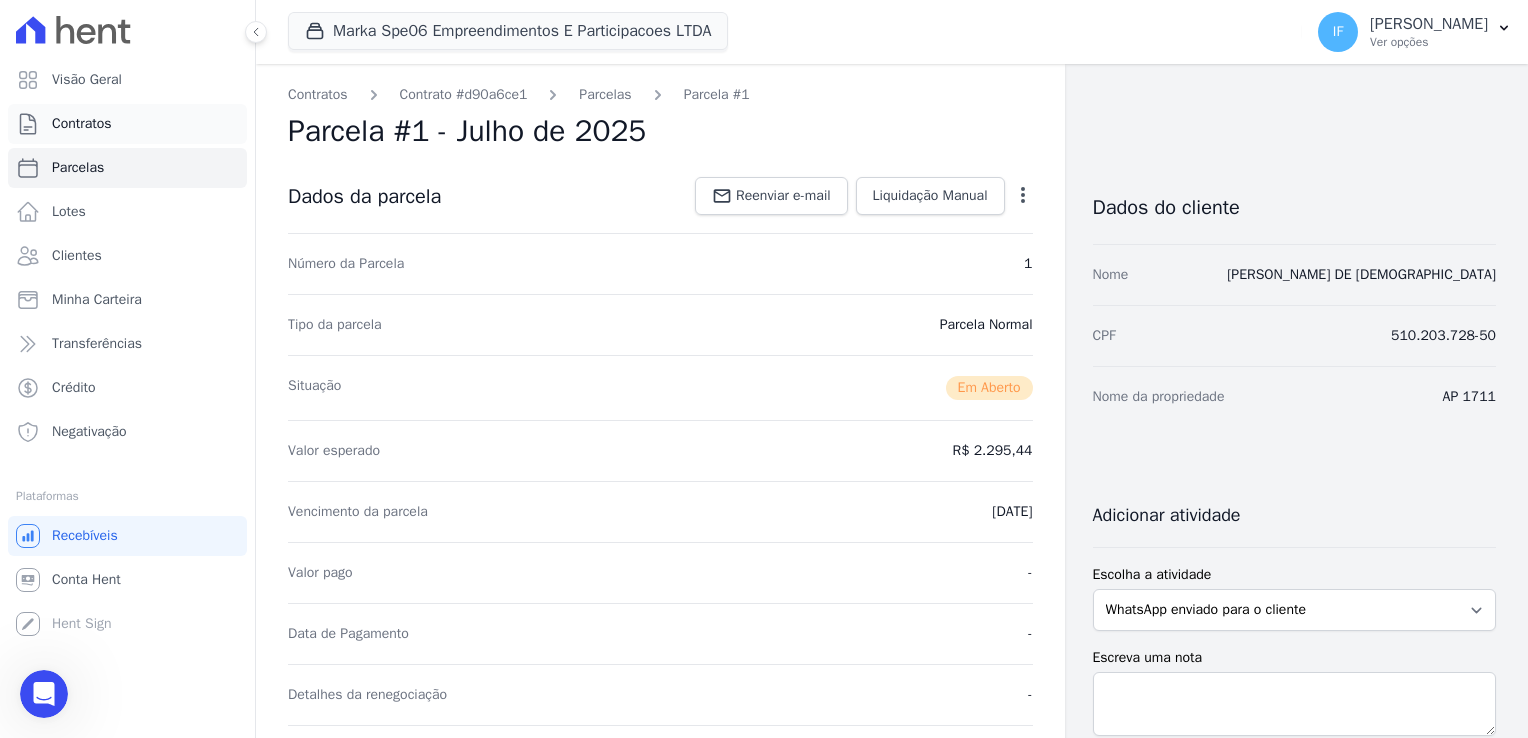 click on "Contratos" at bounding box center (82, 124) 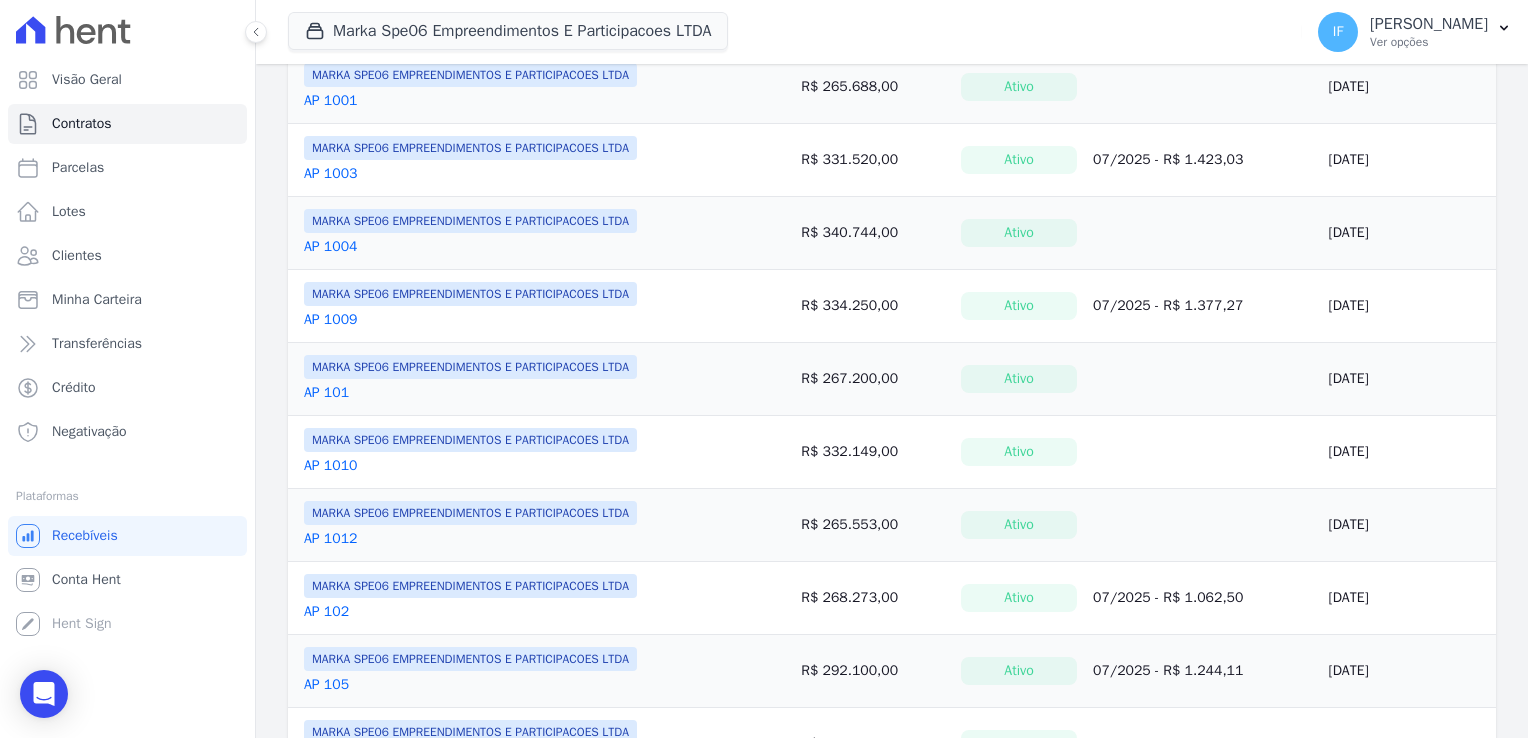 scroll, scrollTop: 0, scrollLeft: 0, axis: both 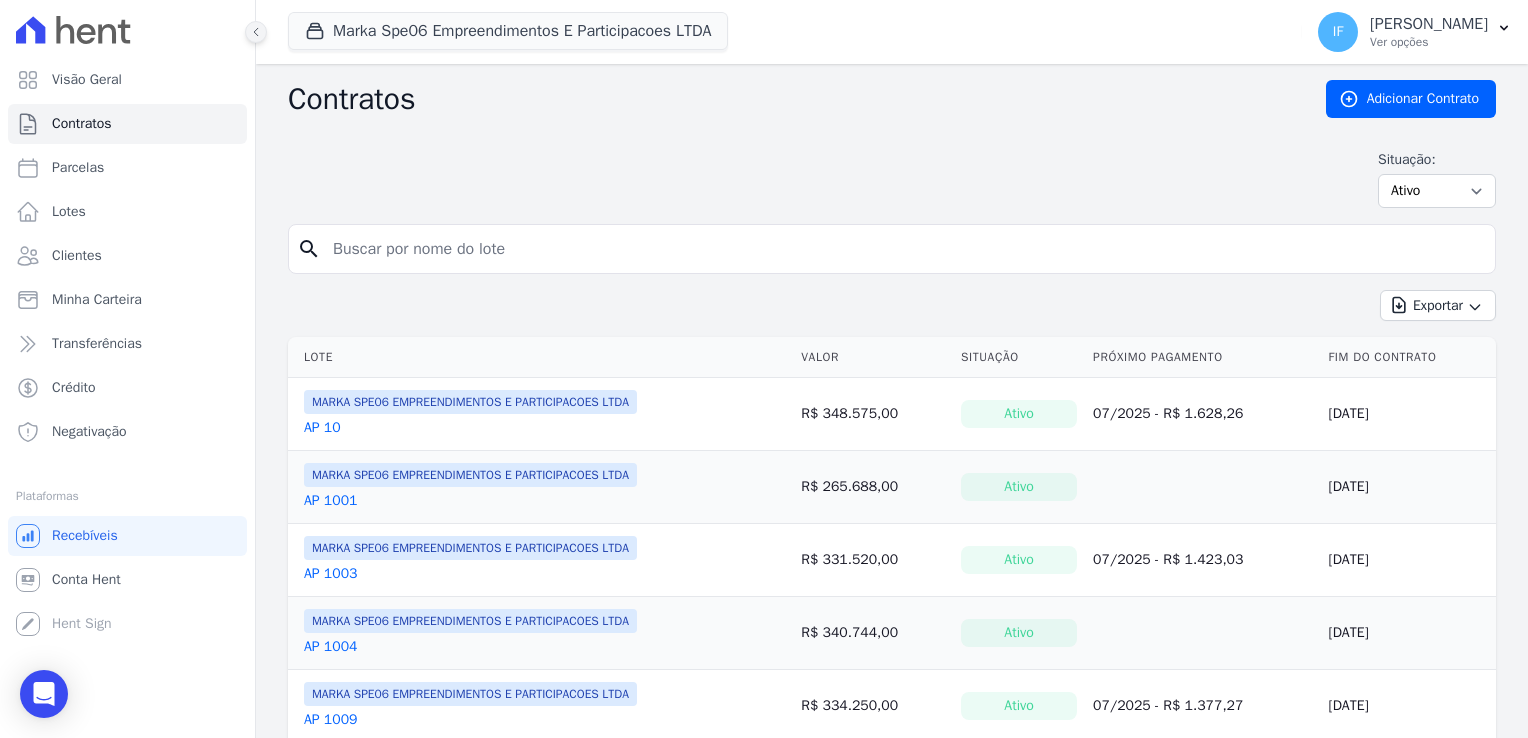 click 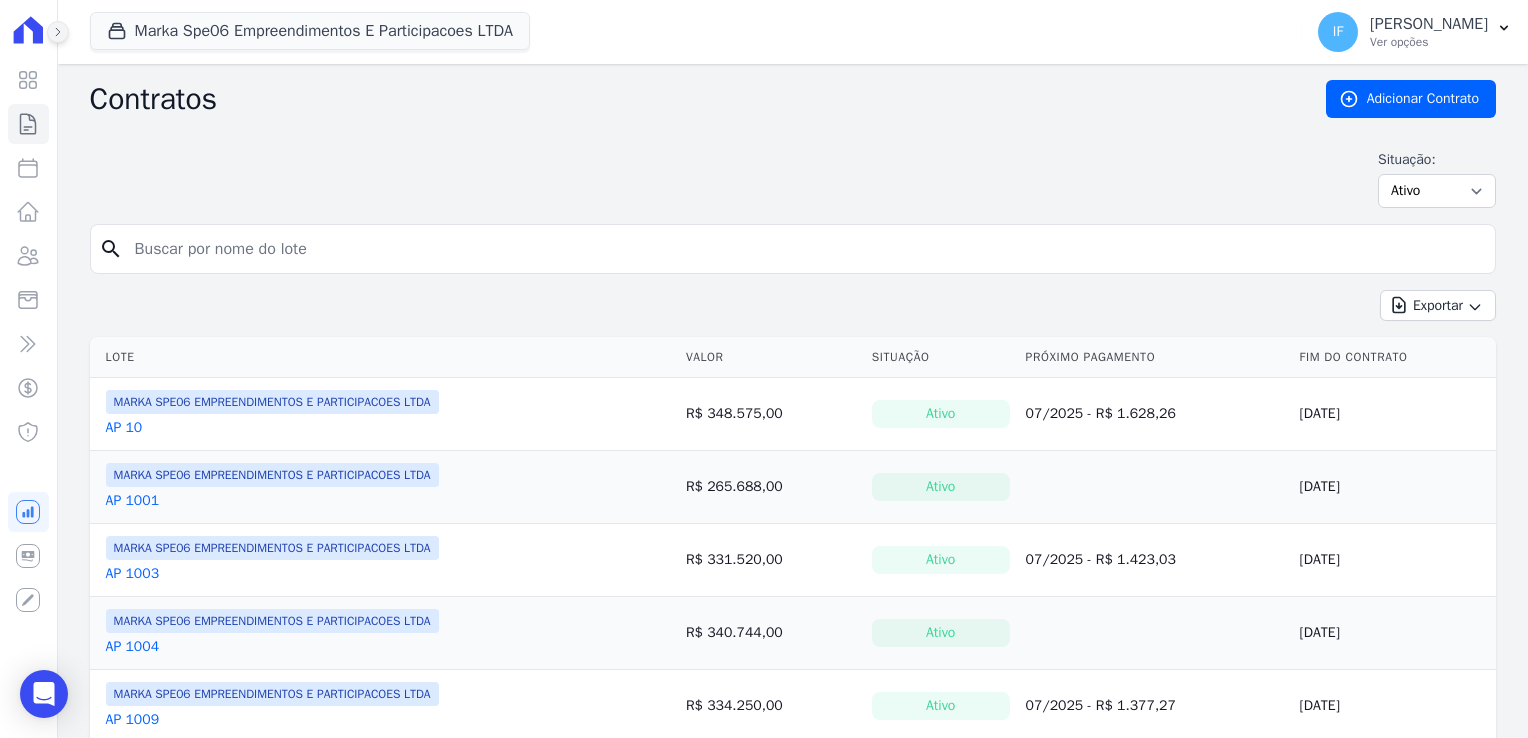 click 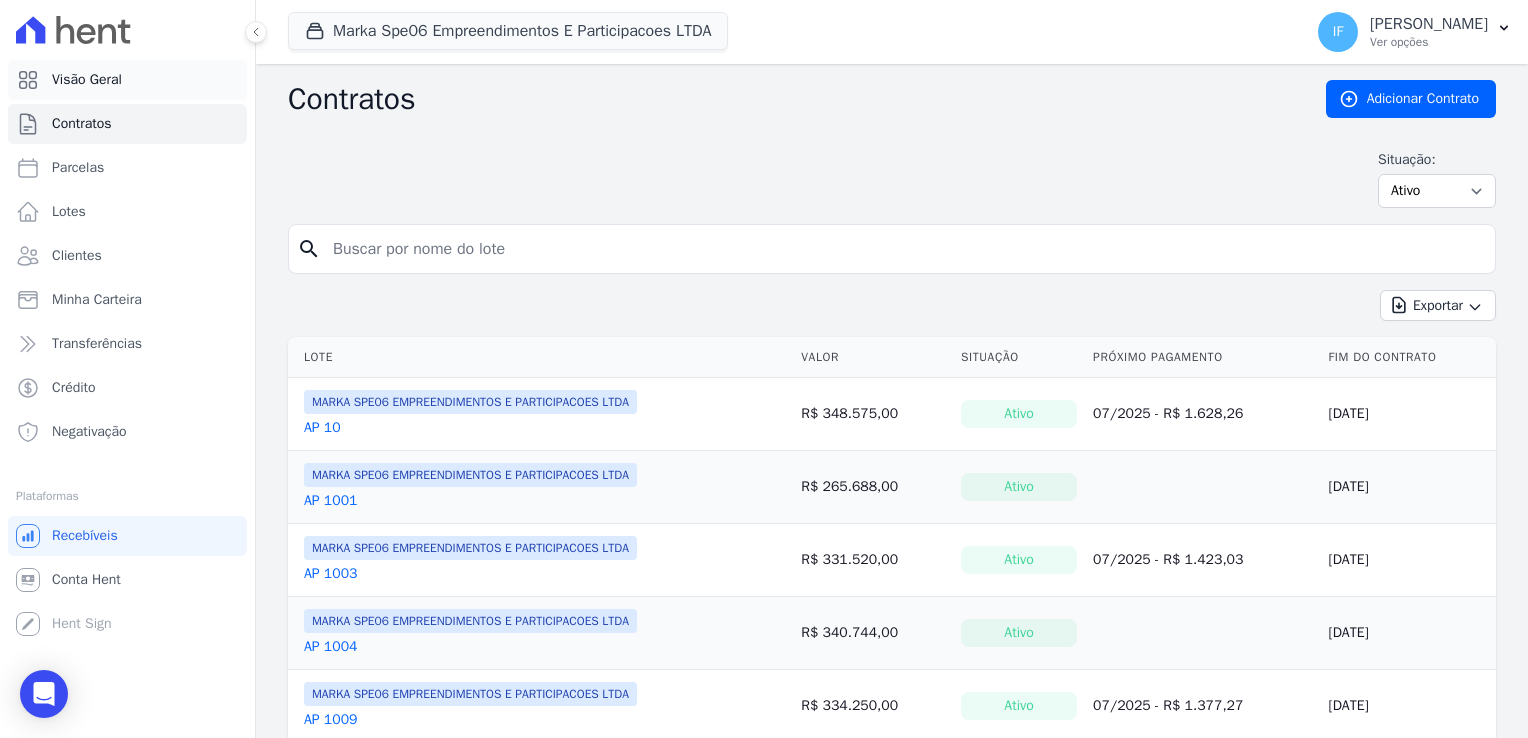 click on "Visão Geral" at bounding box center (127, 80) 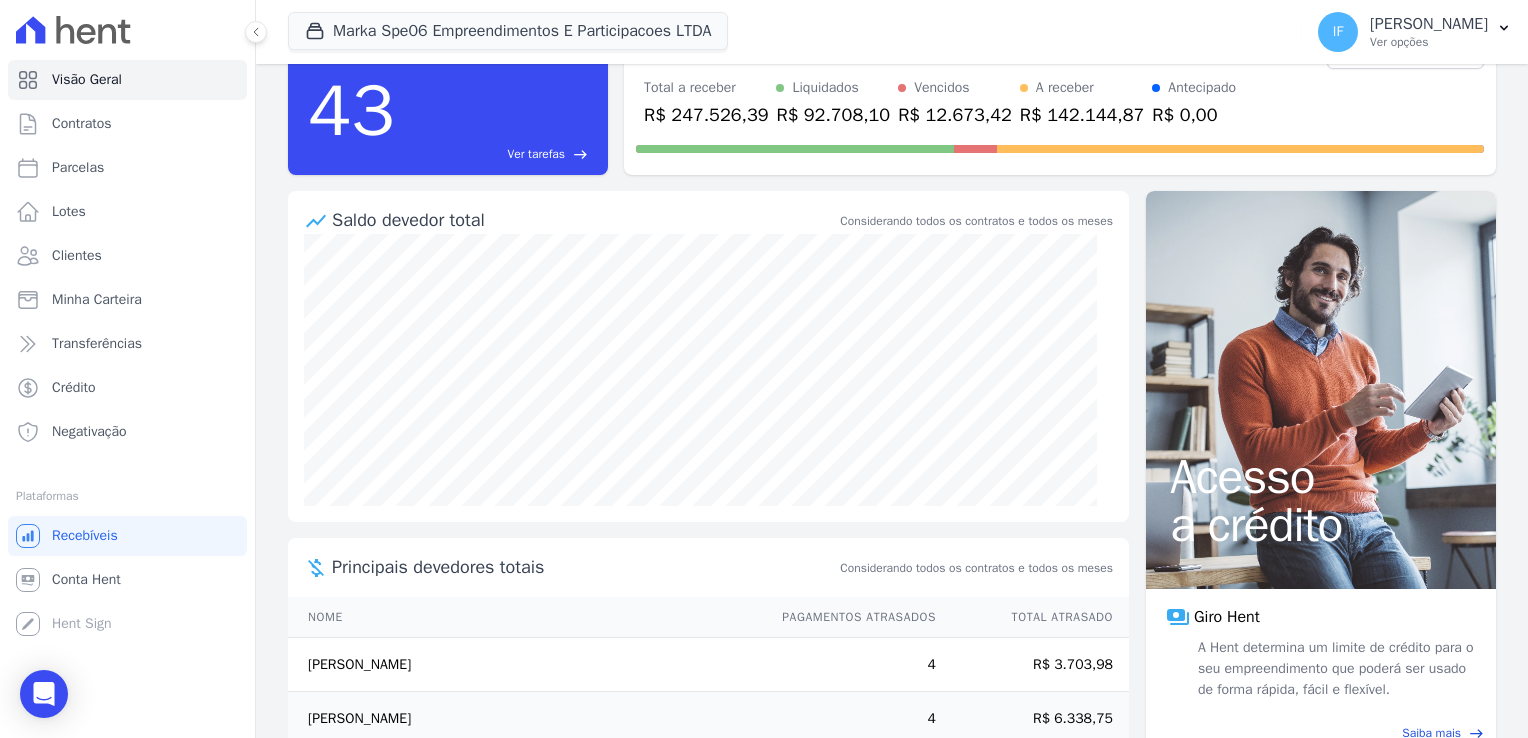 scroll, scrollTop: 0, scrollLeft: 0, axis: both 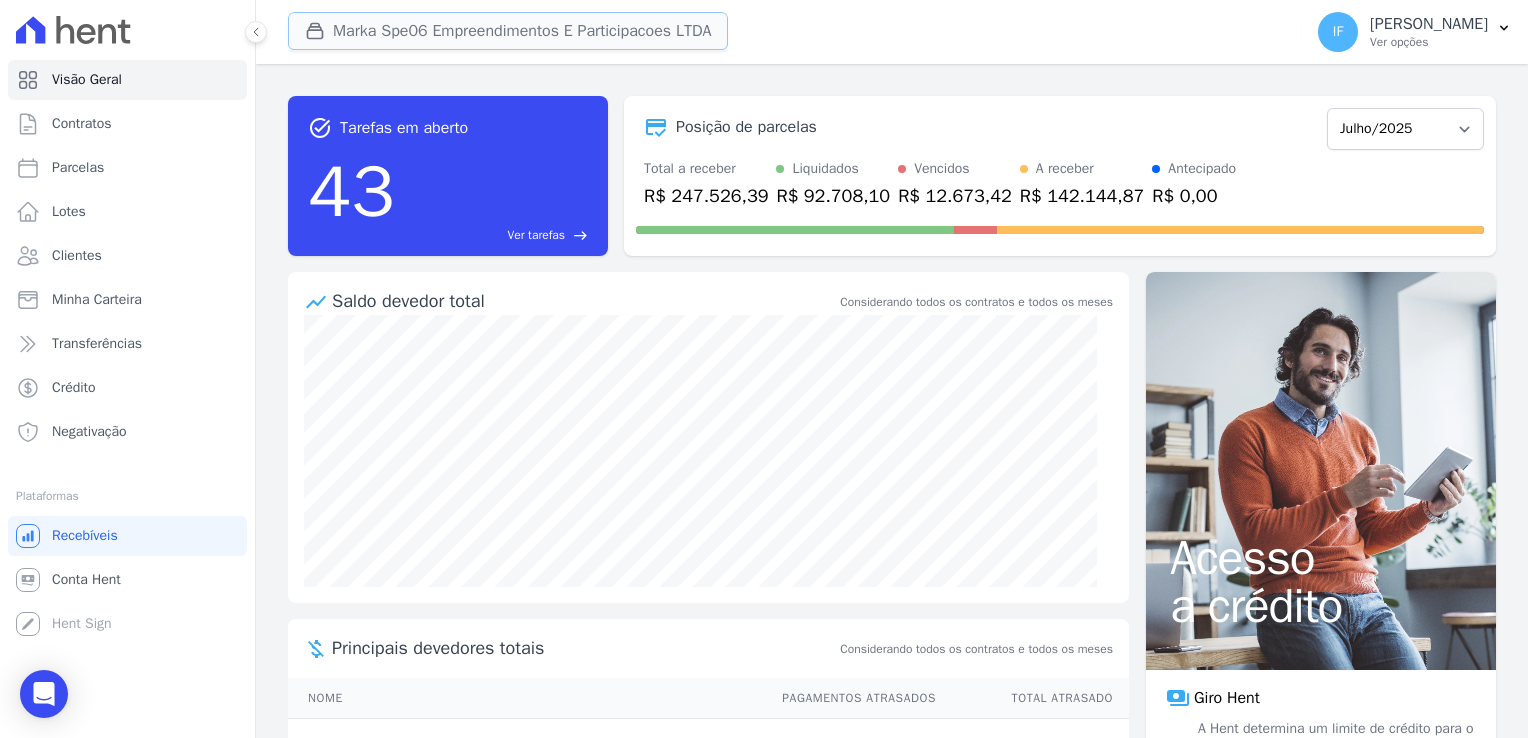 click on "Marka Spe06 Empreendimentos E Participacoes LTDA" at bounding box center (508, 31) 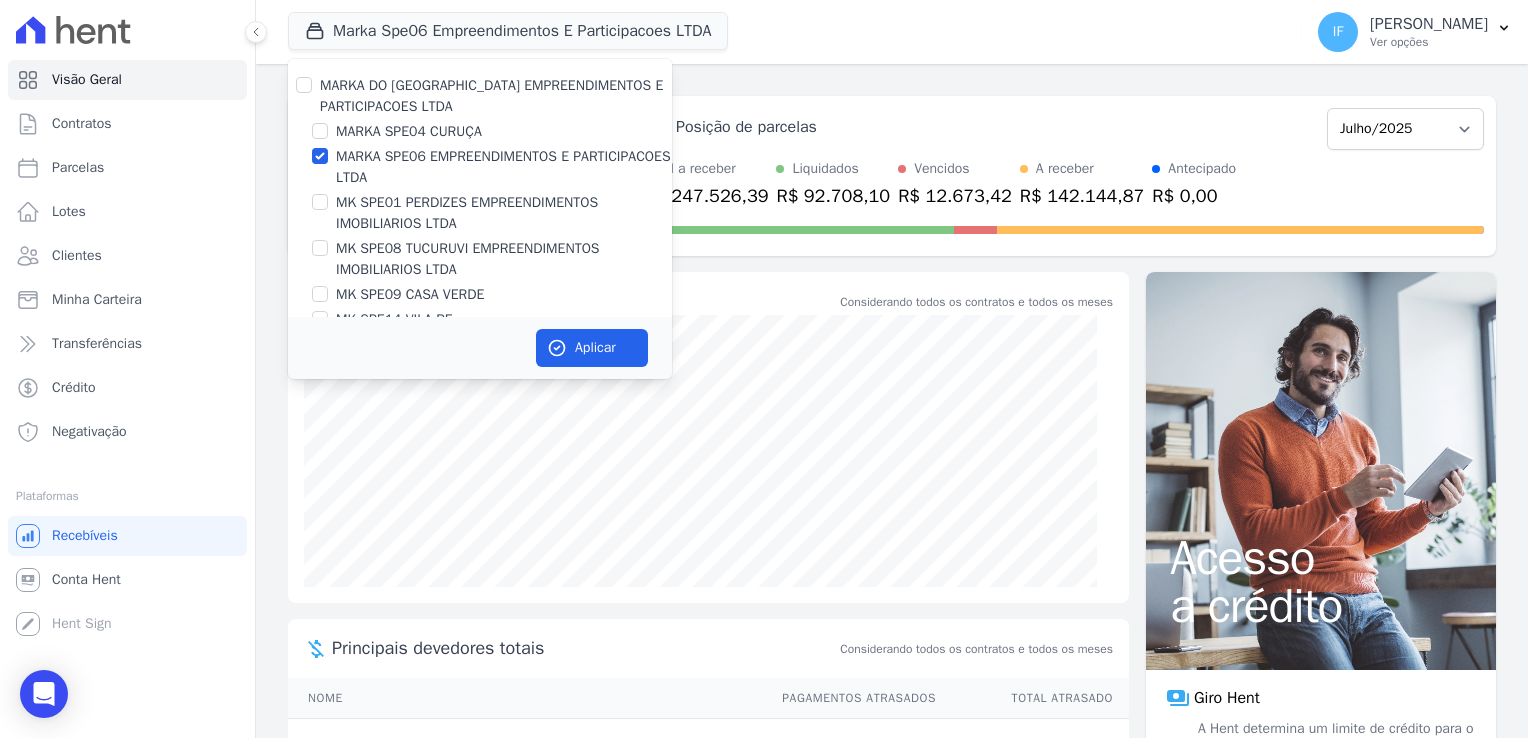 click on "MARKA SPE06 EMPREENDIMENTOS E PARTICIPACOES LTDA" at bounding box center (504, 167) 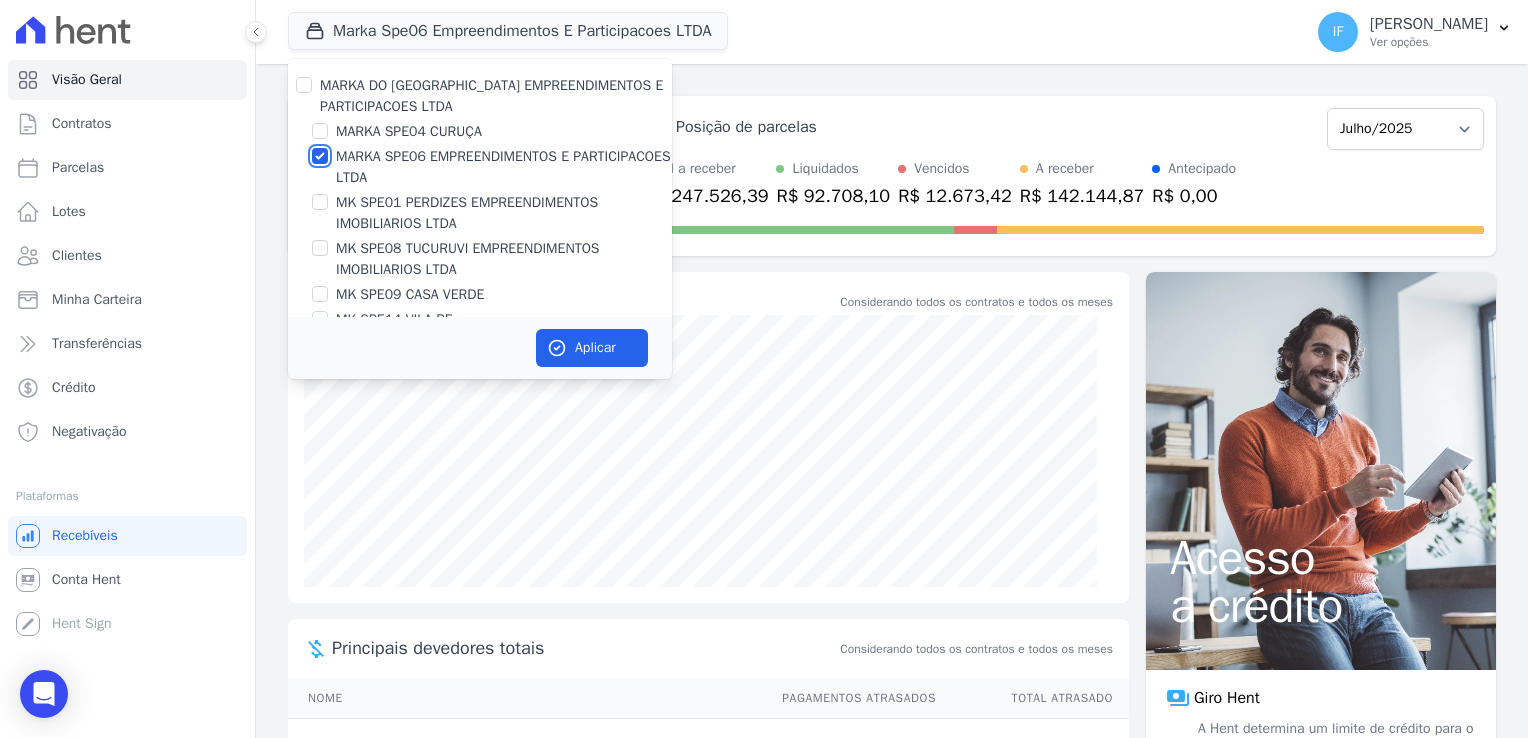 checkbox on "false" 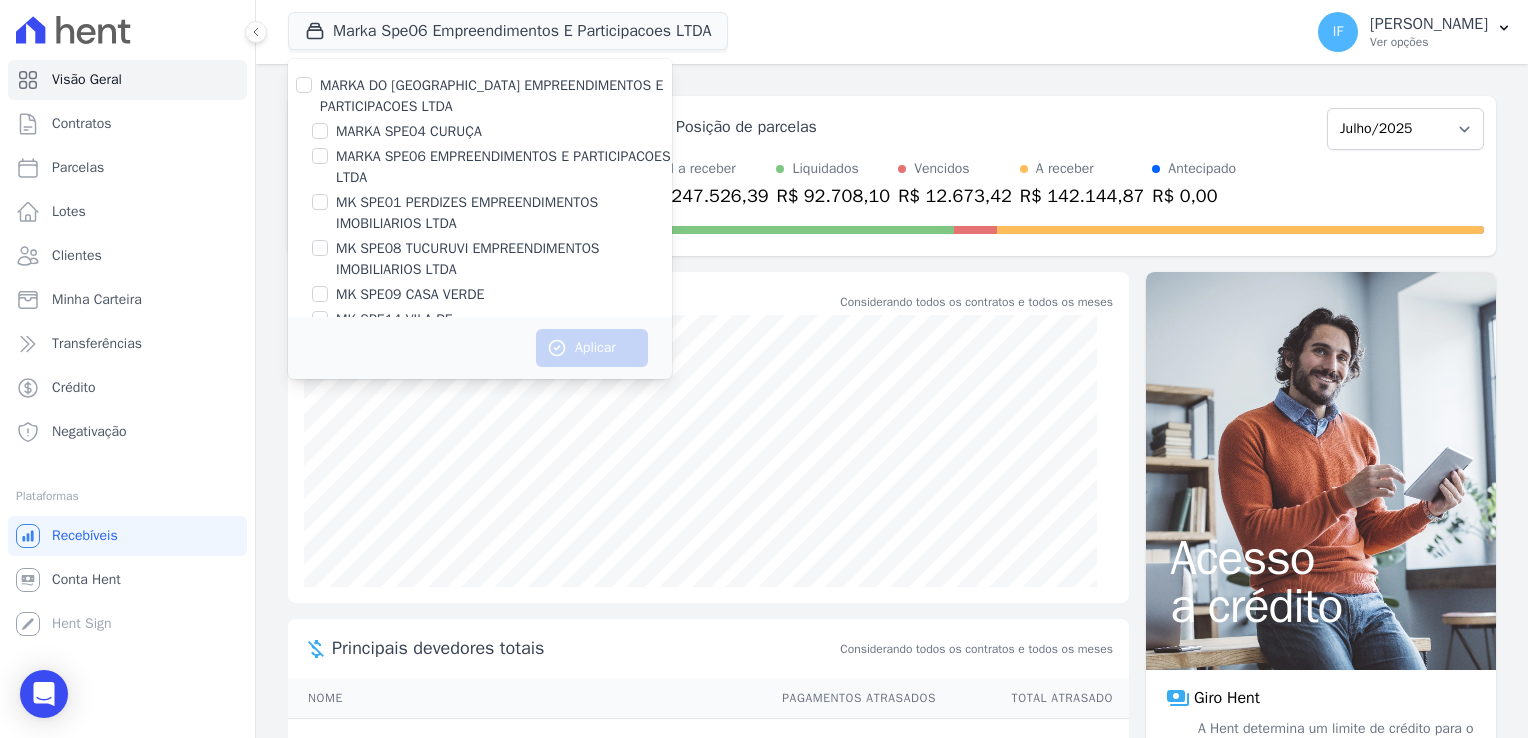 click on "MK SPE08 TUCURUVI EMPREENDIMENTOS IMOBILIARIOS LTDA" at bounding box center (504, 259) 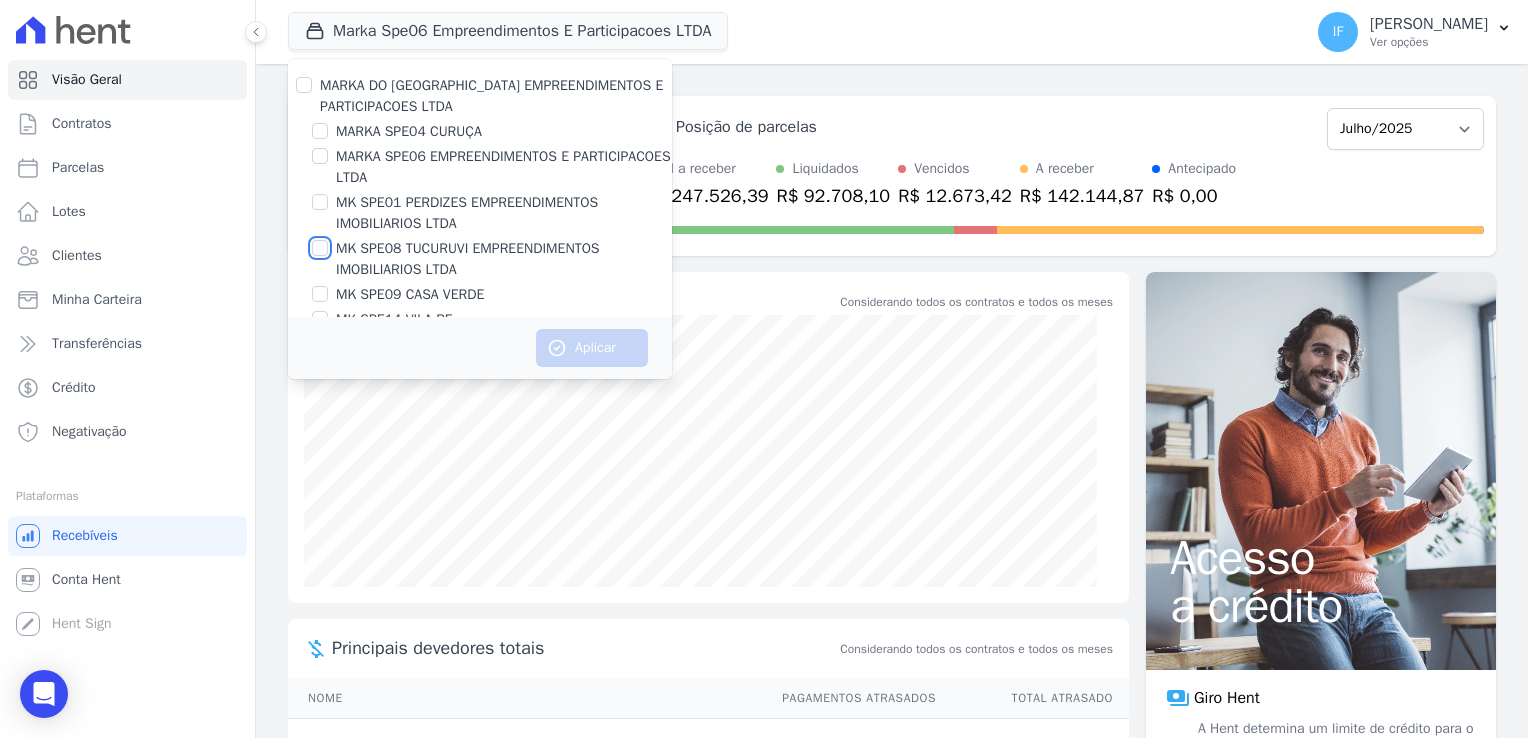 checkbox on "true" 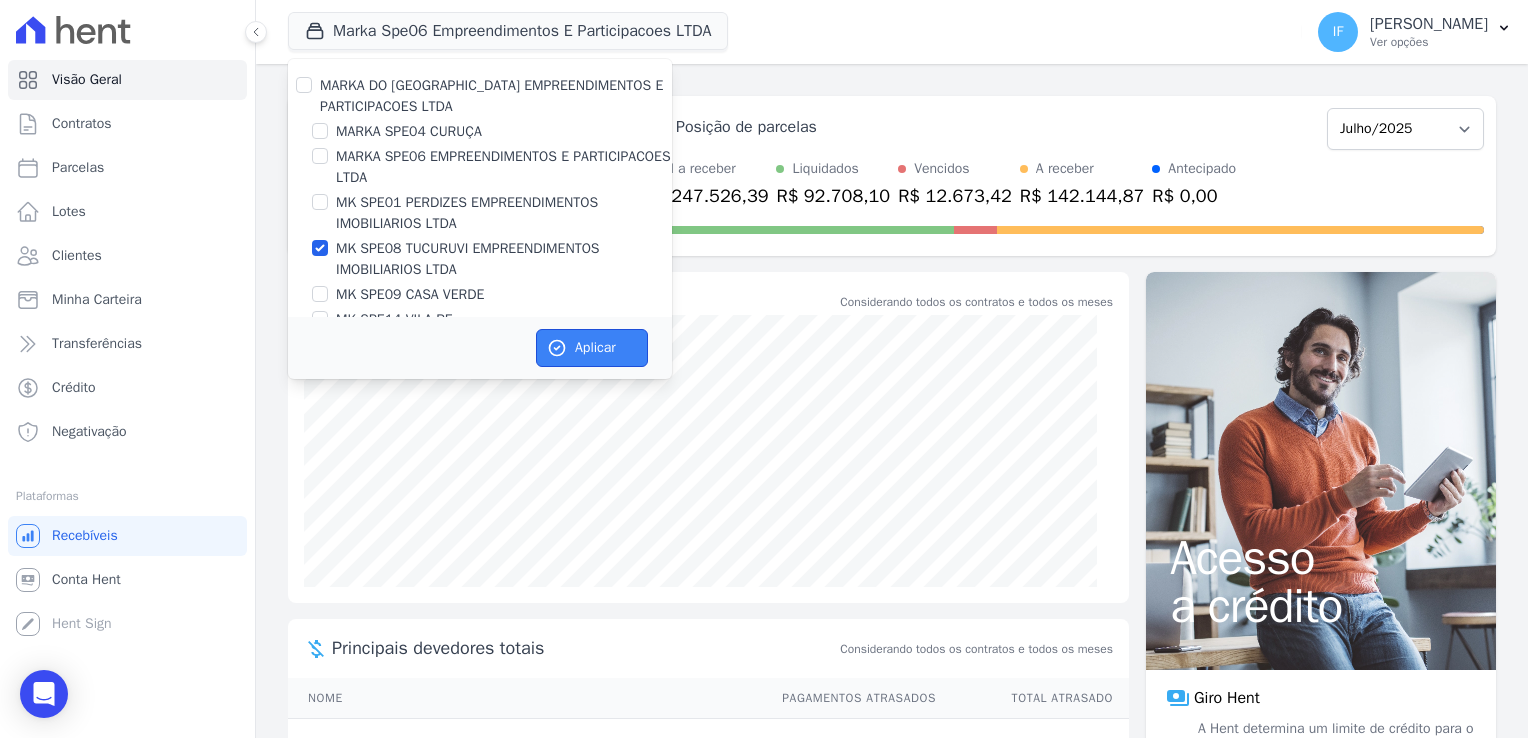 click on "Aplicar" at bounding box center (592, 348) 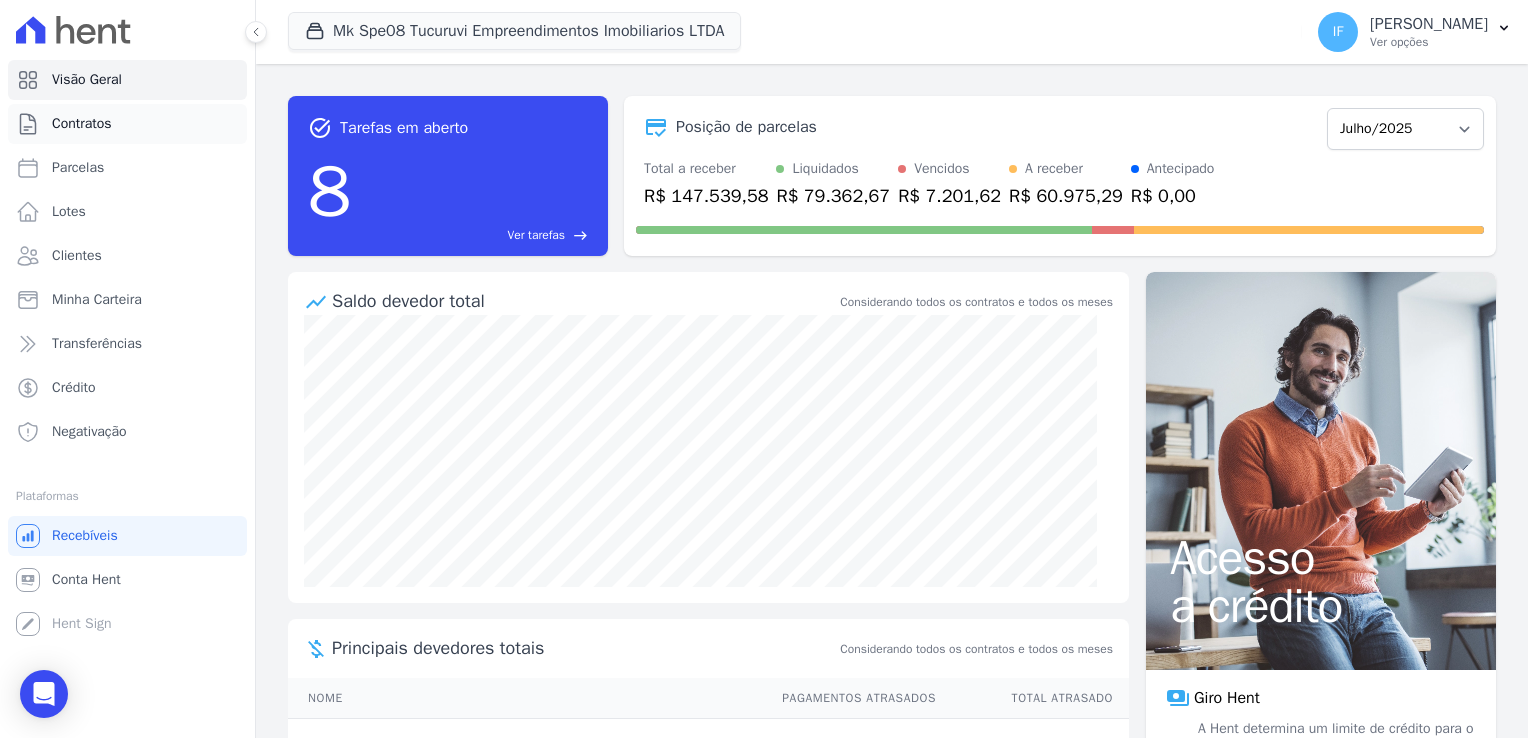 click on "Contratos" at bounding box center [82, 124] 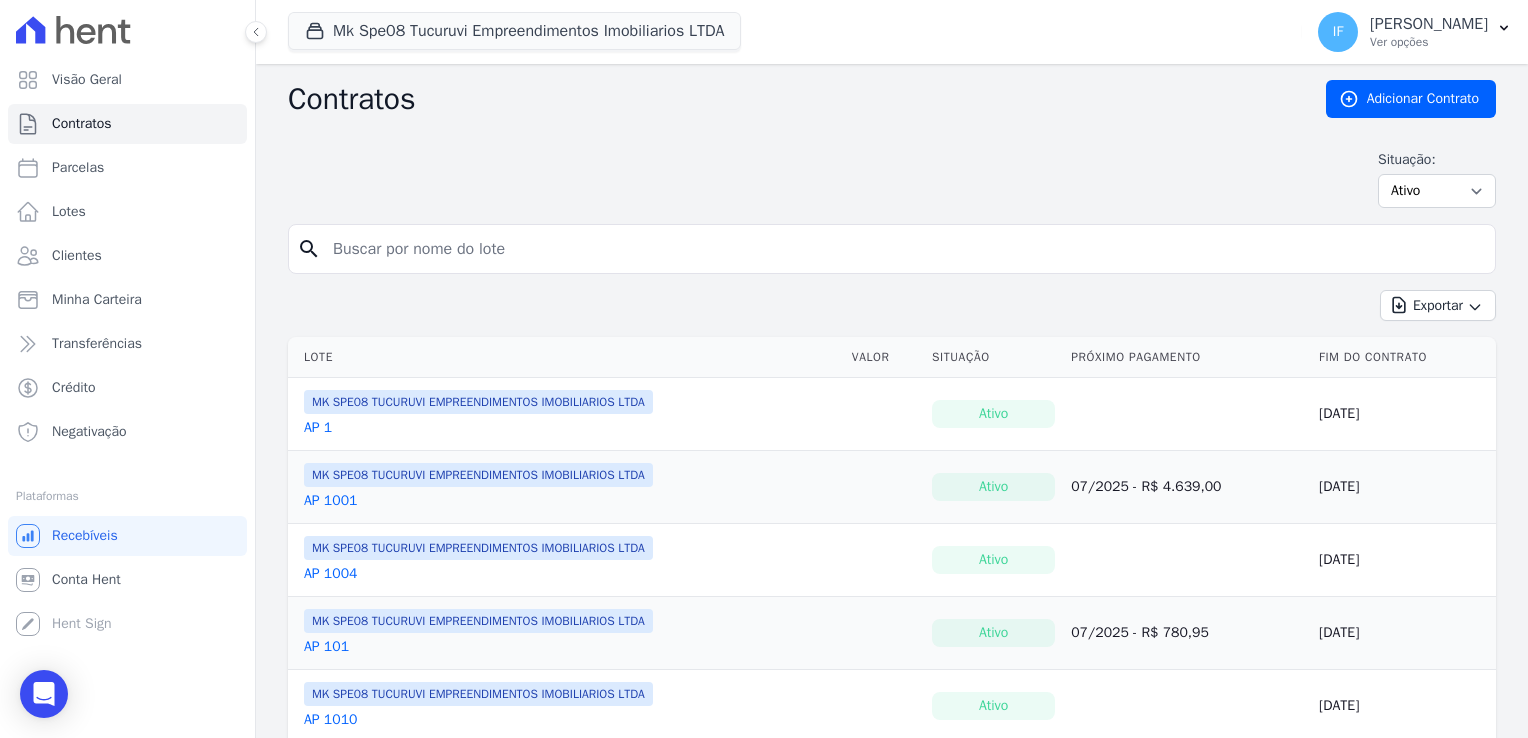 click at bounding box center (904, 249) 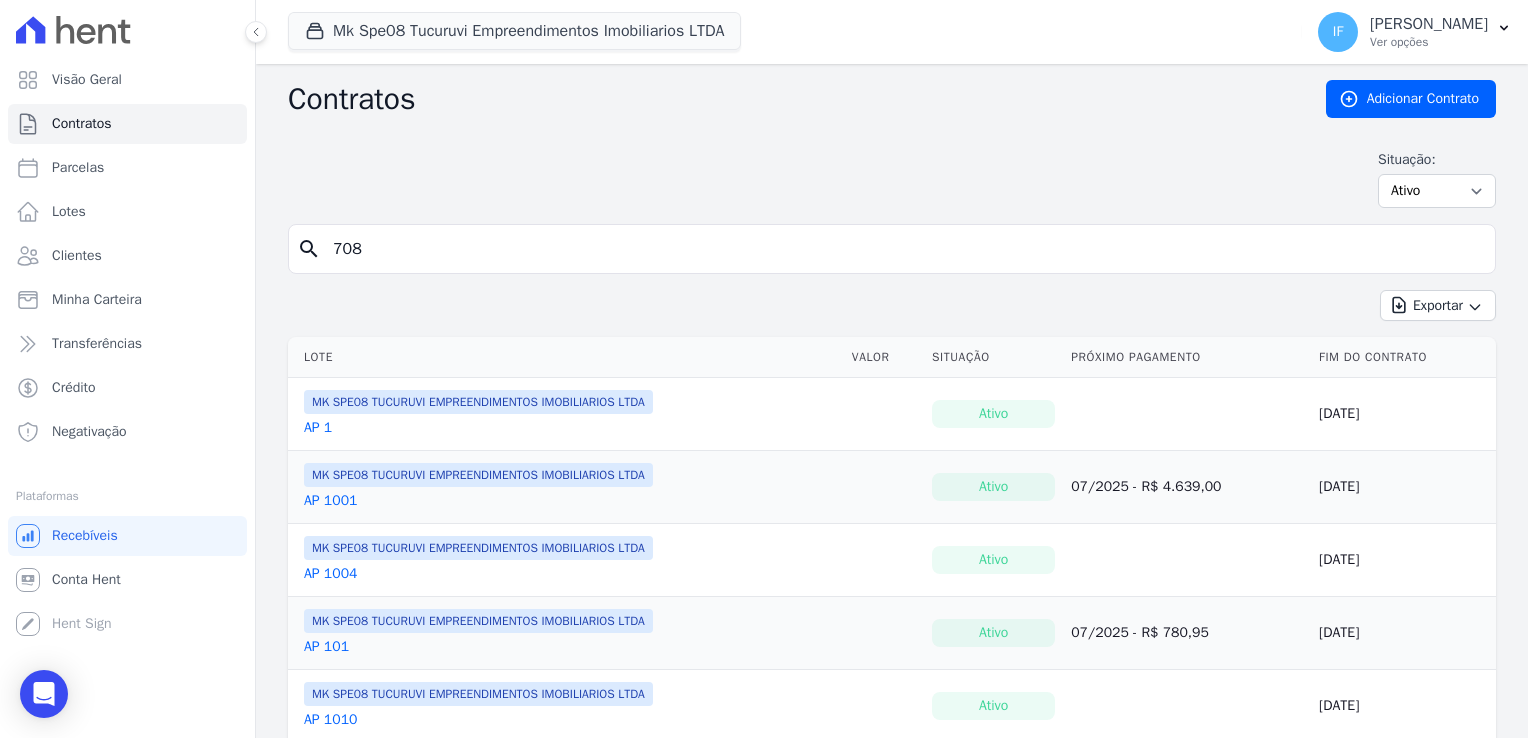 type on "708" 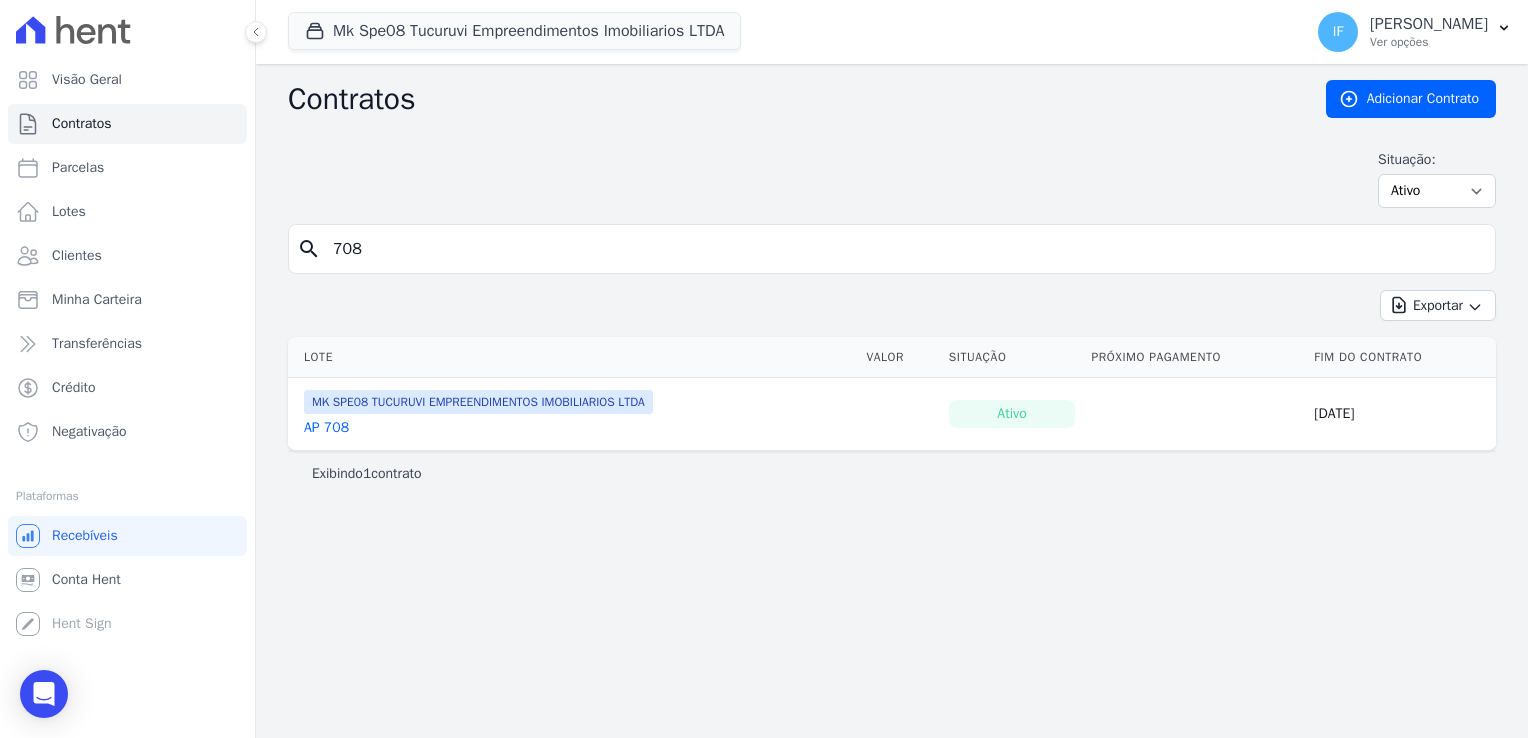 click on "AP 708" at bounding box center (326, 428) 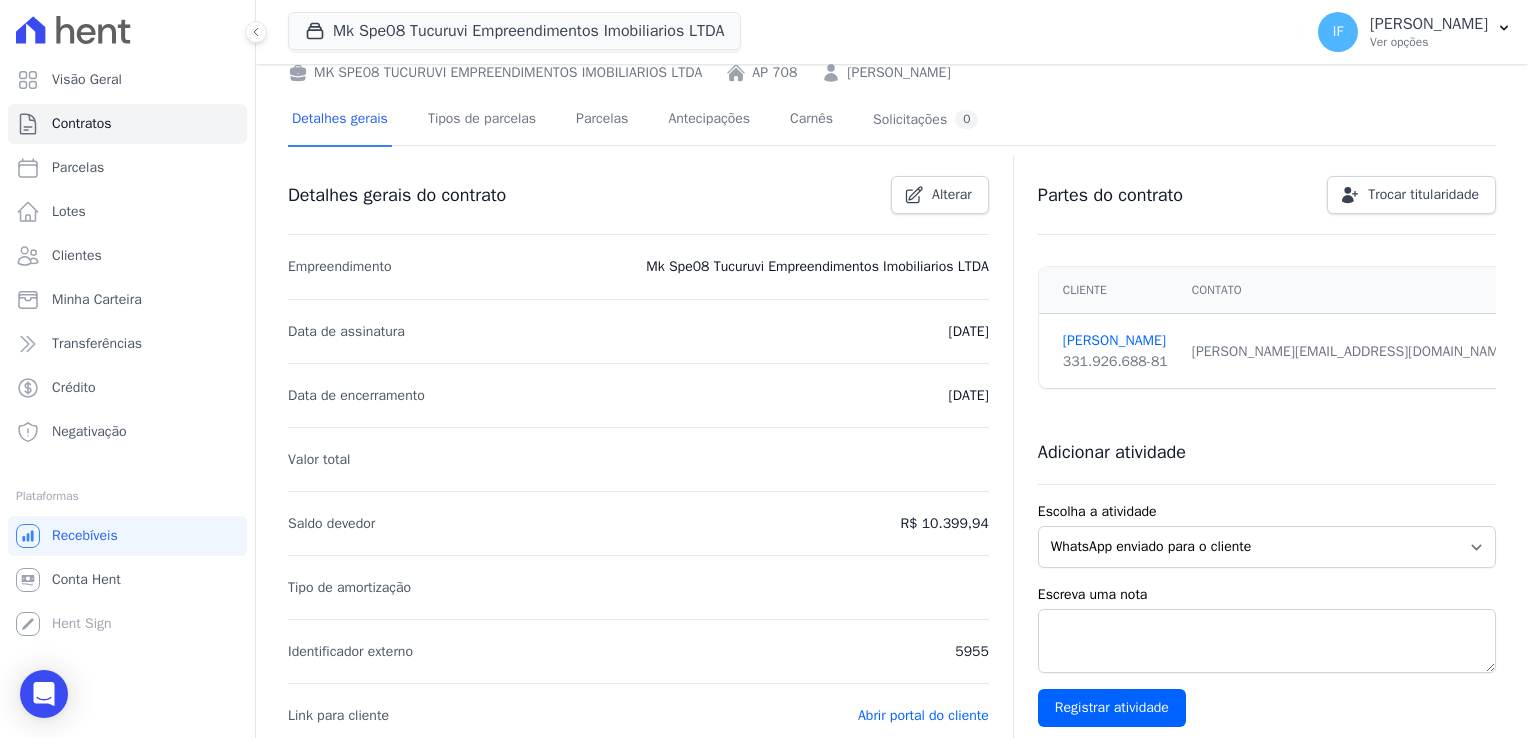 scroll, scrollTop: 0, scrollLeft: 0, axis: both 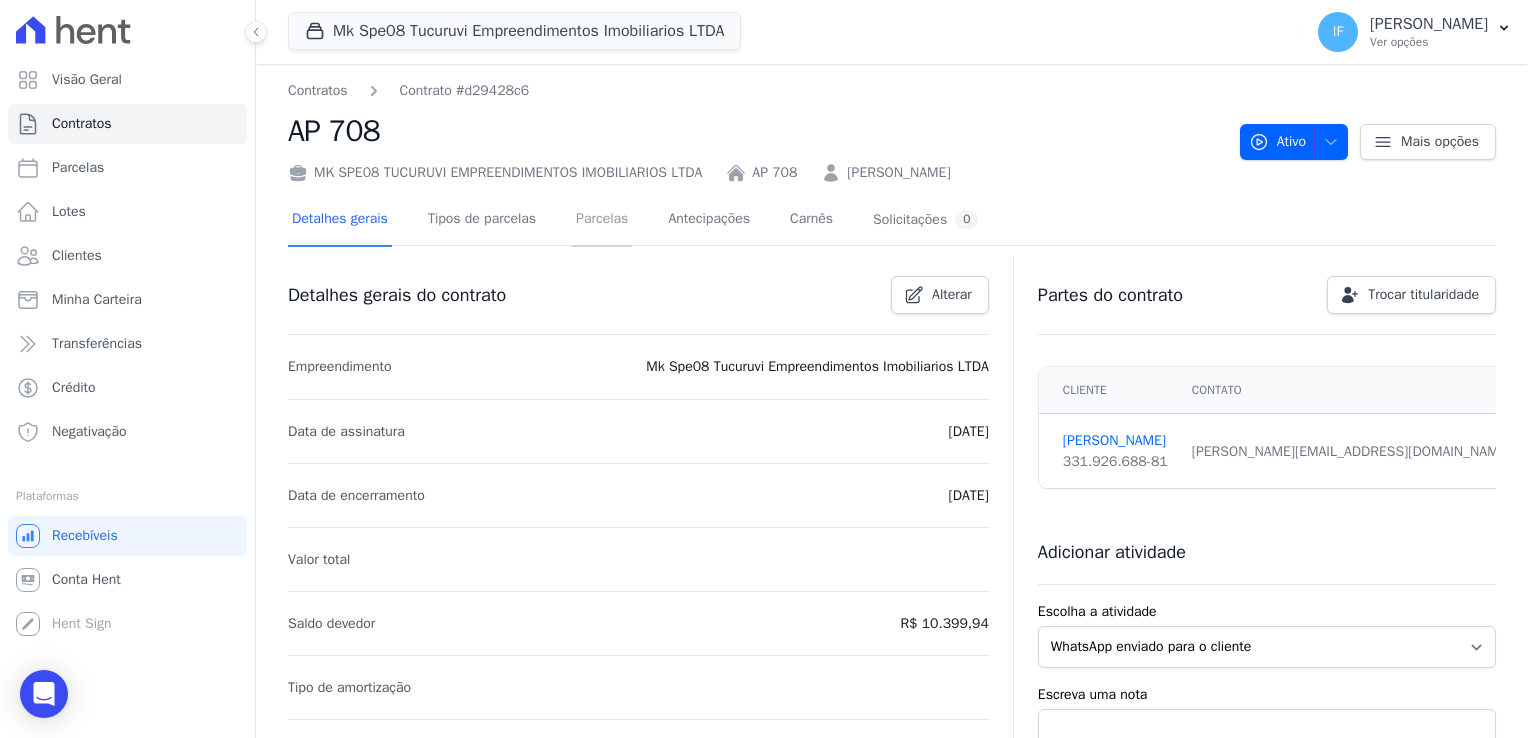 click on "Parcelas" at bounding box center [602, 220] 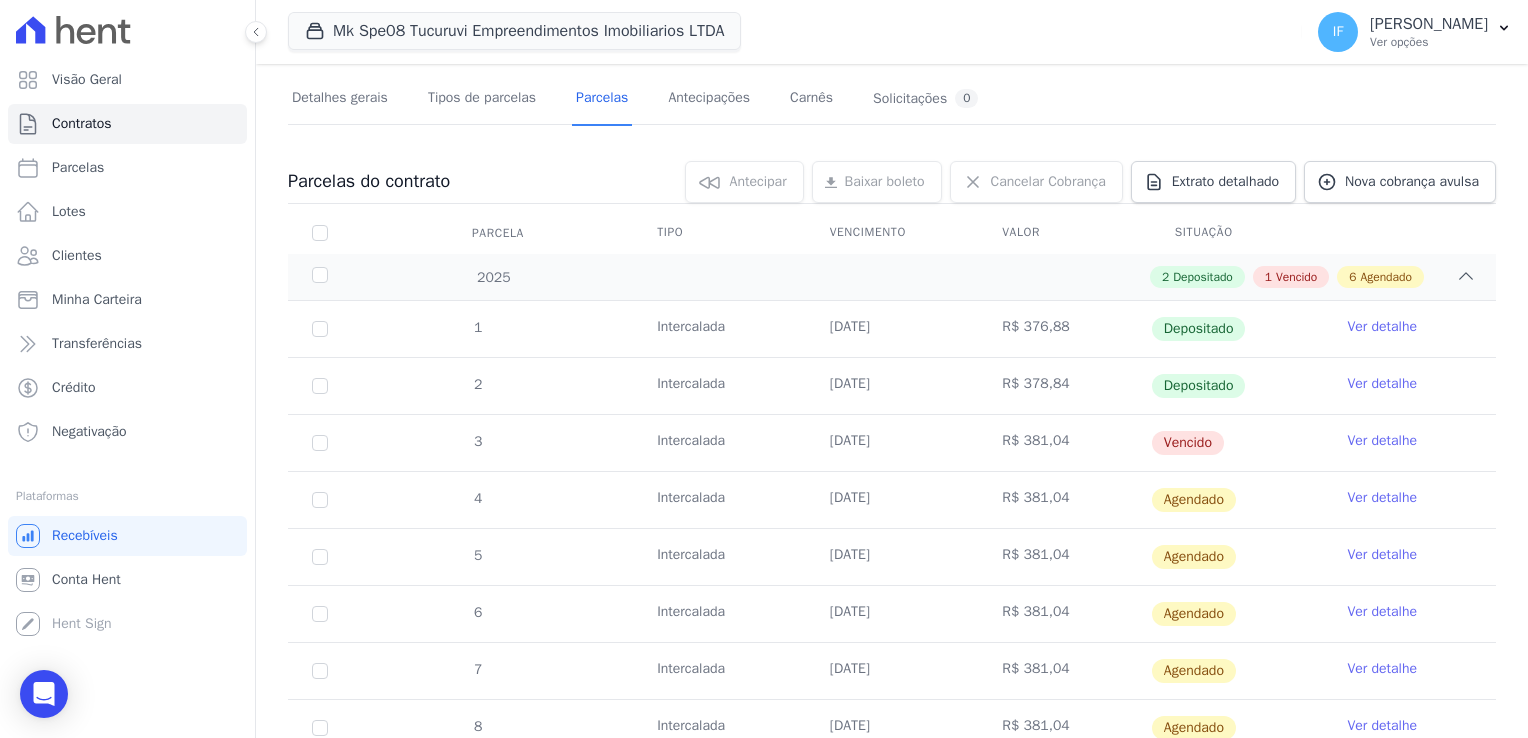 scroll, scrollTop: 0, scrollLeft: 0, axis: both 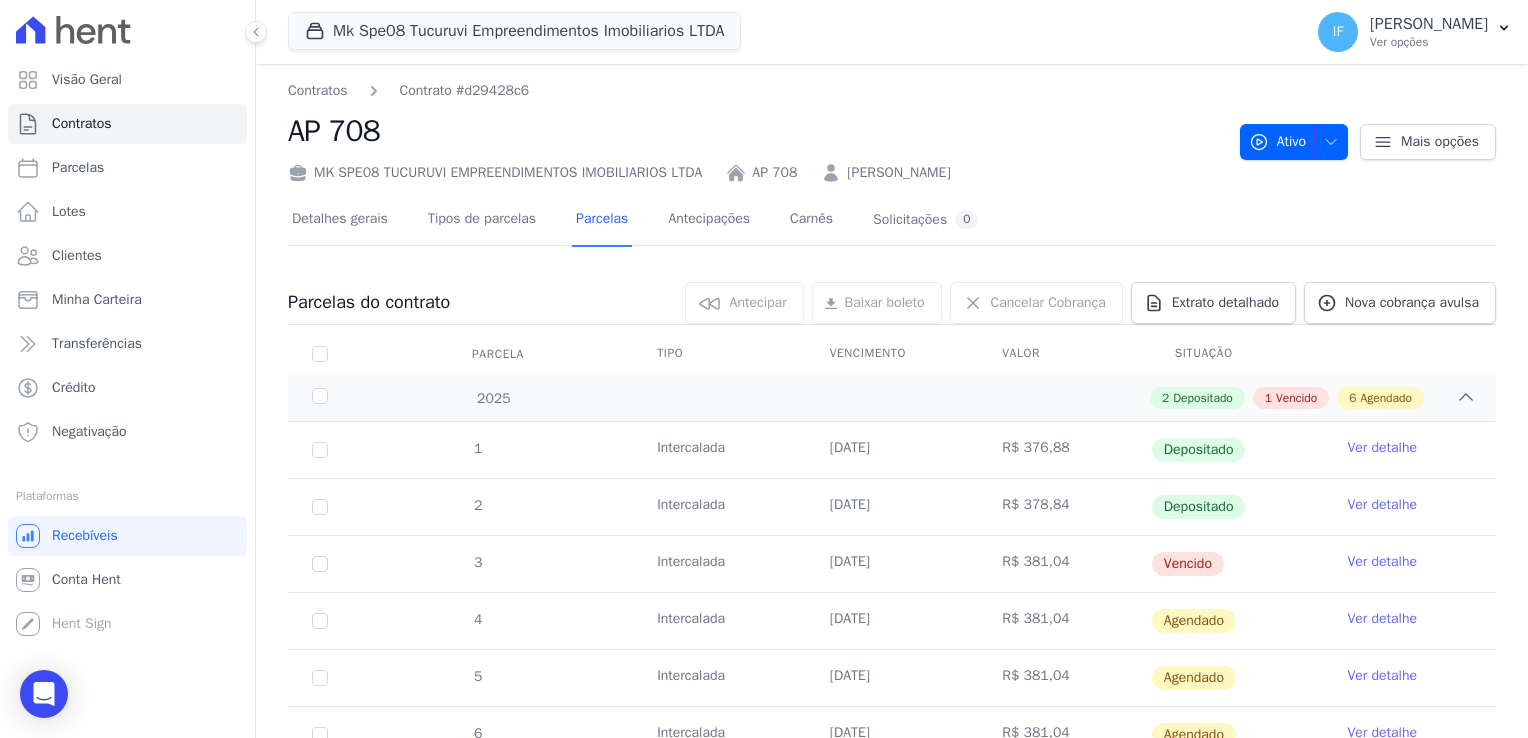 click on "Cancelar Cobrança
Cancelar Cobrança
Cancelar Cobranças
Você tem certeza que deseja cancelar as cobranças selecionadas?
Atenção: O cancelamento definitivo de um boleto acontece em aproximadamente 1 dia. Até lá, o título ainda estará ativo.
Fechar
Confirmar Cancelamento" at bounding box center [1036, 303] 